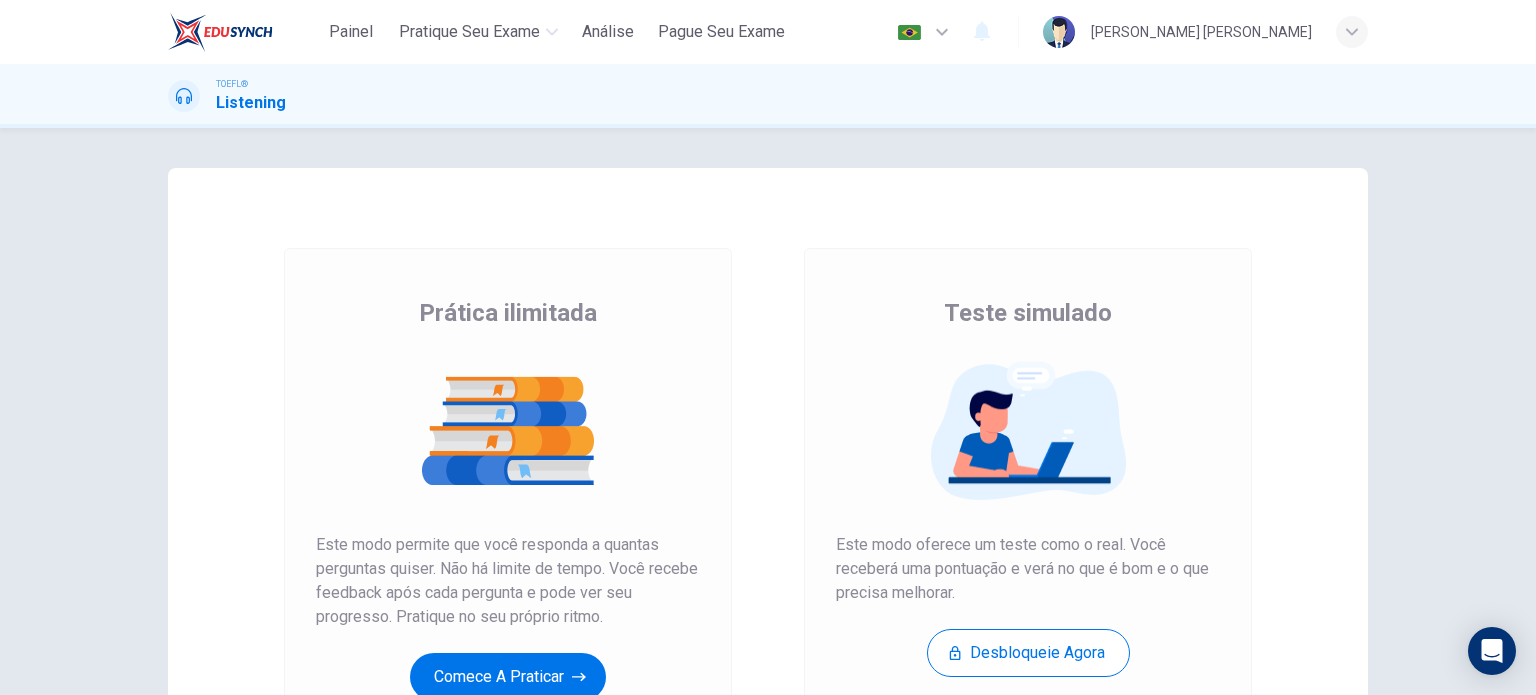 scroll, scrollTop: 0, scrollLeft: 0, axis: both 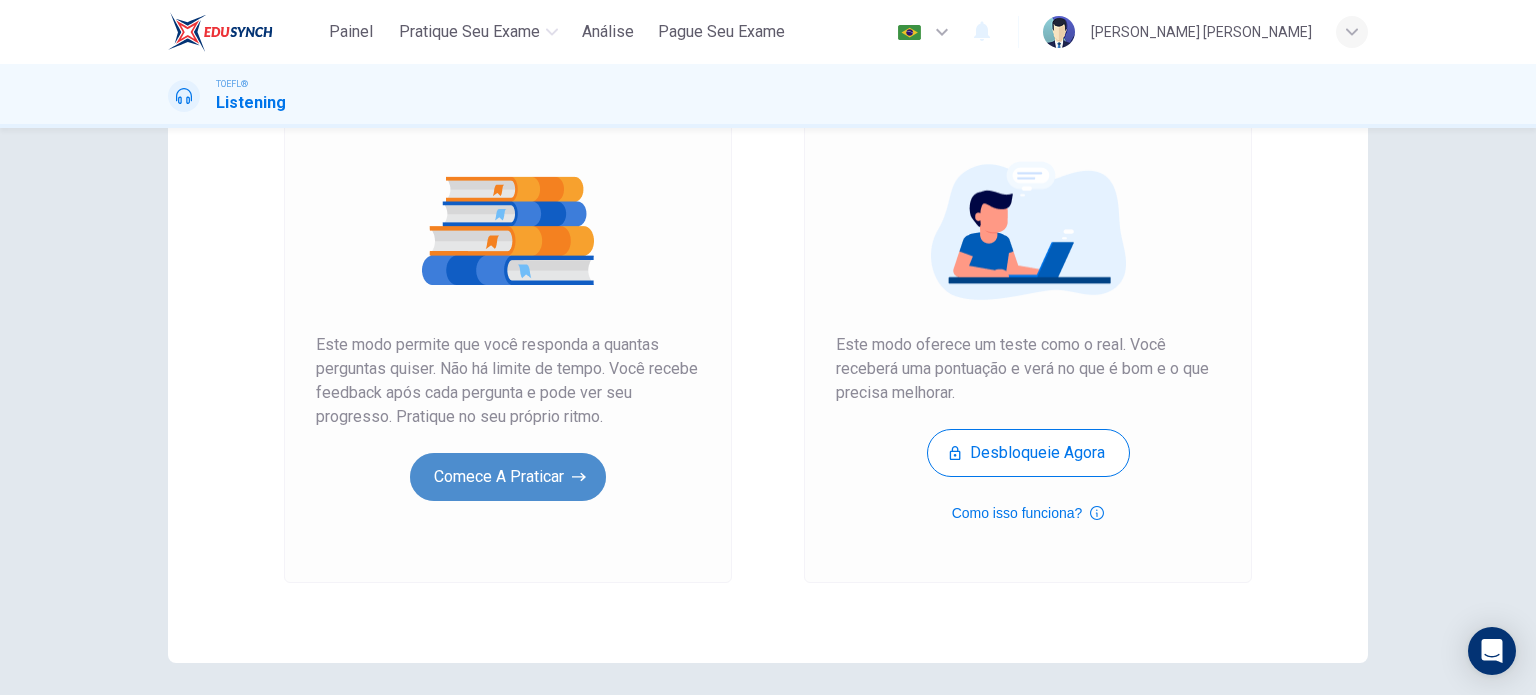 click on "Comece a praticar" at bounding box center [508, 477] 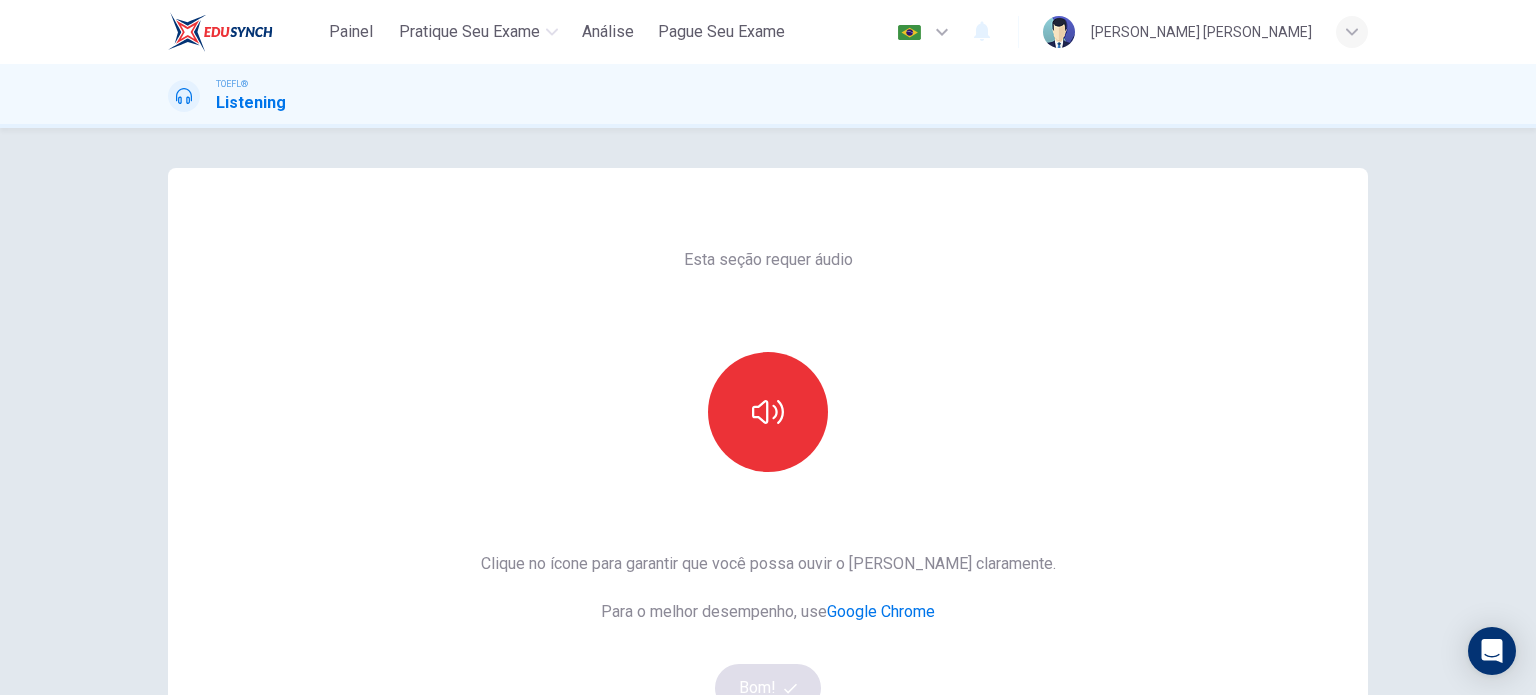 click at bounding box center (768, 412) 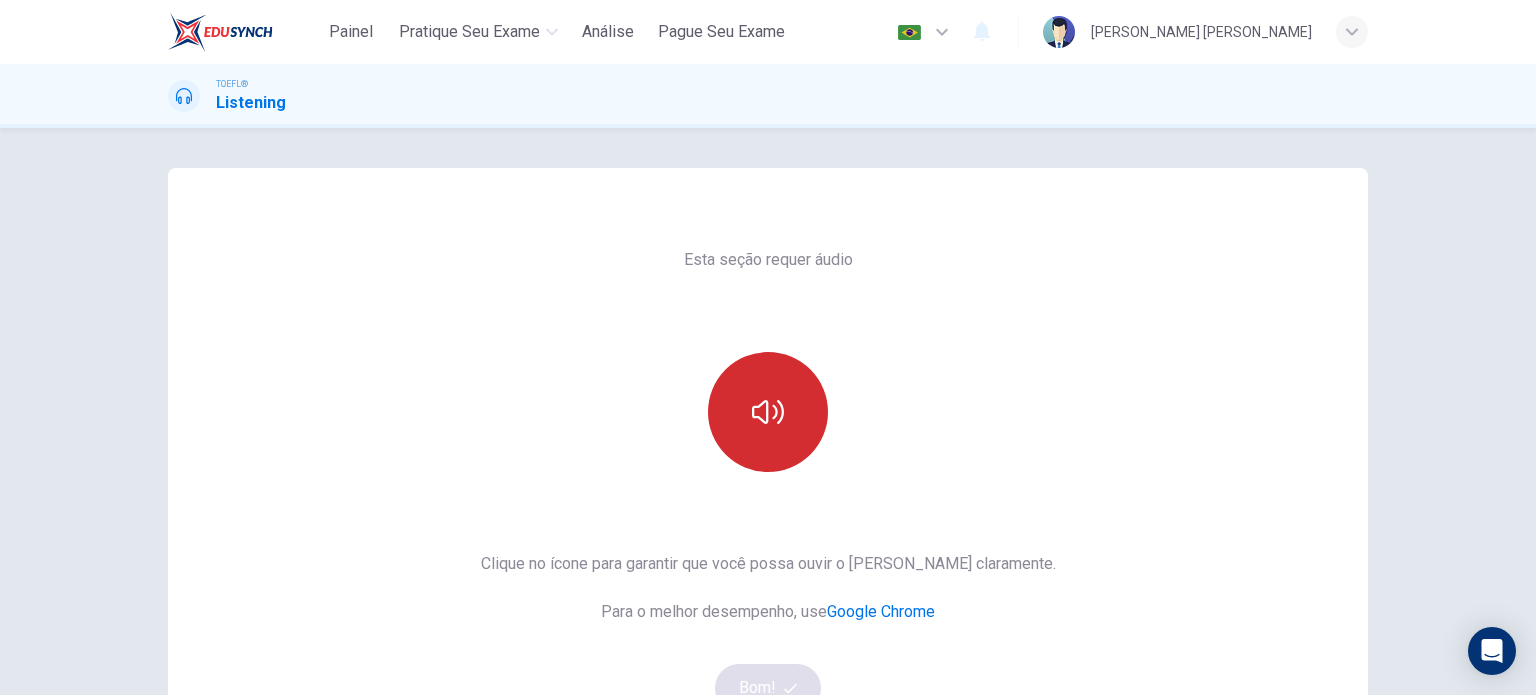 drag, startPoint x: 815, startPoint y: 442, endPoint x: 785, endPoint y: 428, distance: 33.105892 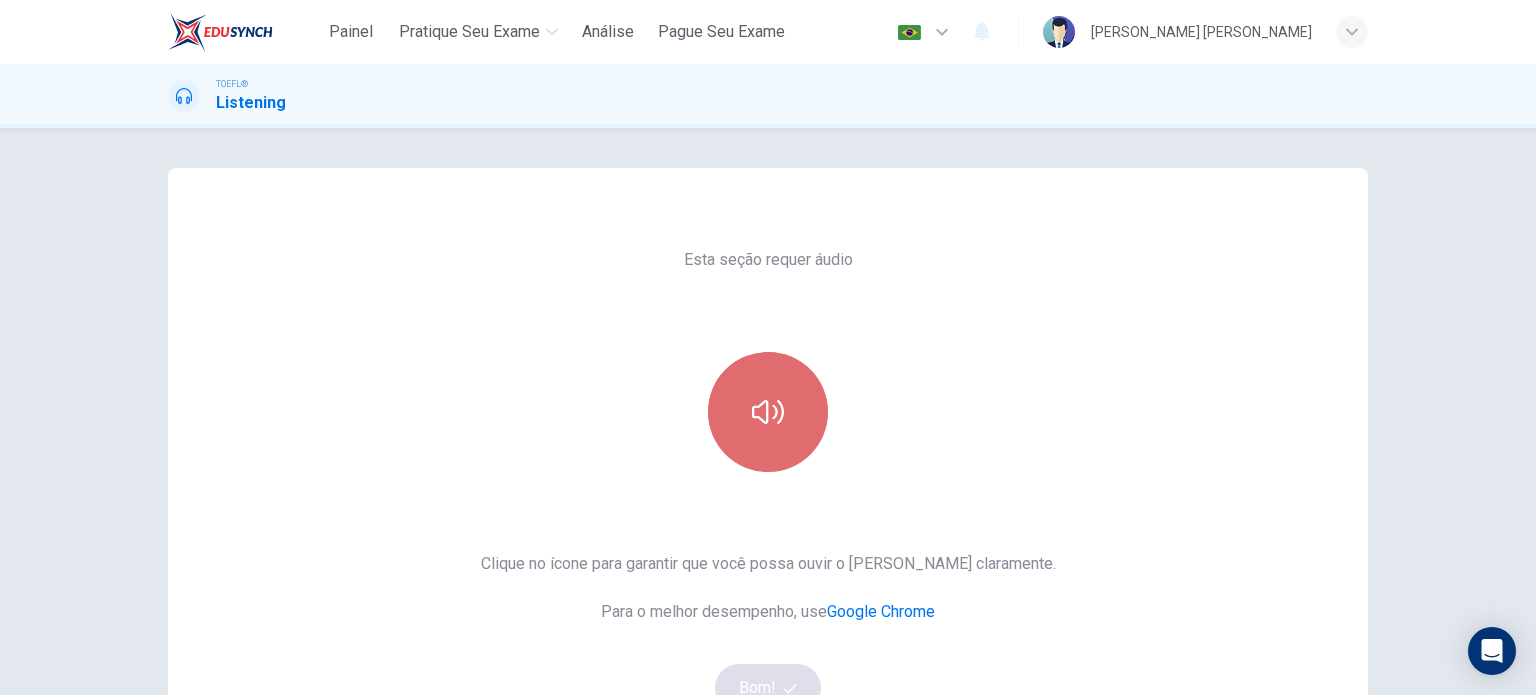 click at bounding box center (768, 412) 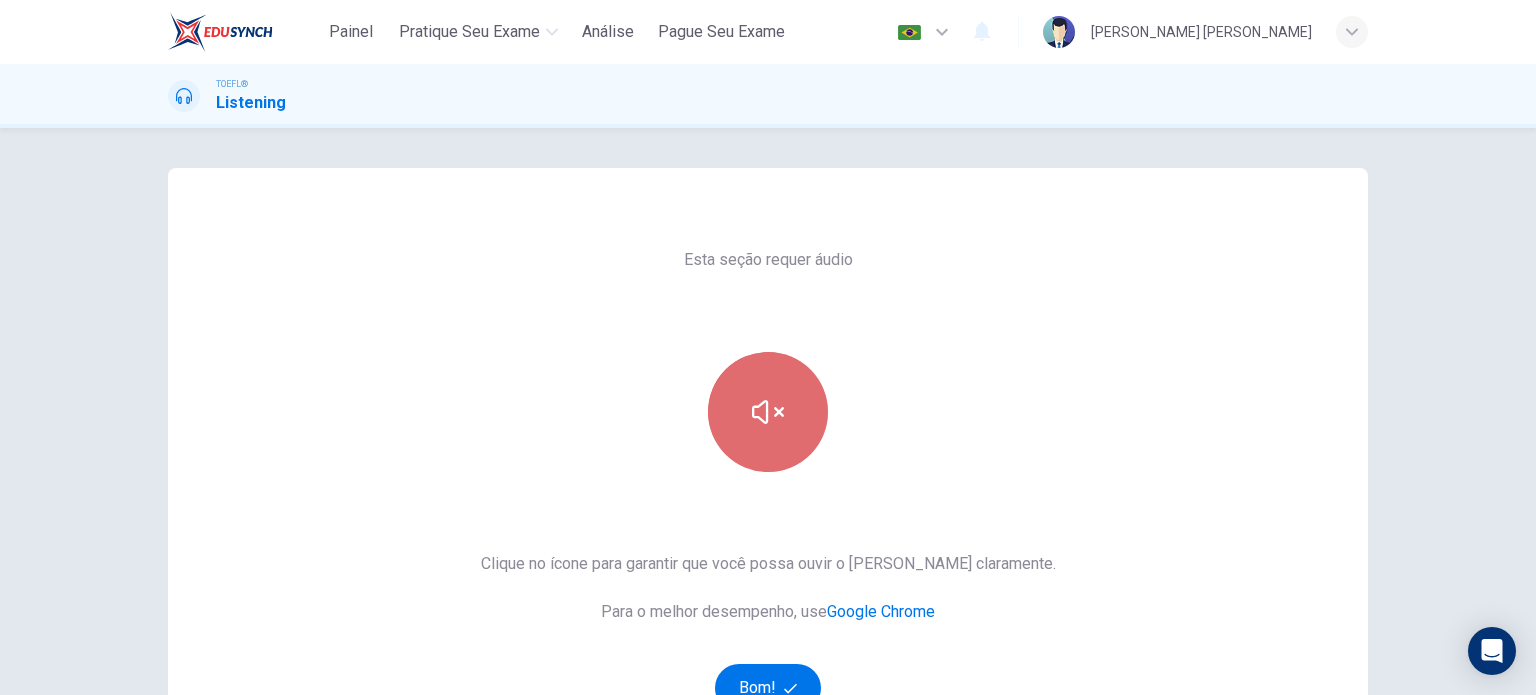 click at bounding box center [768, 412] 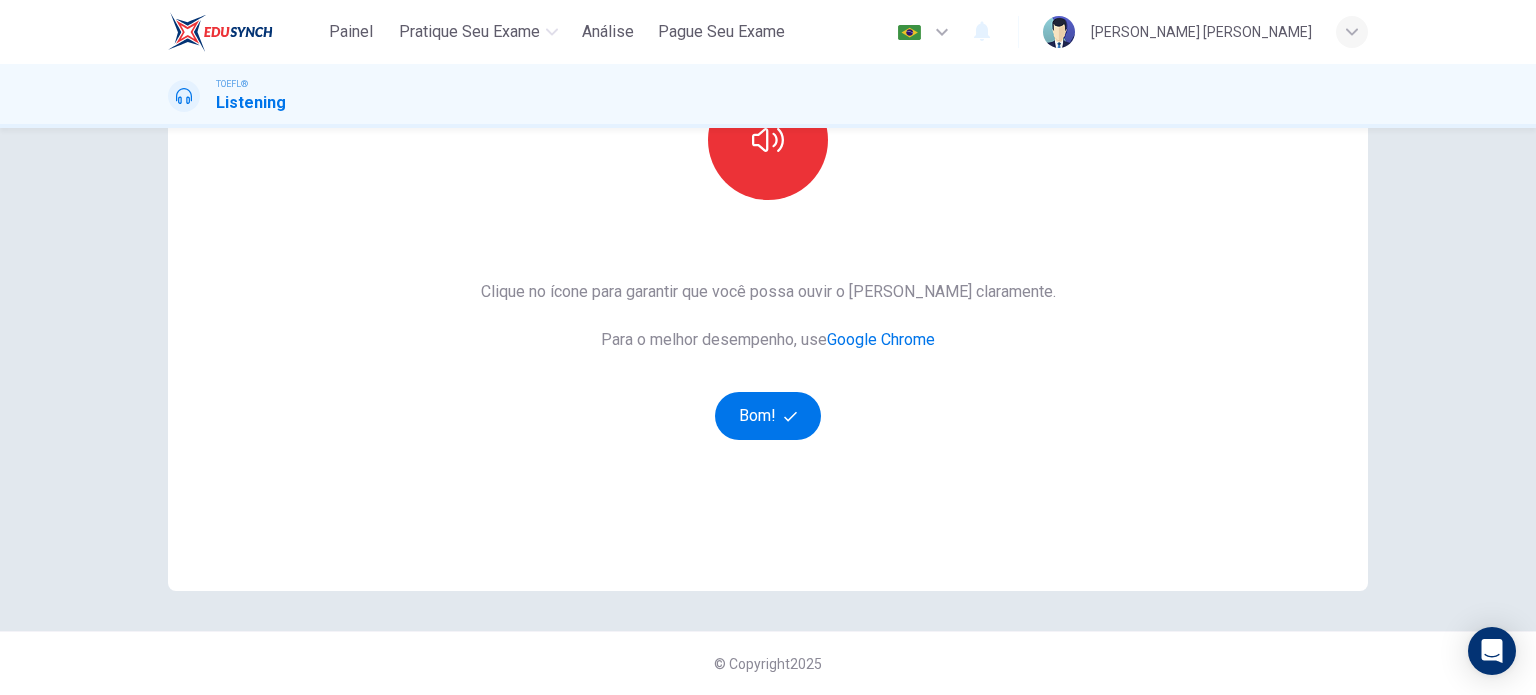 type 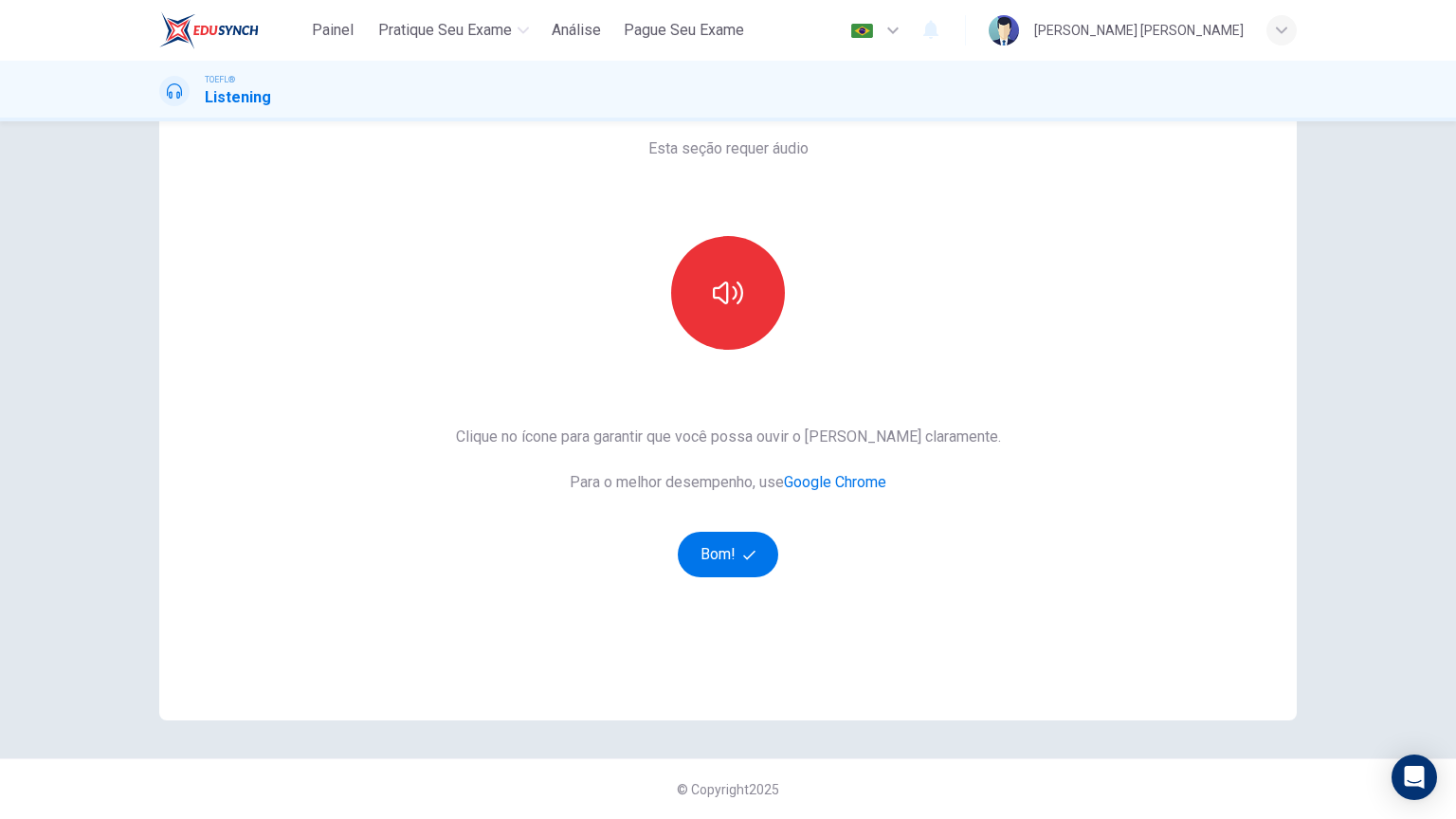 scroll, scrollTop: 98, scrollLeft: 0, axis: vertical 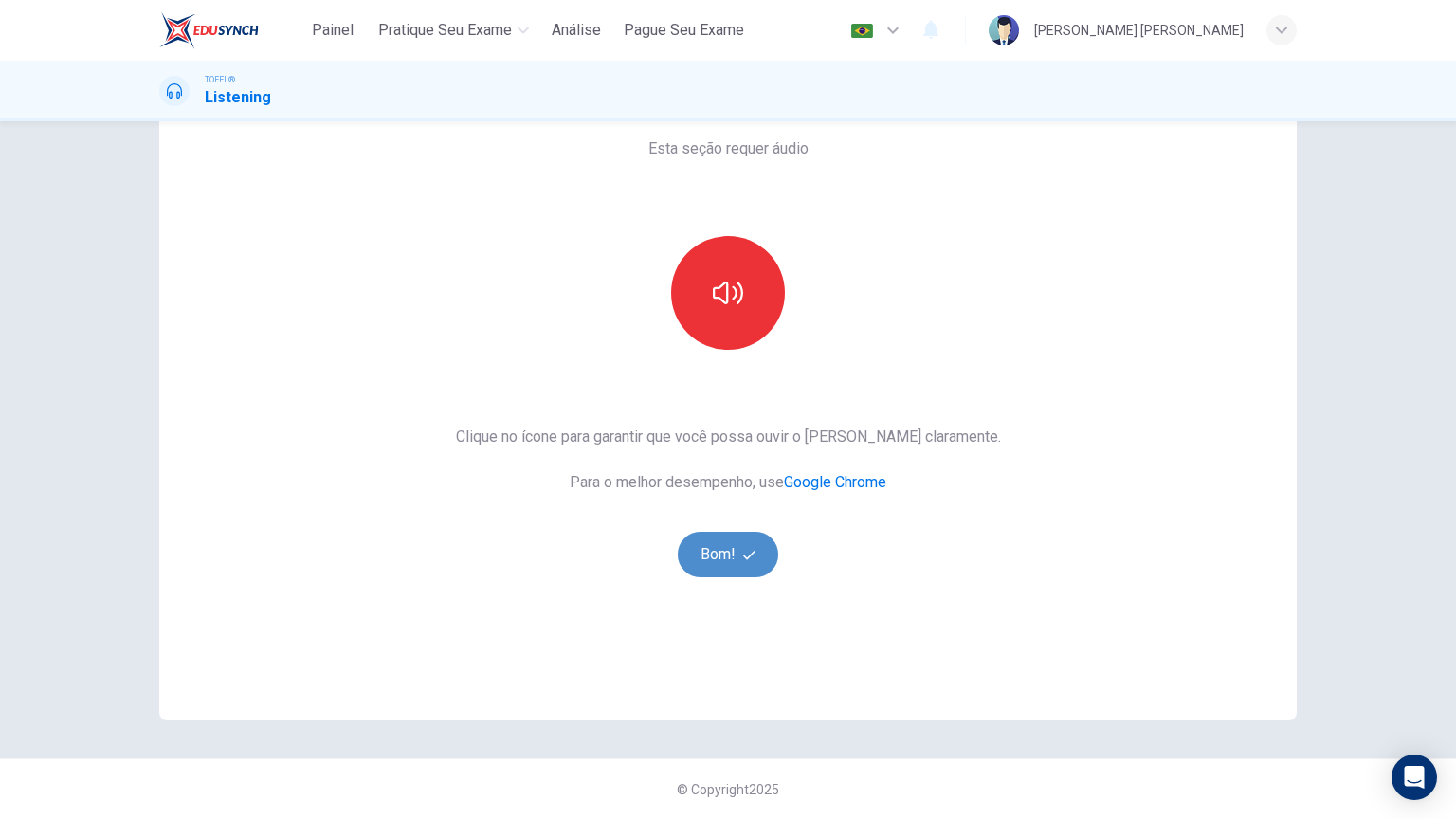 click on "Bom!" at bounding box center [728, 555] 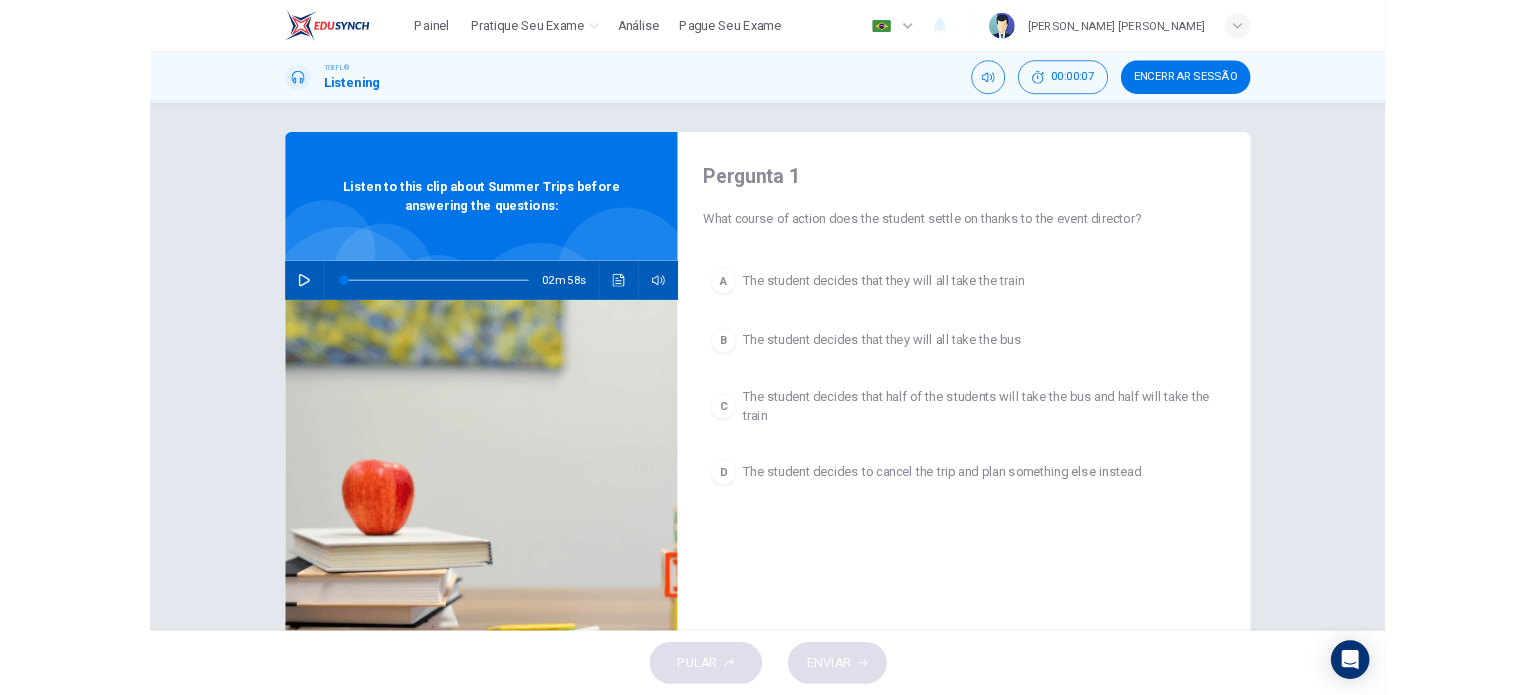 scroll, scrollTop: 0, scrollLeft: 0, axis: both 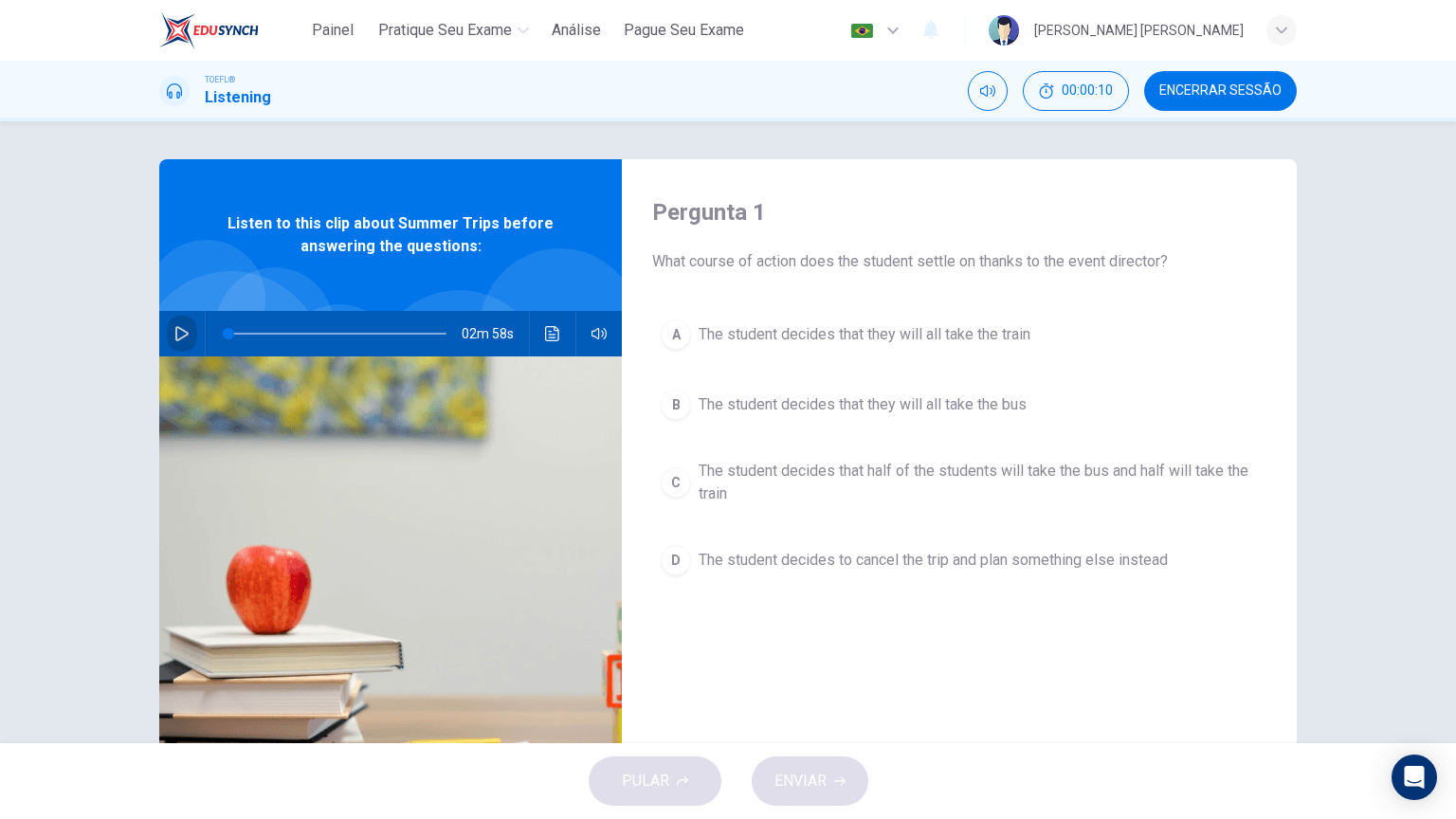 click 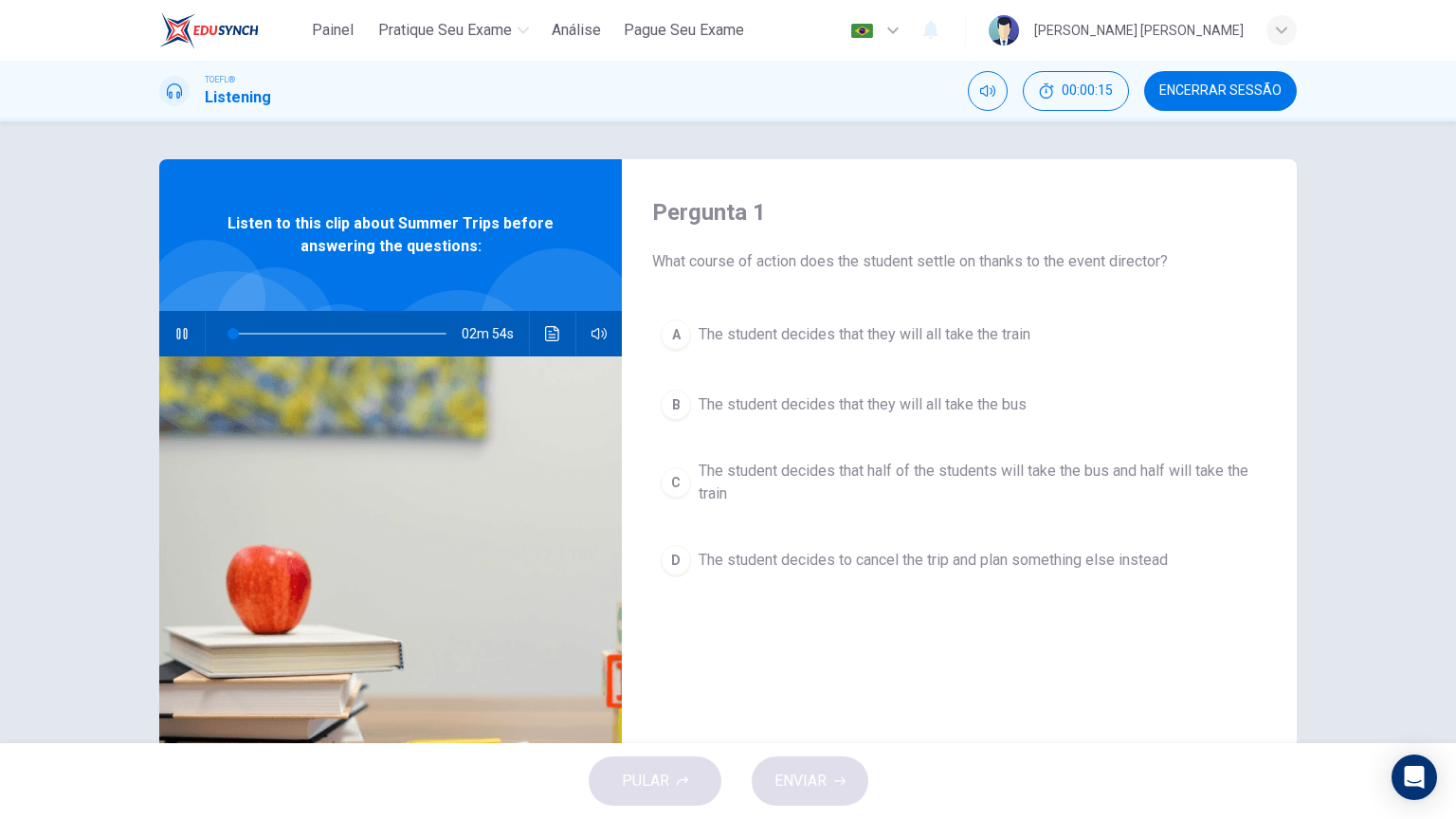 type on "3" 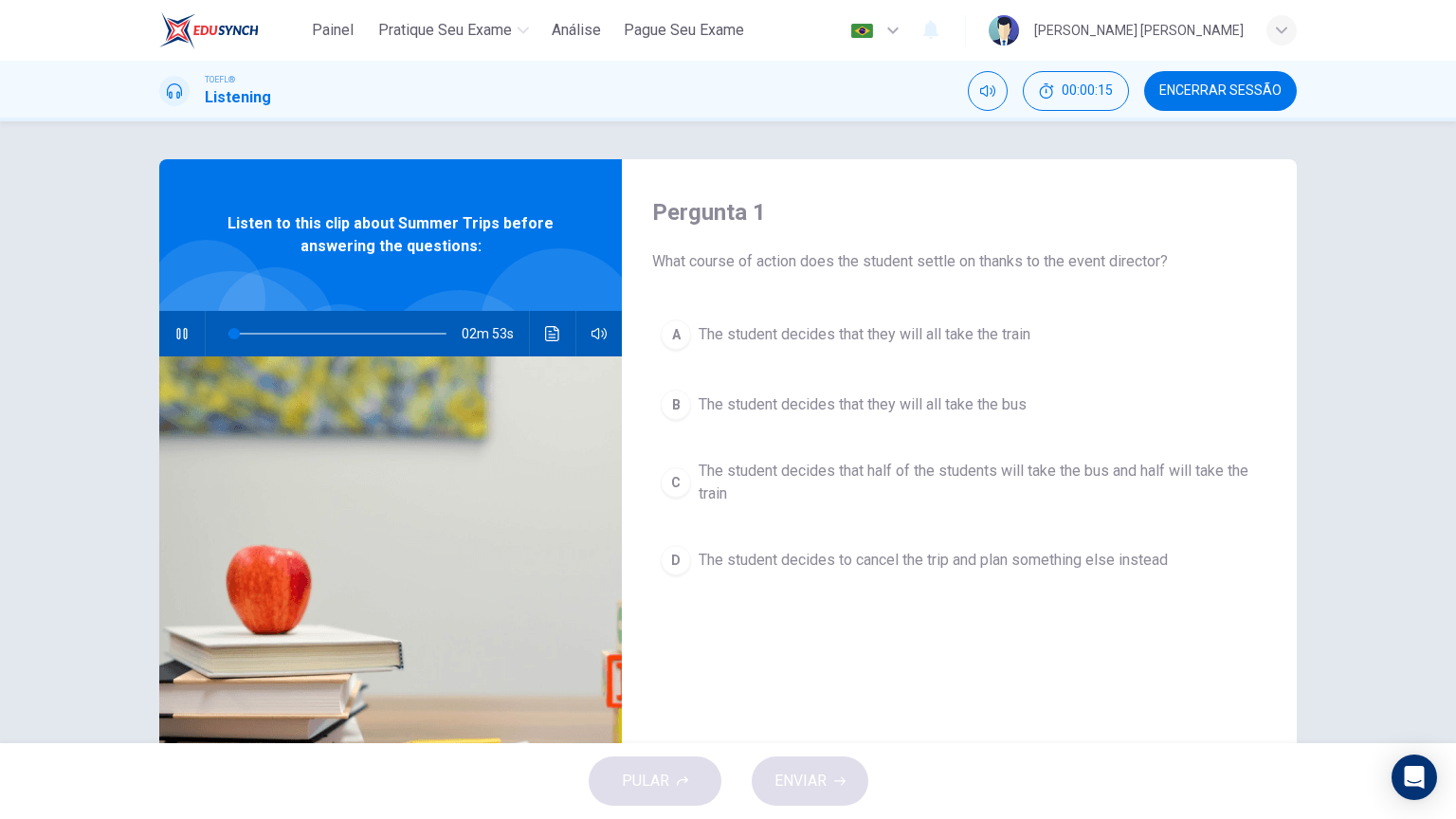 type 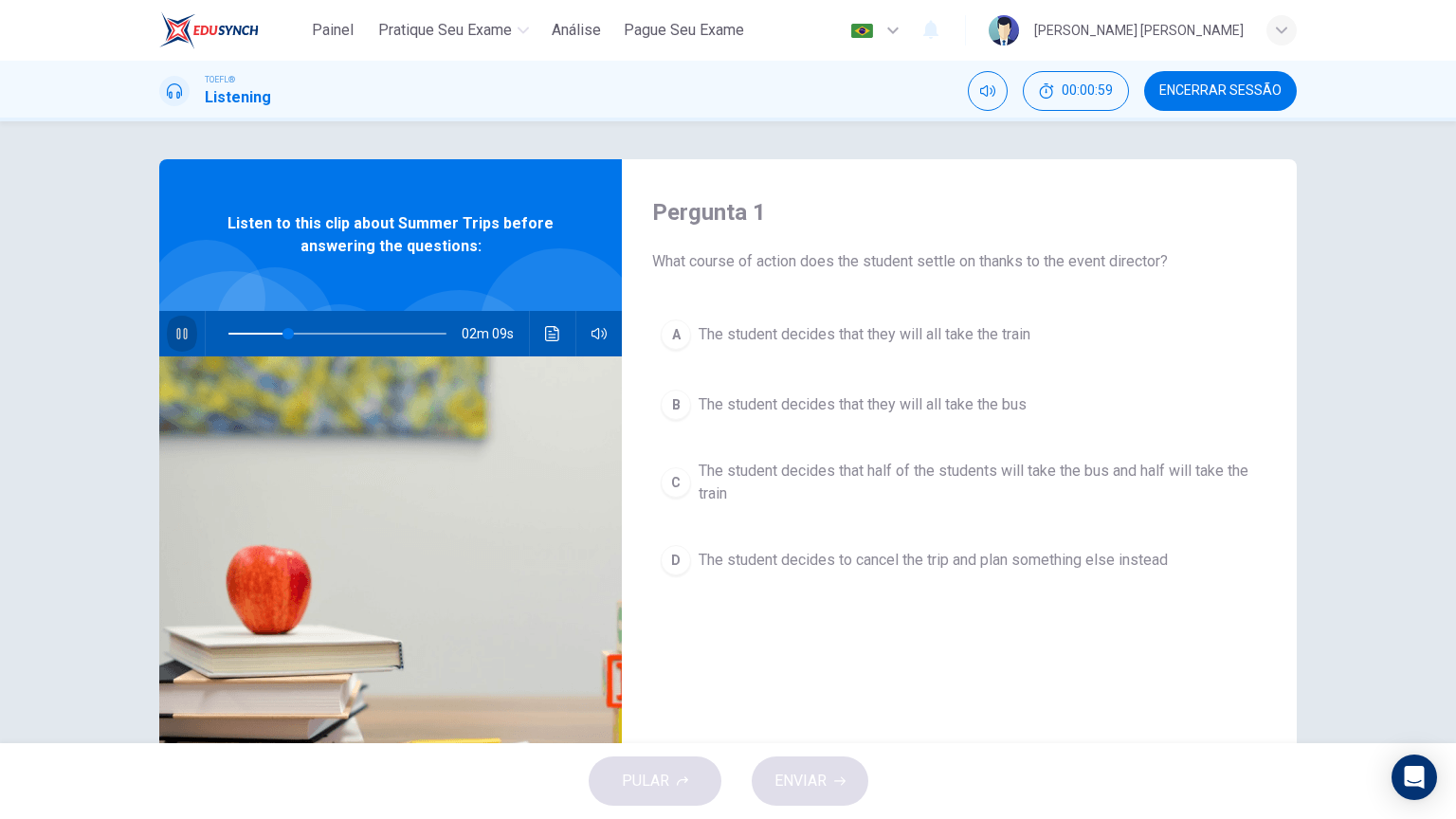click 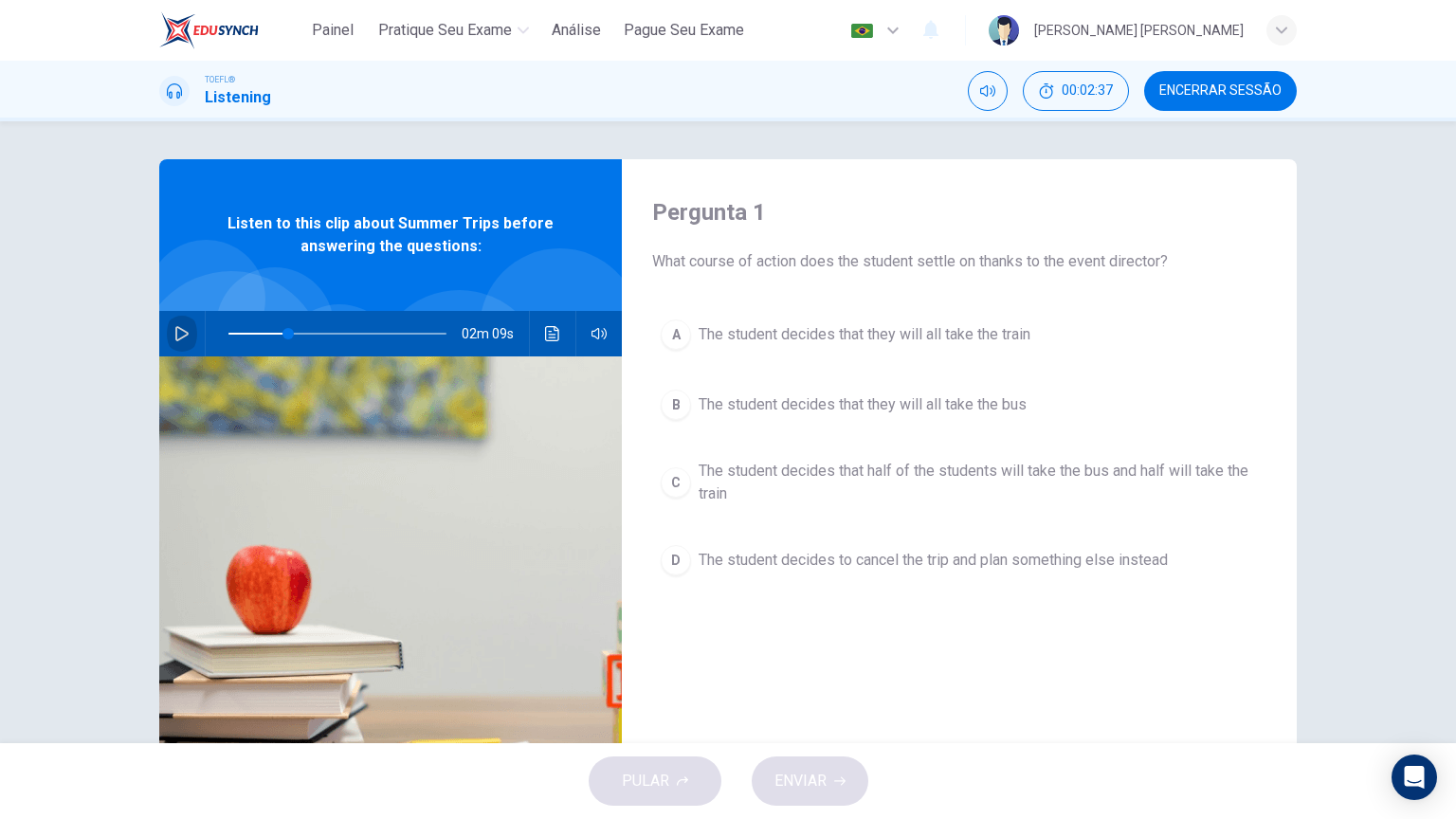 click 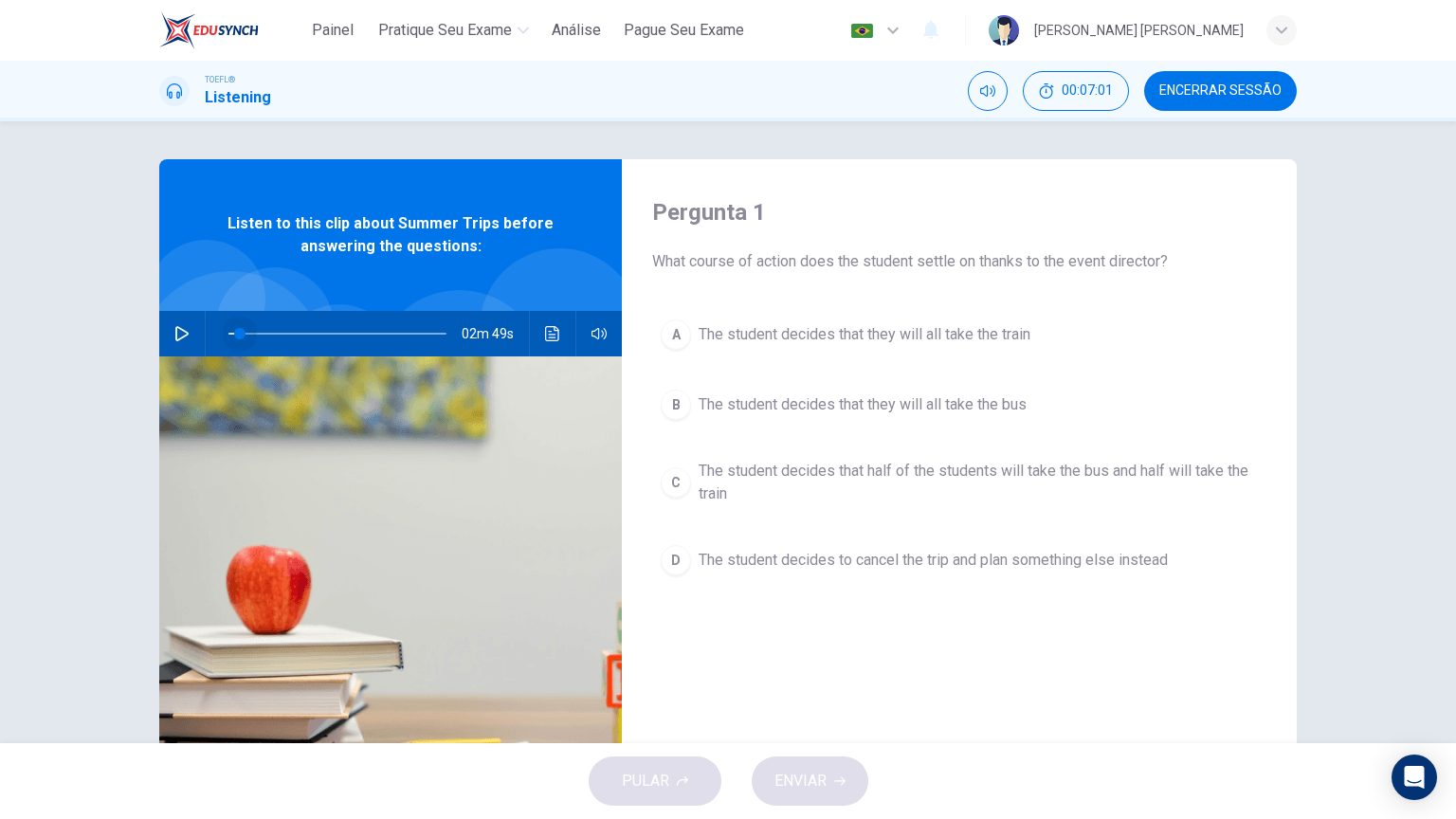 click at bounding box center [240, 334] 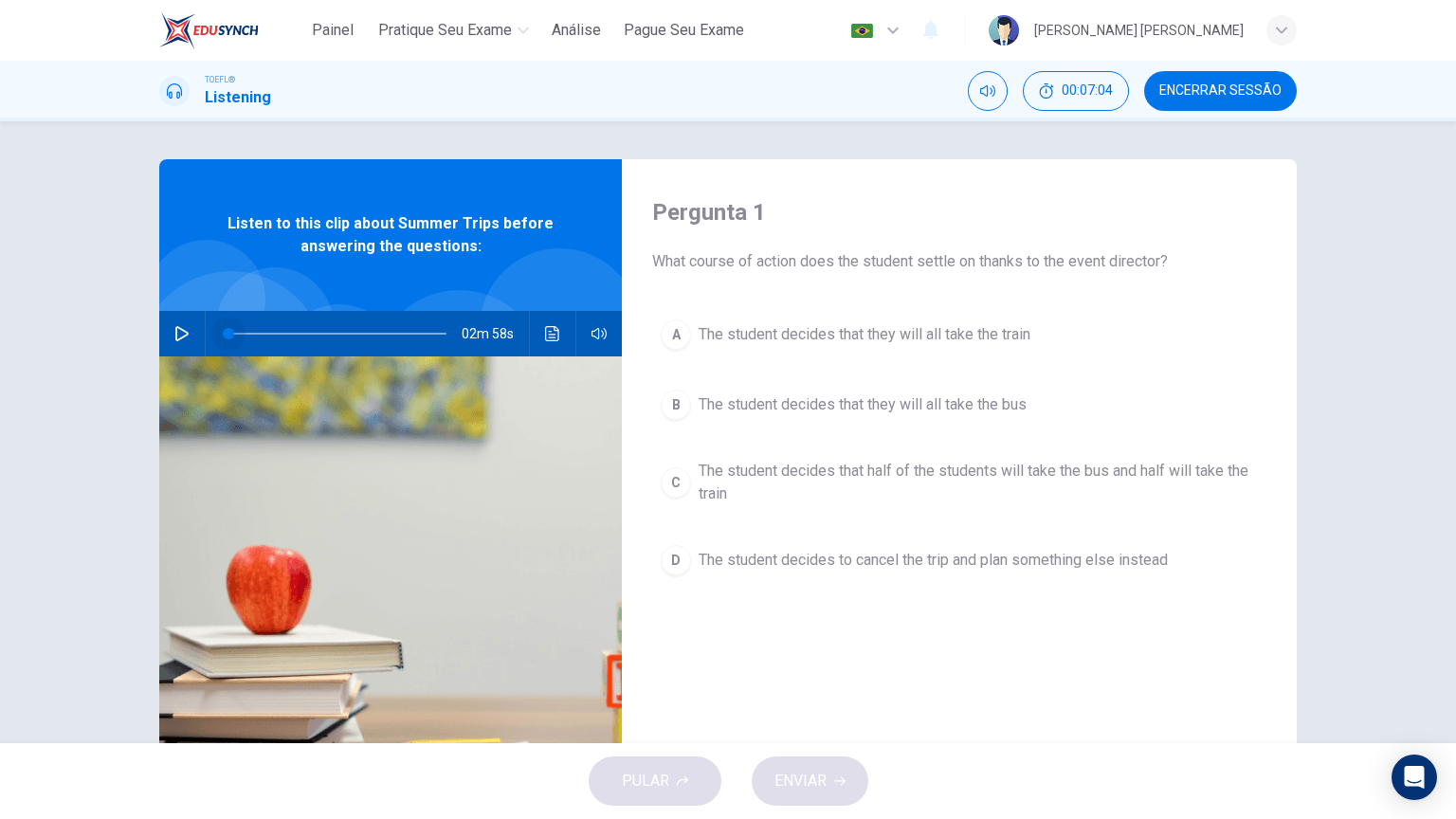 drag, startPoint x: 234, startPoint y: 325, endPoint x: 227, endPoint y: 335, distance: 12.206556 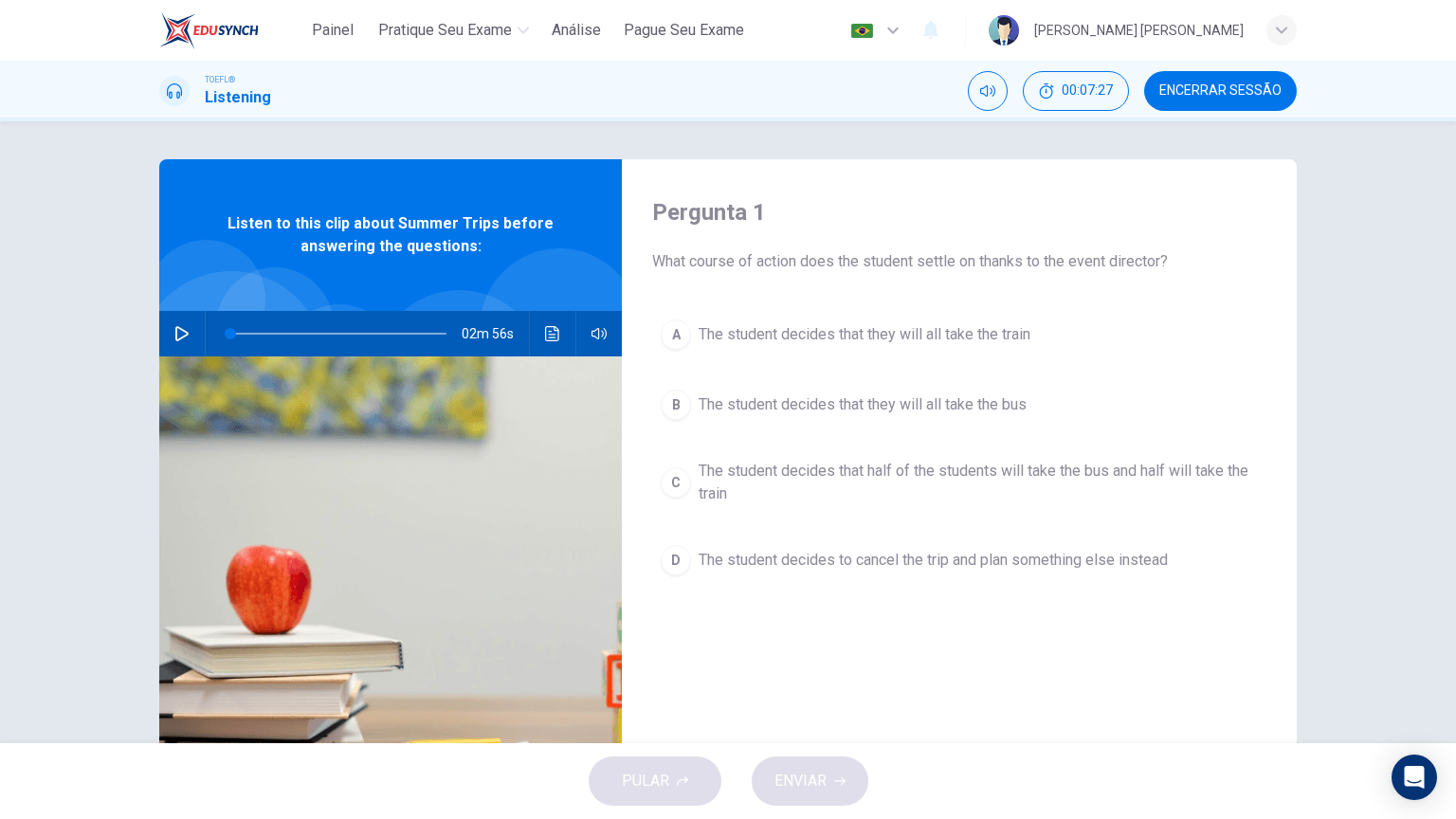 click at bounding box center (231, 365) 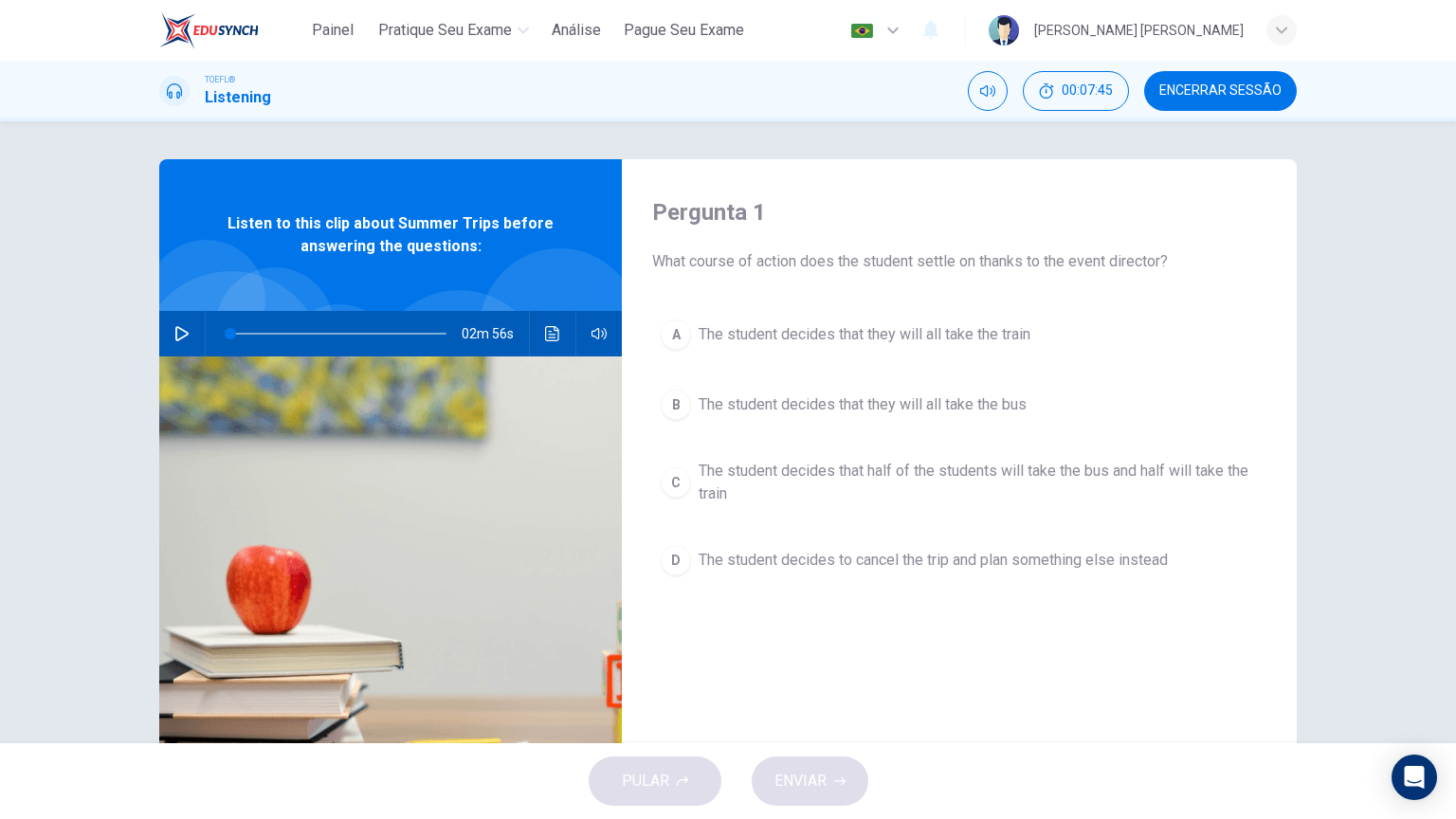 click on "02m 56s" at bounding box center [391, 334] 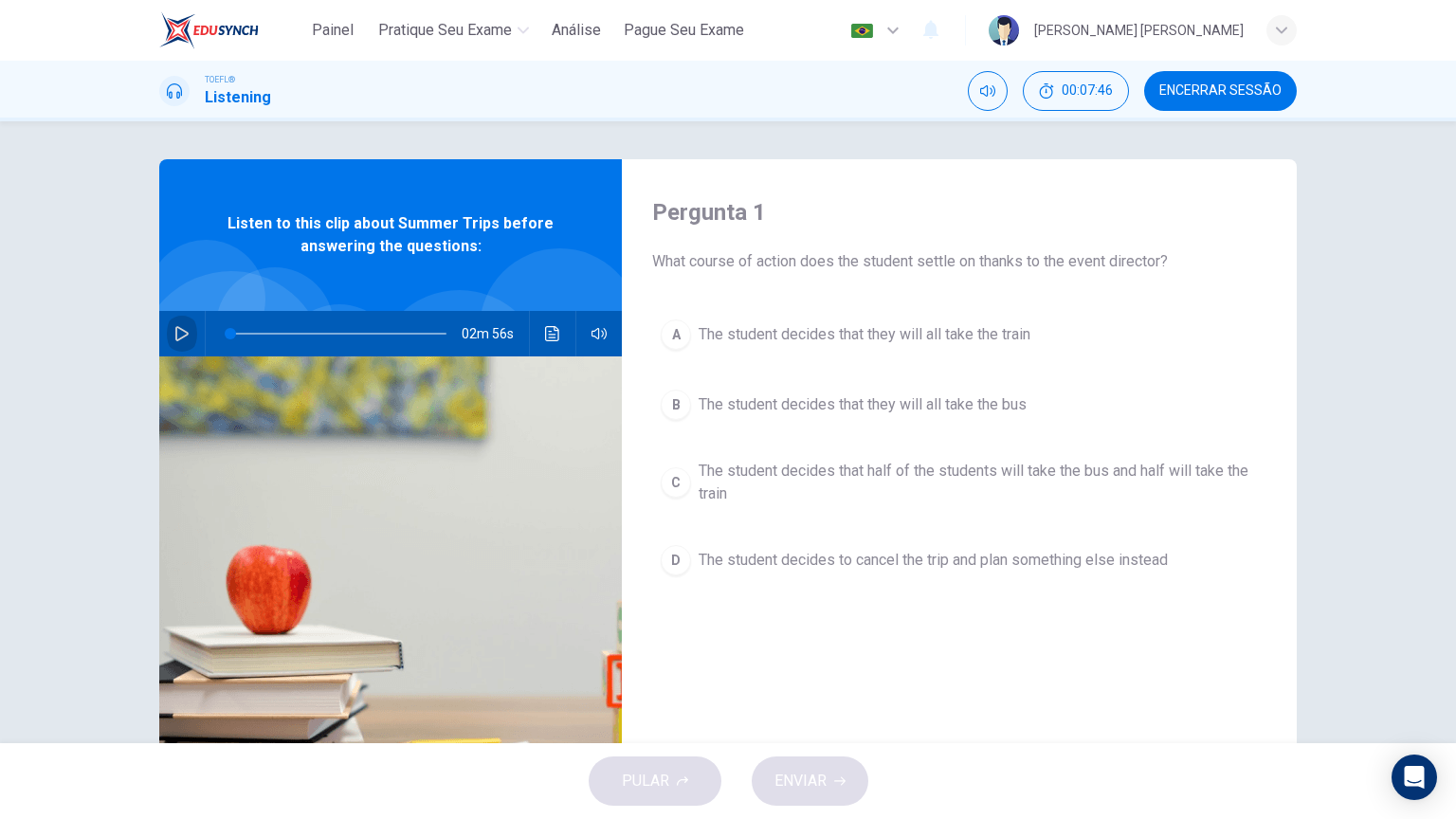 click at bounding box center (182, 334) 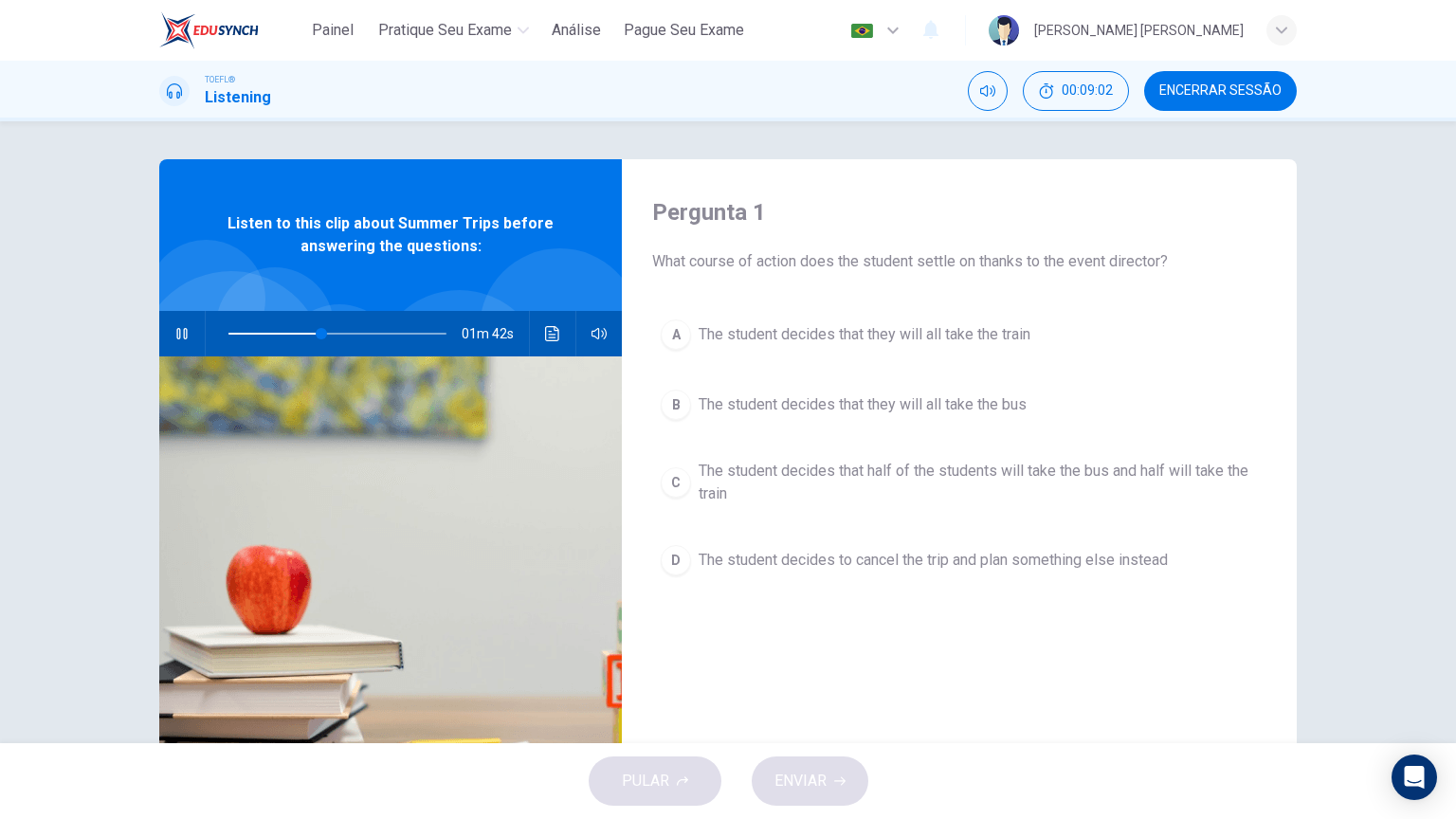 click at bounding box center (182, 334) 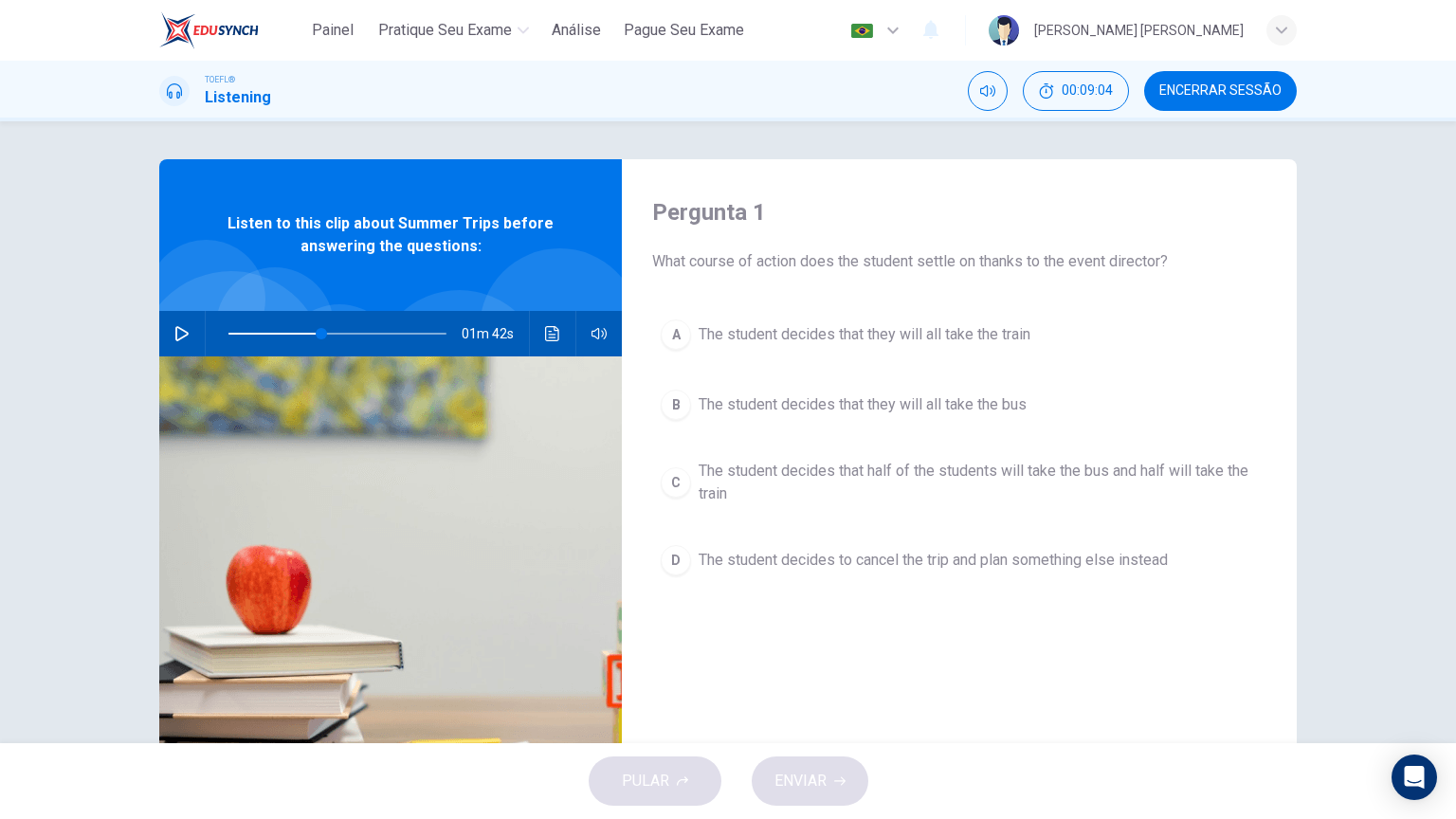 click at bounding box center [182, 334] 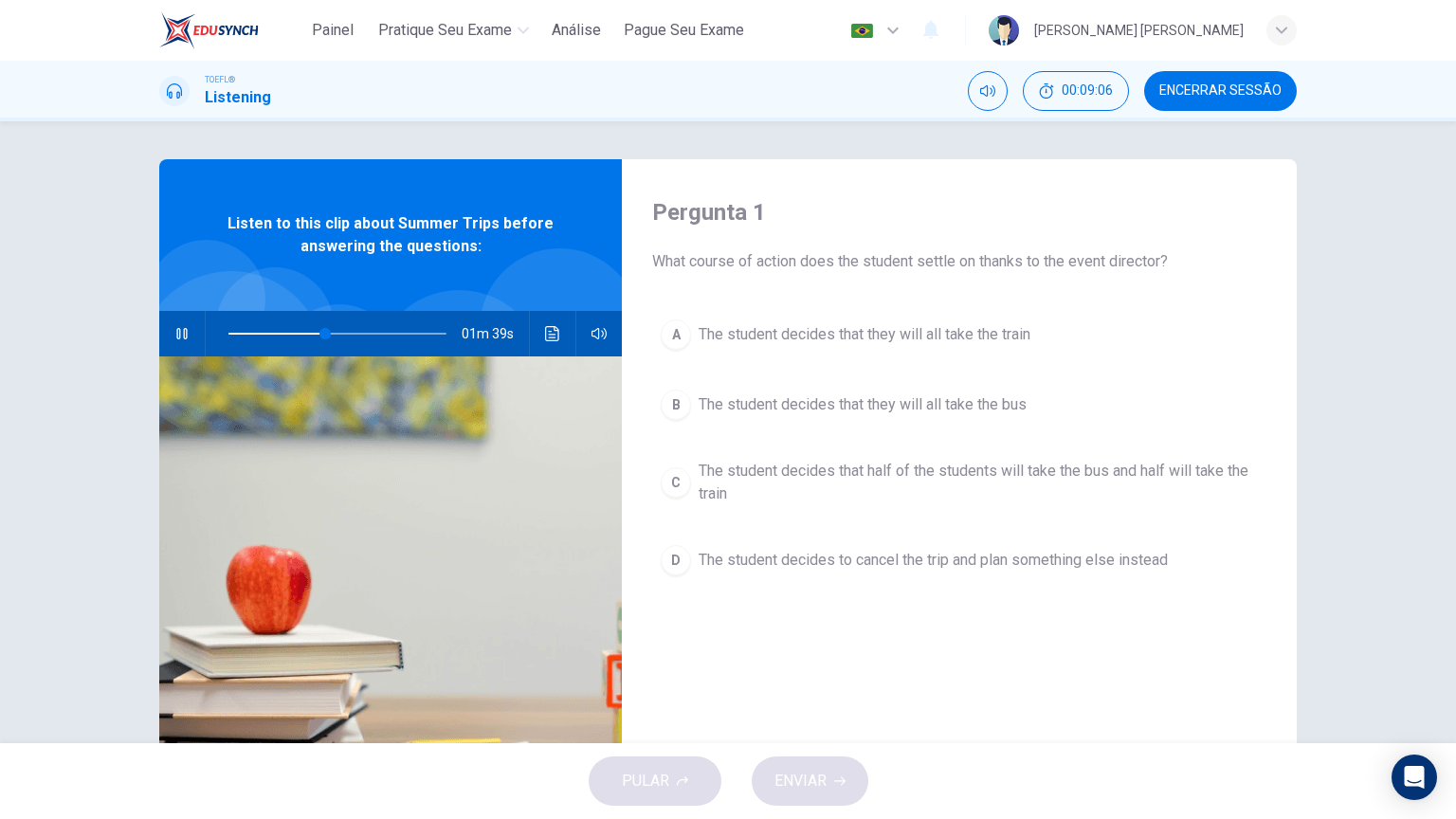 click at bounding box center (182, 334) 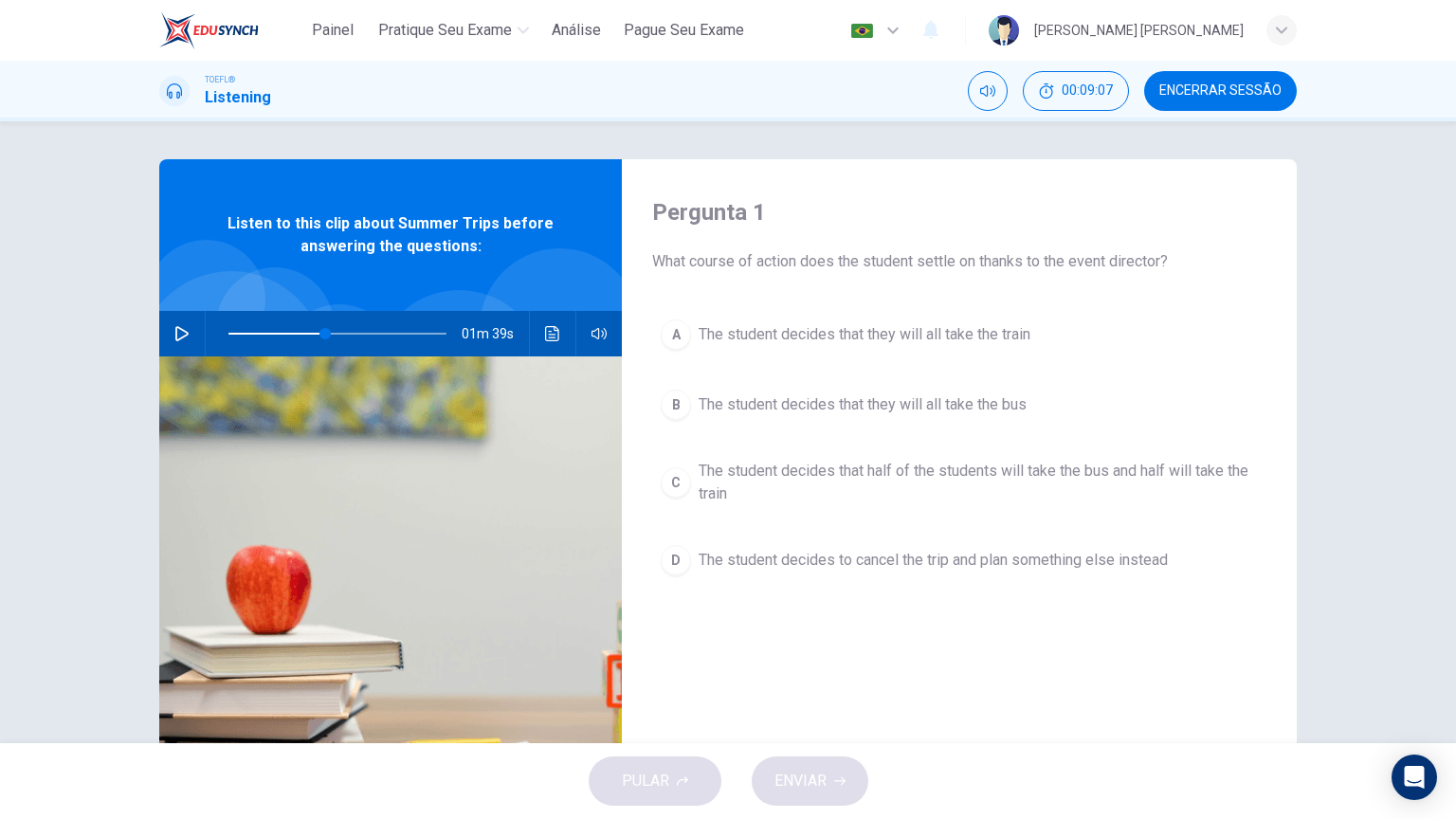 click at bounding box center [182, 334] 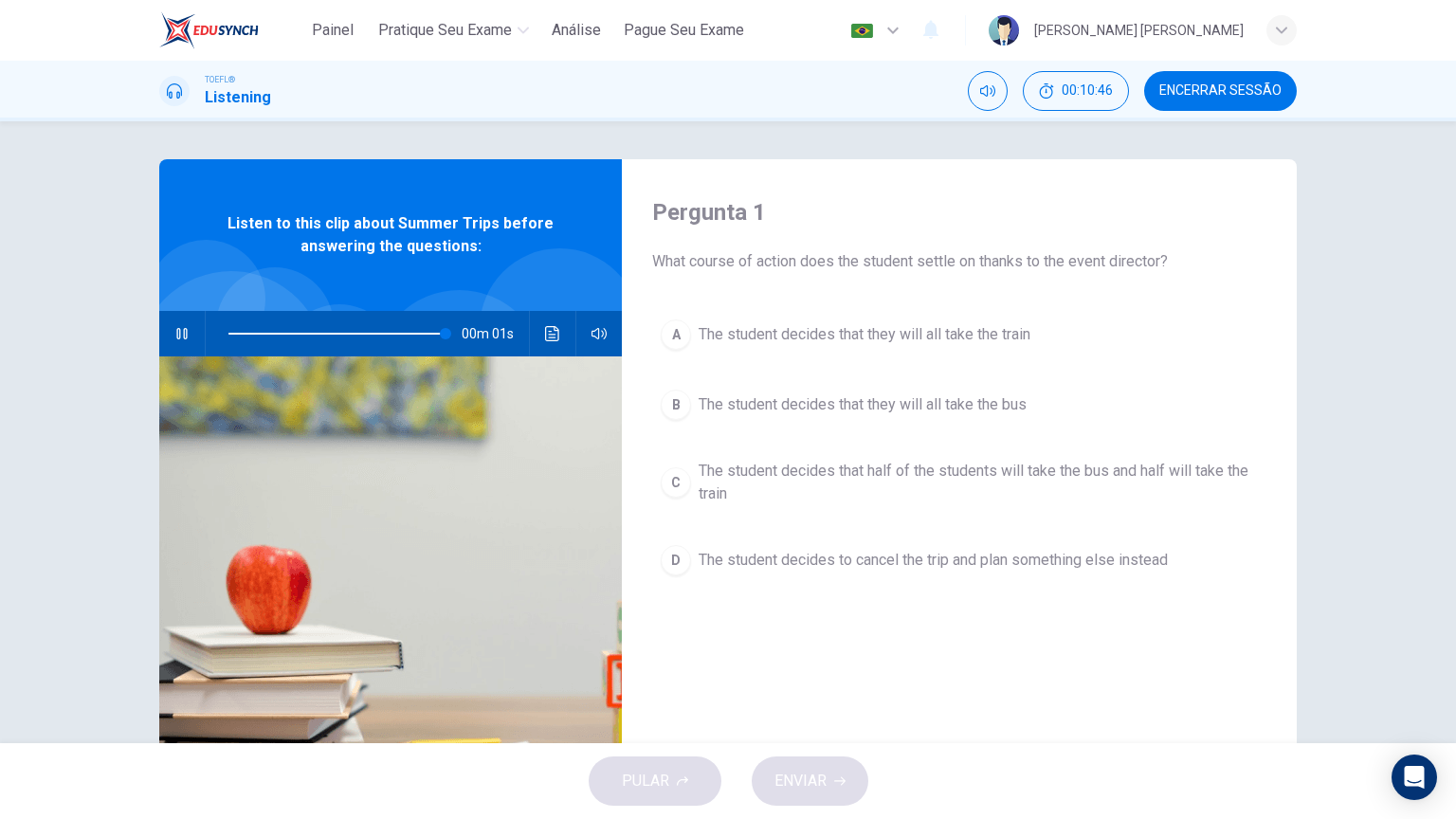 type on "0" 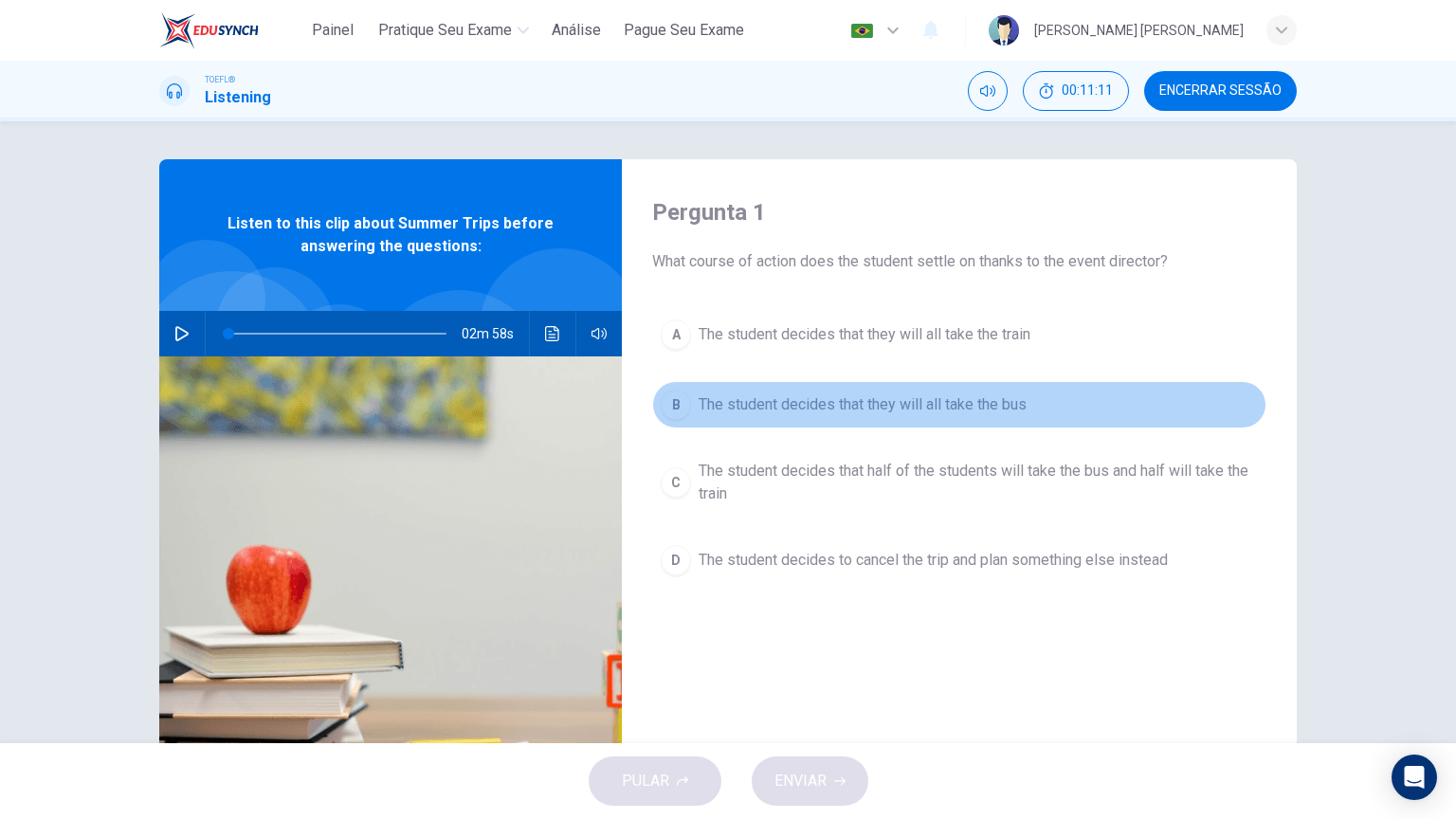 click on "B The student decides that they will all take the bus" at bounding box center [959, 405] 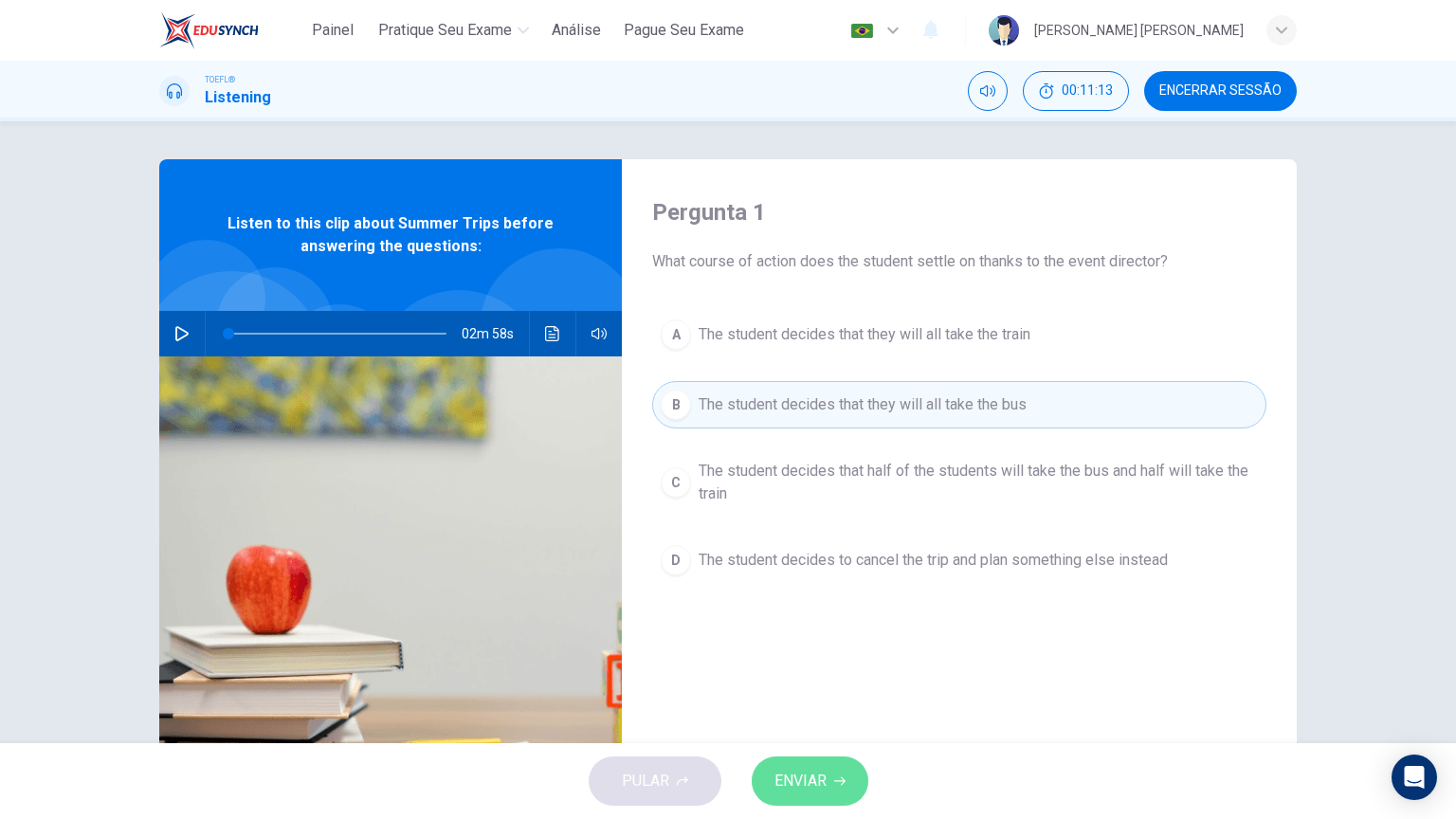 click on "ENVIAR" at bounding box center [810, 781] 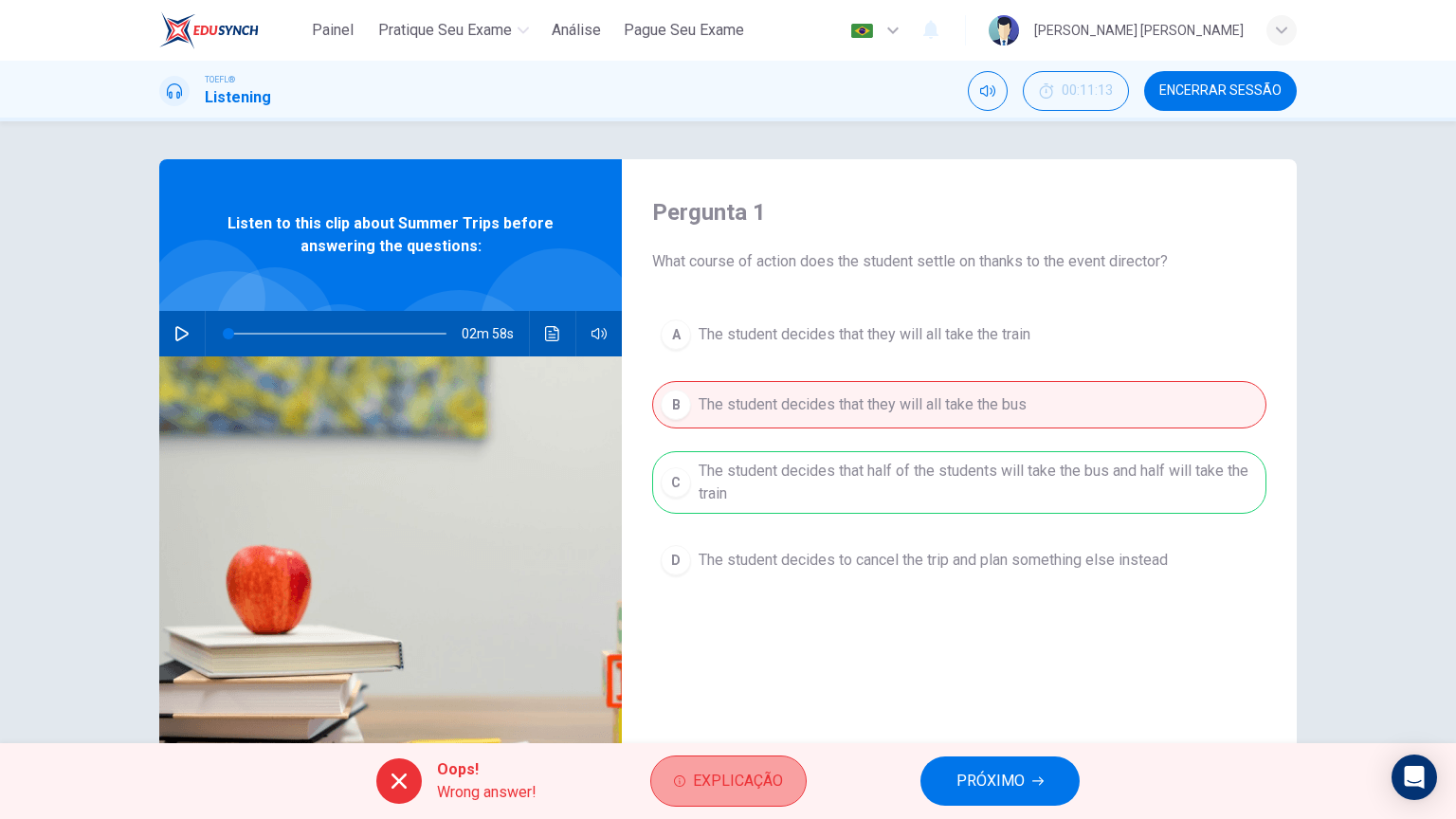 click on "Explicação" at bounding box center [737, 781] 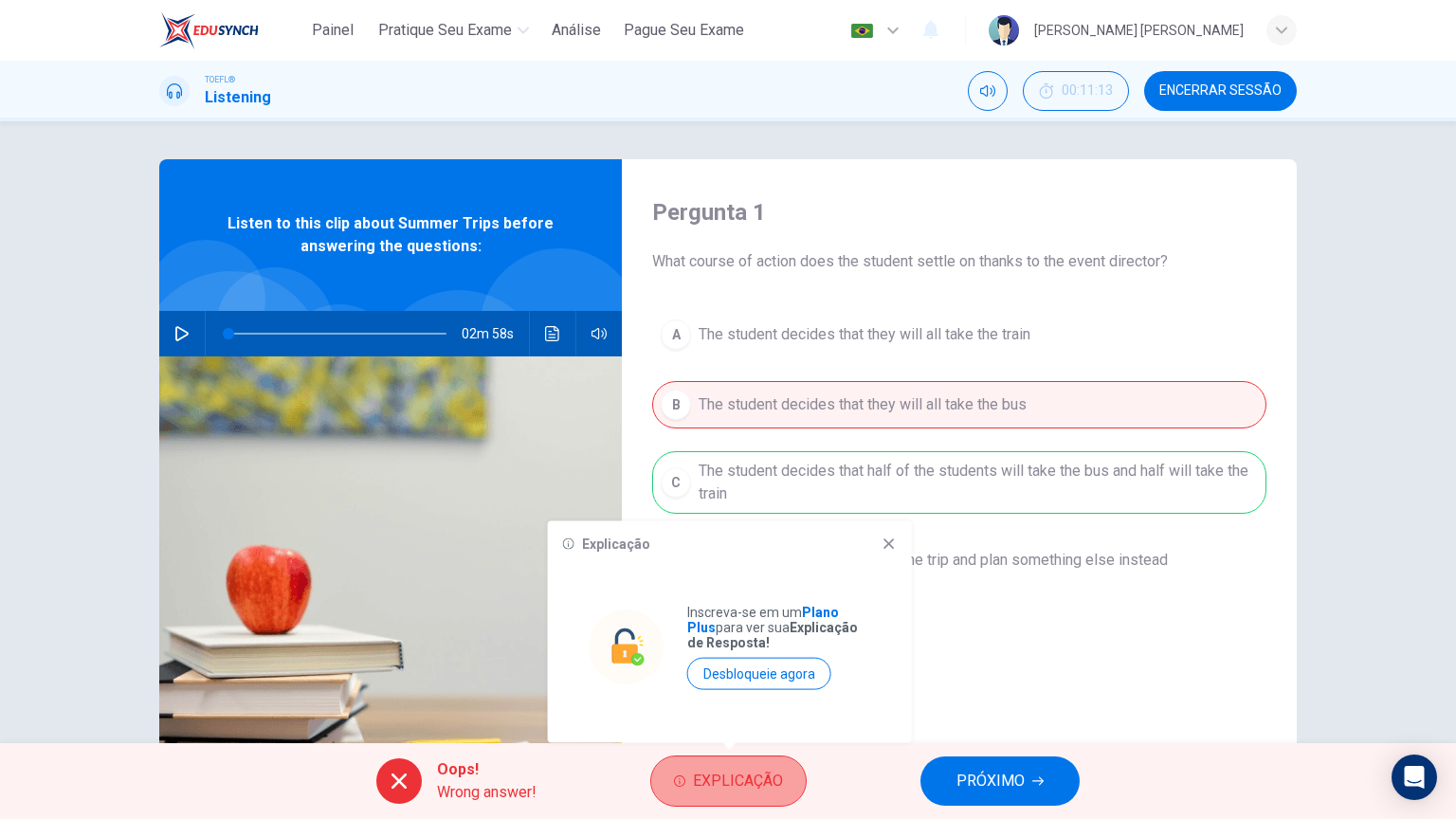 click on "Explicação" at bounding box center (737, 781) 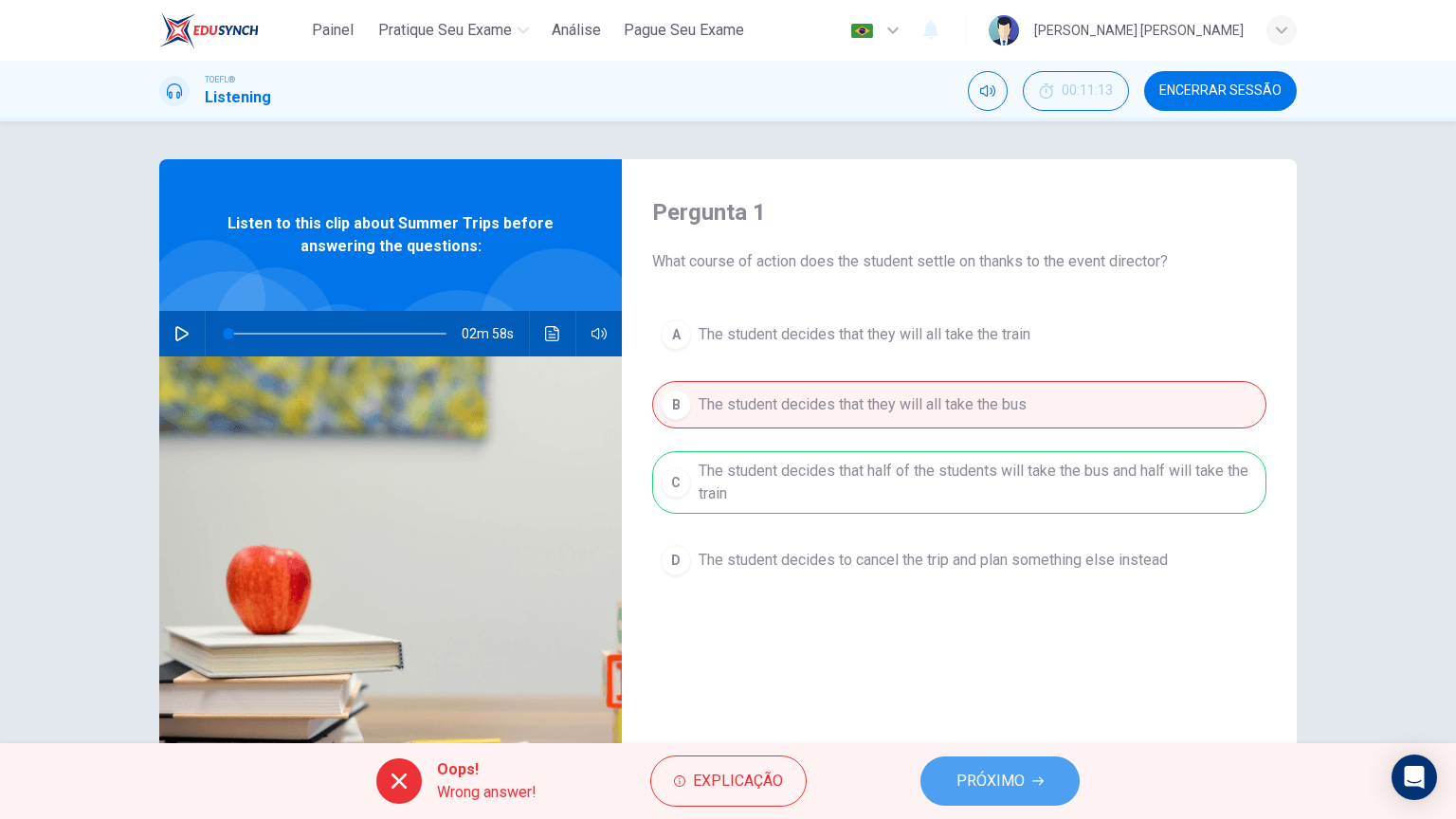 click on "PRÓXIMO" at bounding box center [991, 781] 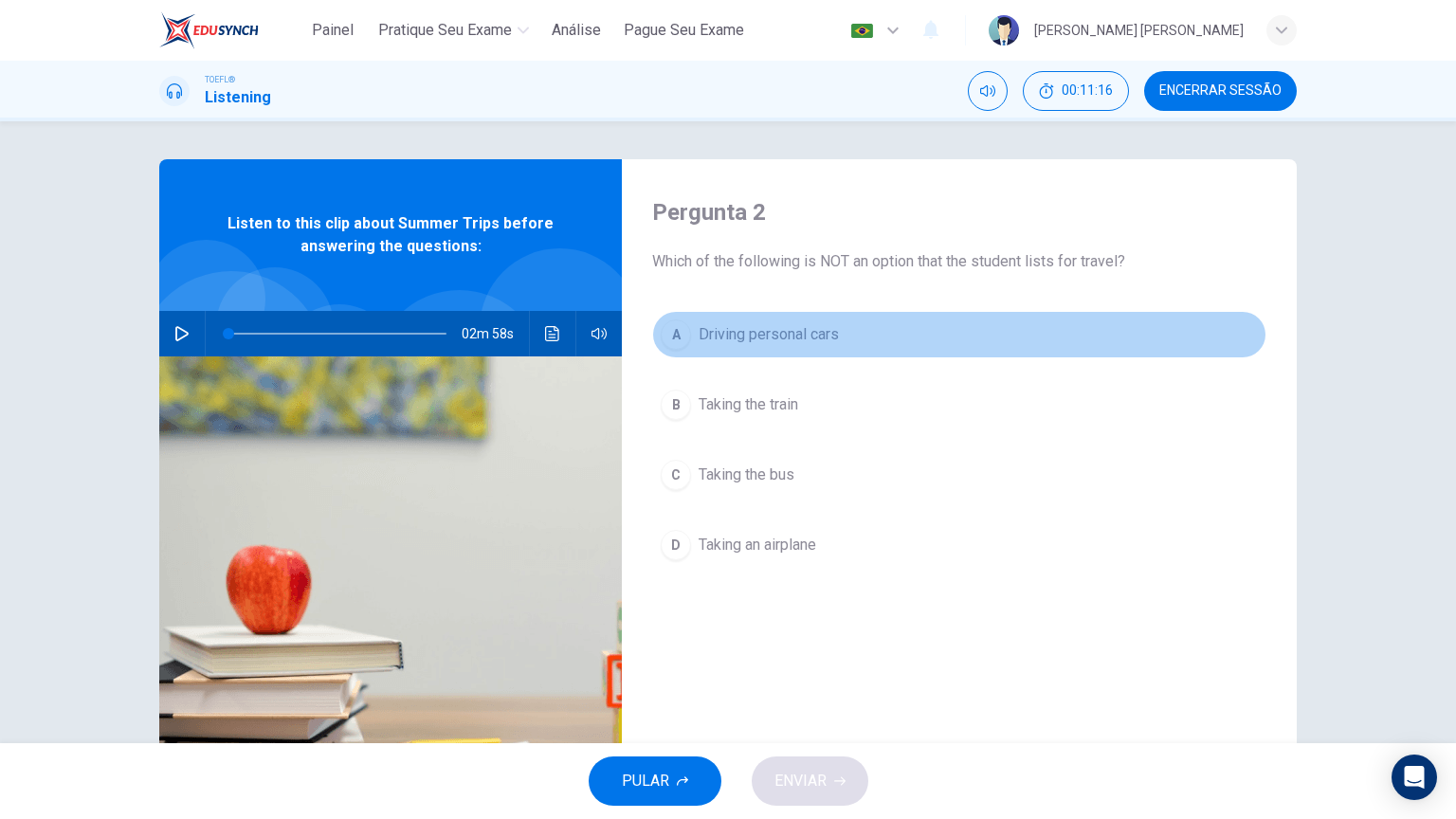 click on "A Driving personal cars" at bounding box center (959, 335) 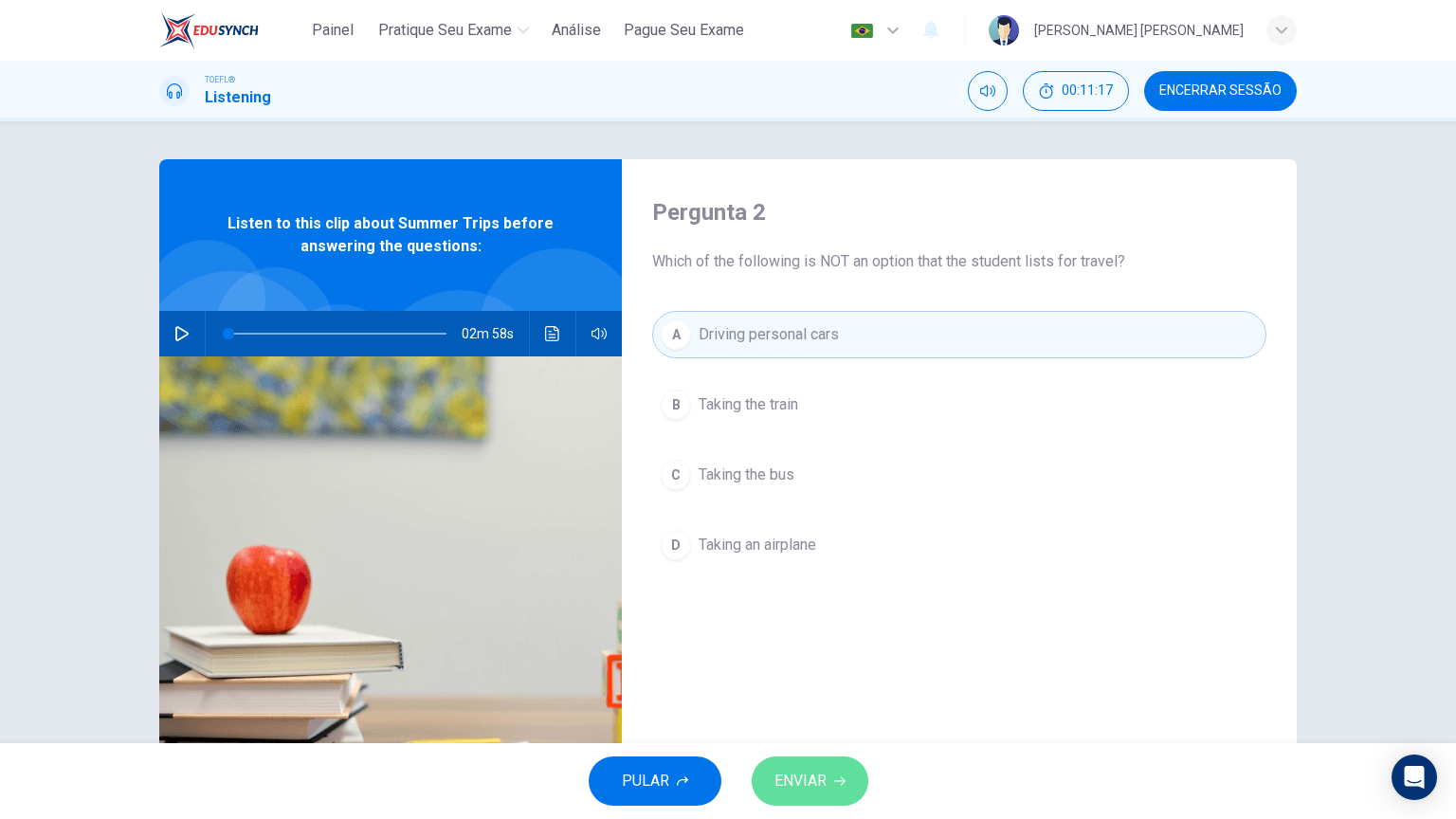 click on "ENVIAR" at bounding box center (810, 781) 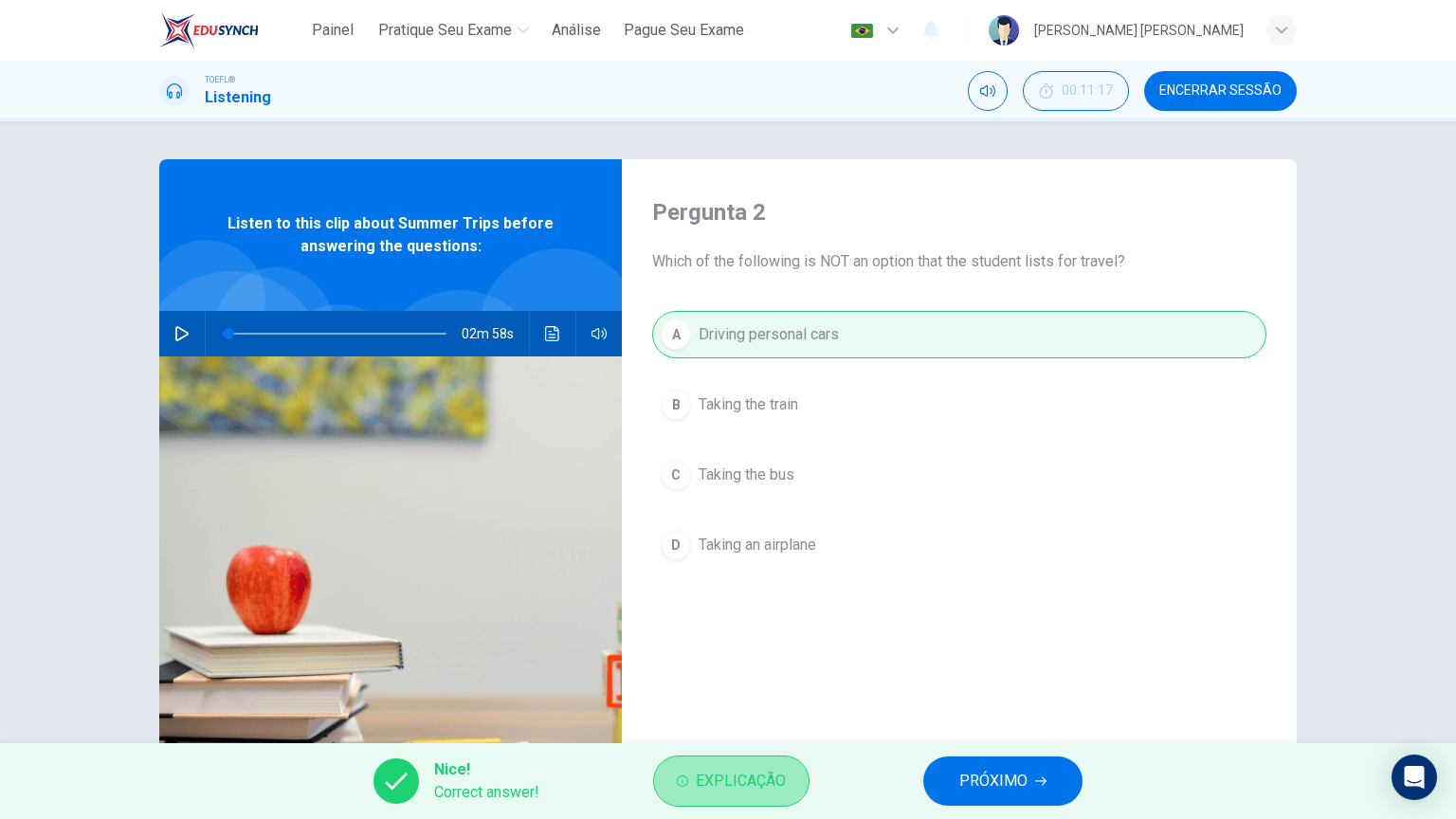 click on "Explicação" at bounding box center [731, 781] 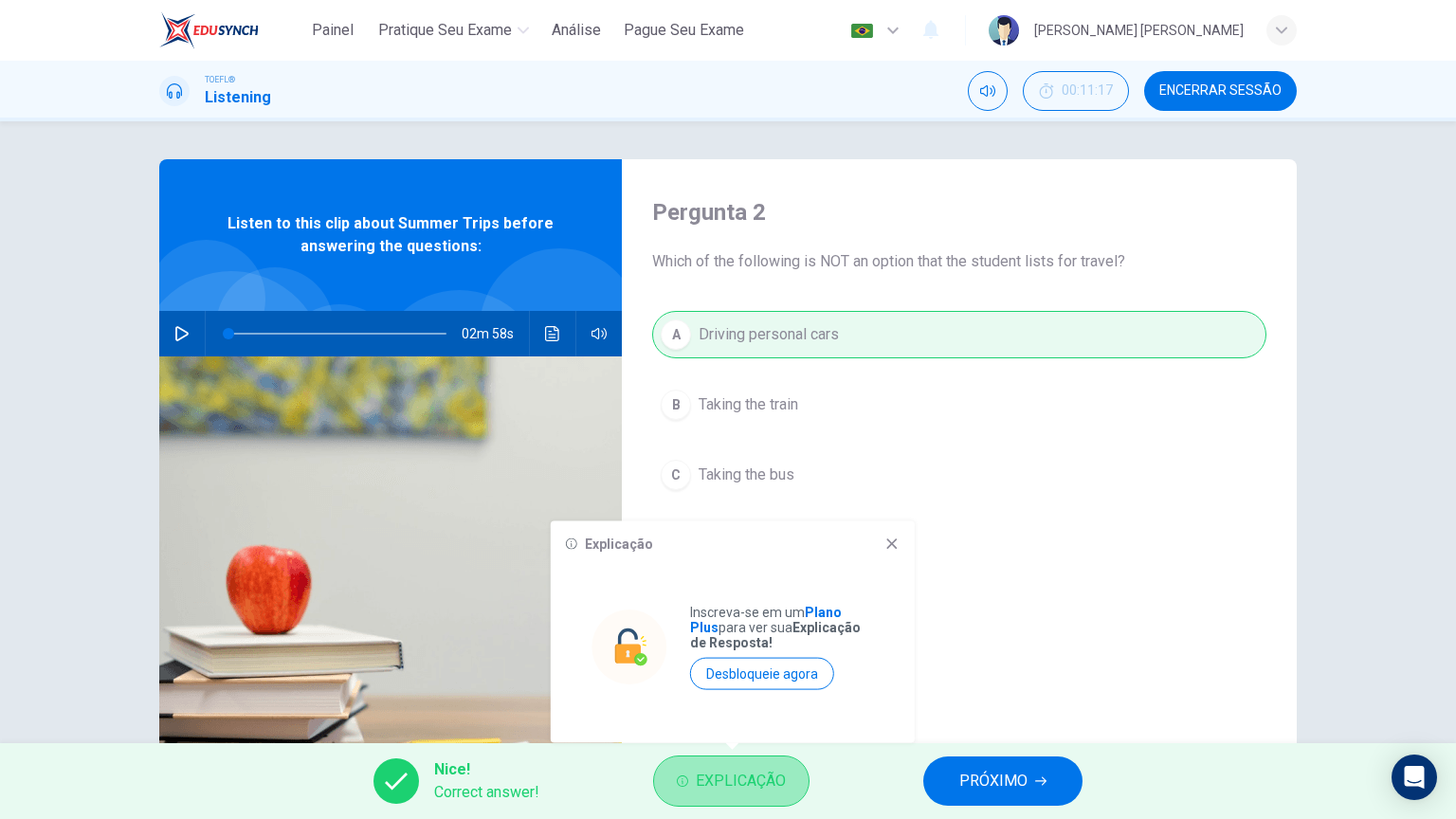 click on "Explicação" at bounding box center [731, 781] 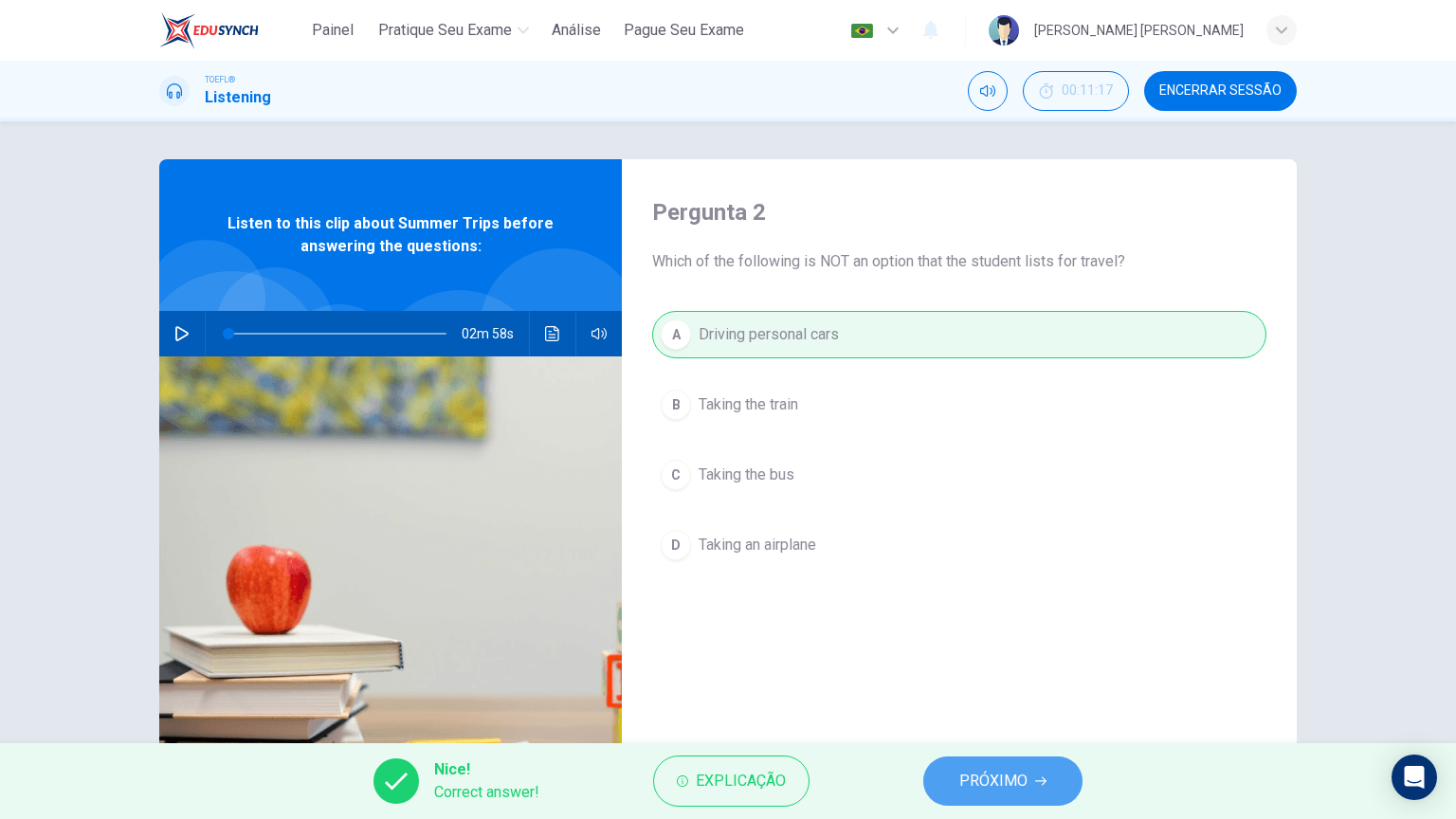 click on "PRÓXIMO" at bounding box center [993, 781] 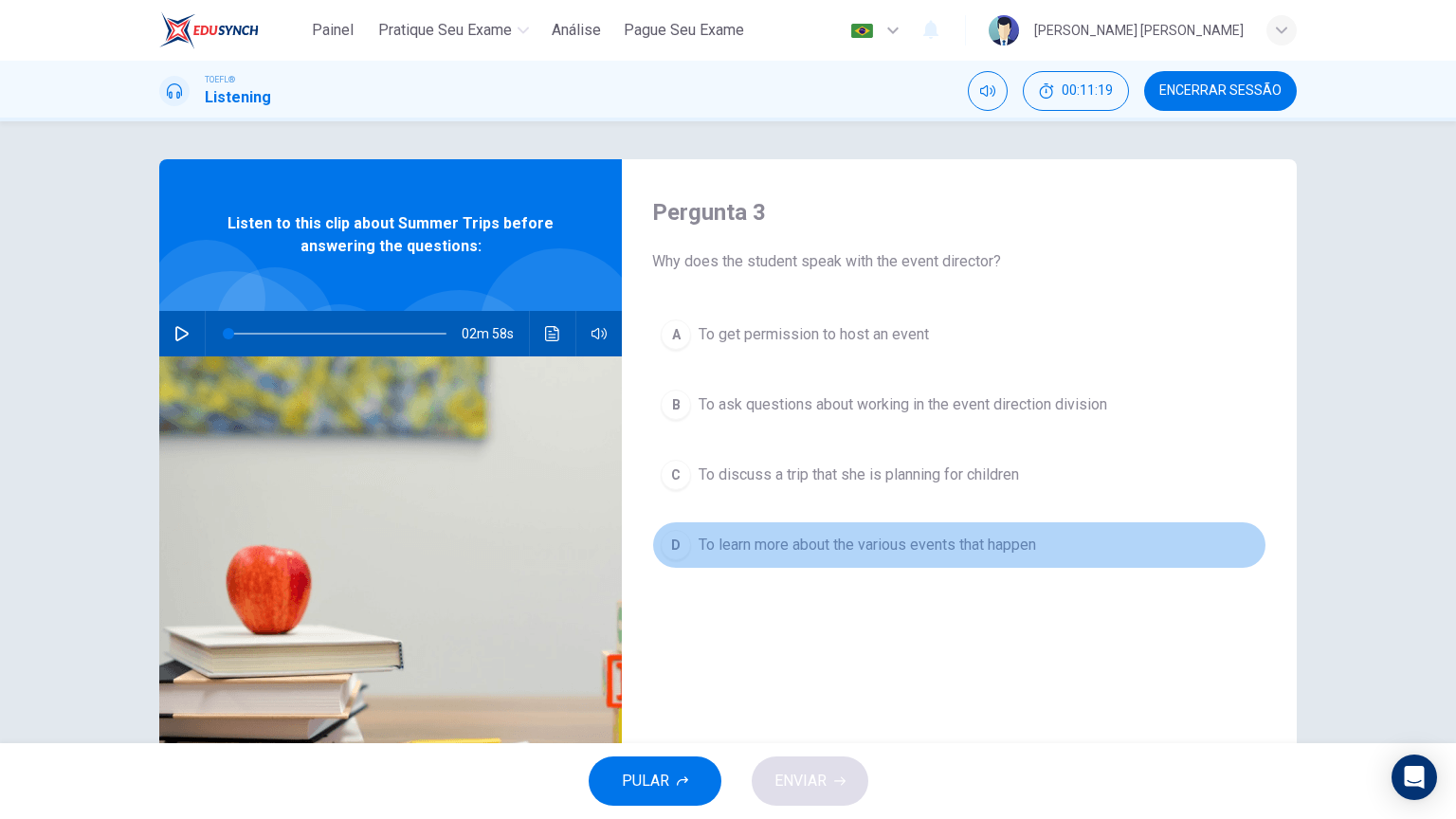 click on "D To learn more about the various events that happen" at bounding box center (959, 545) 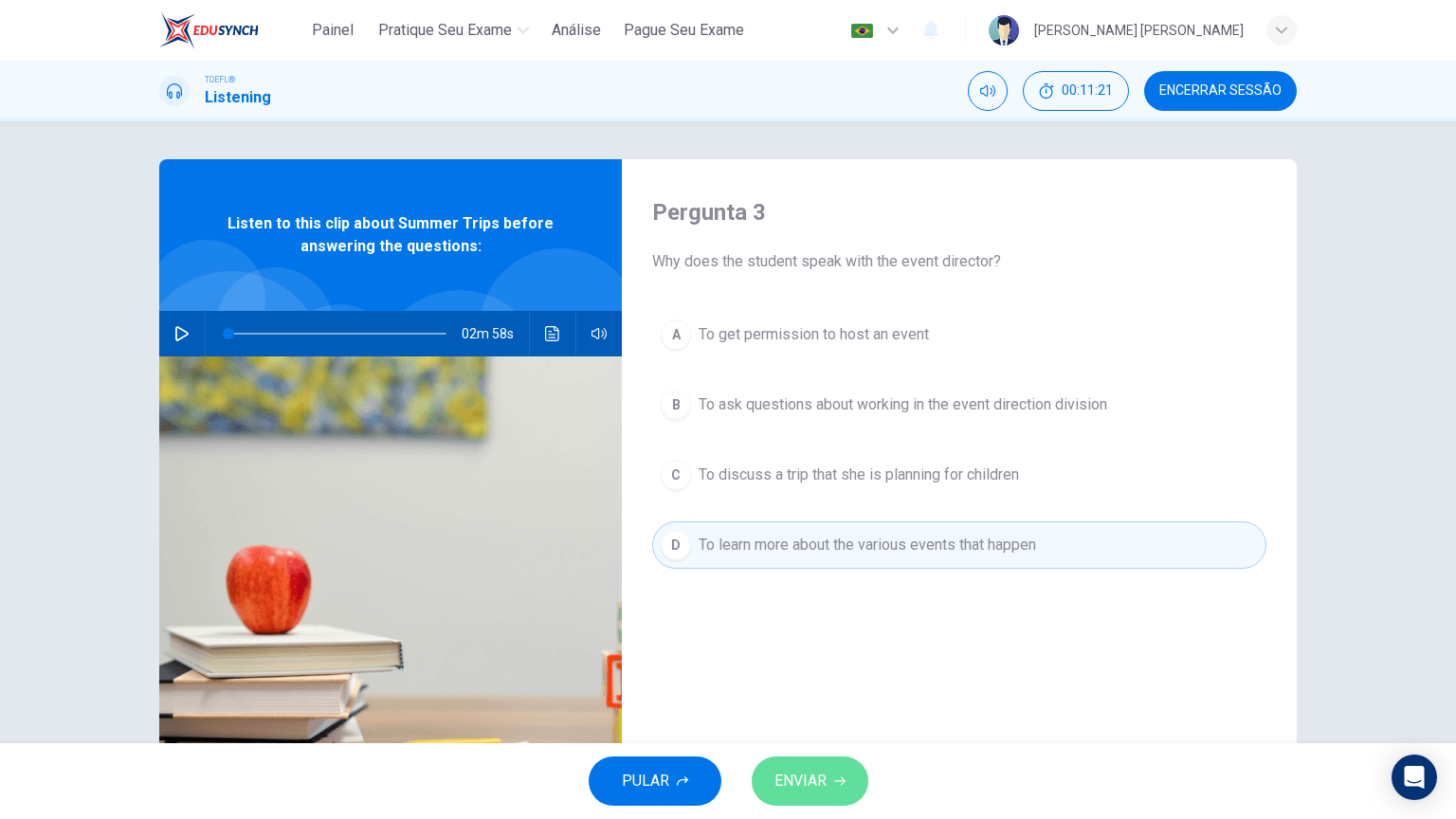 click on "ENVIAR" at bounding box center (810, 781) 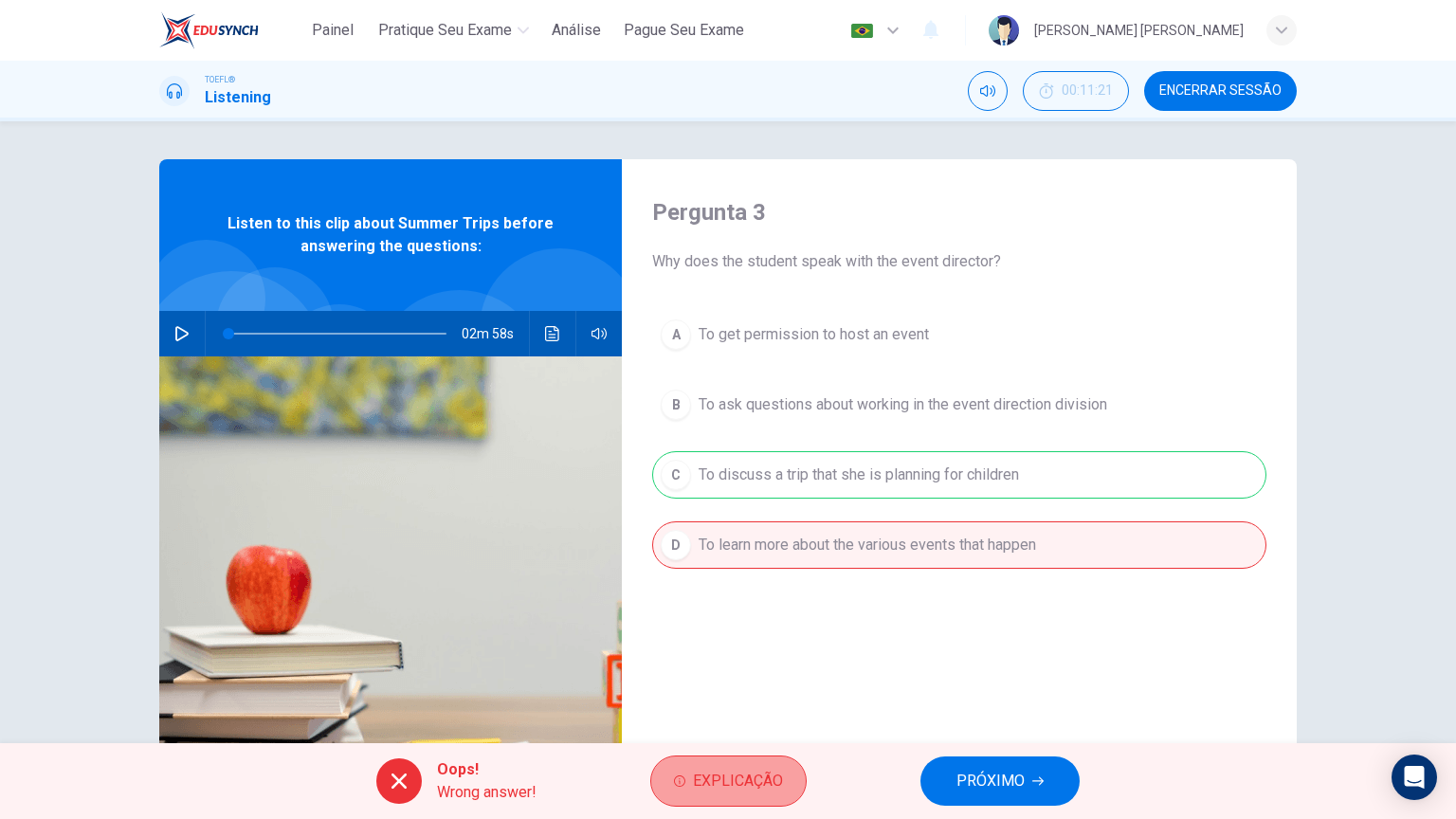 click on "Explicação" at bounding box center (728, 781) 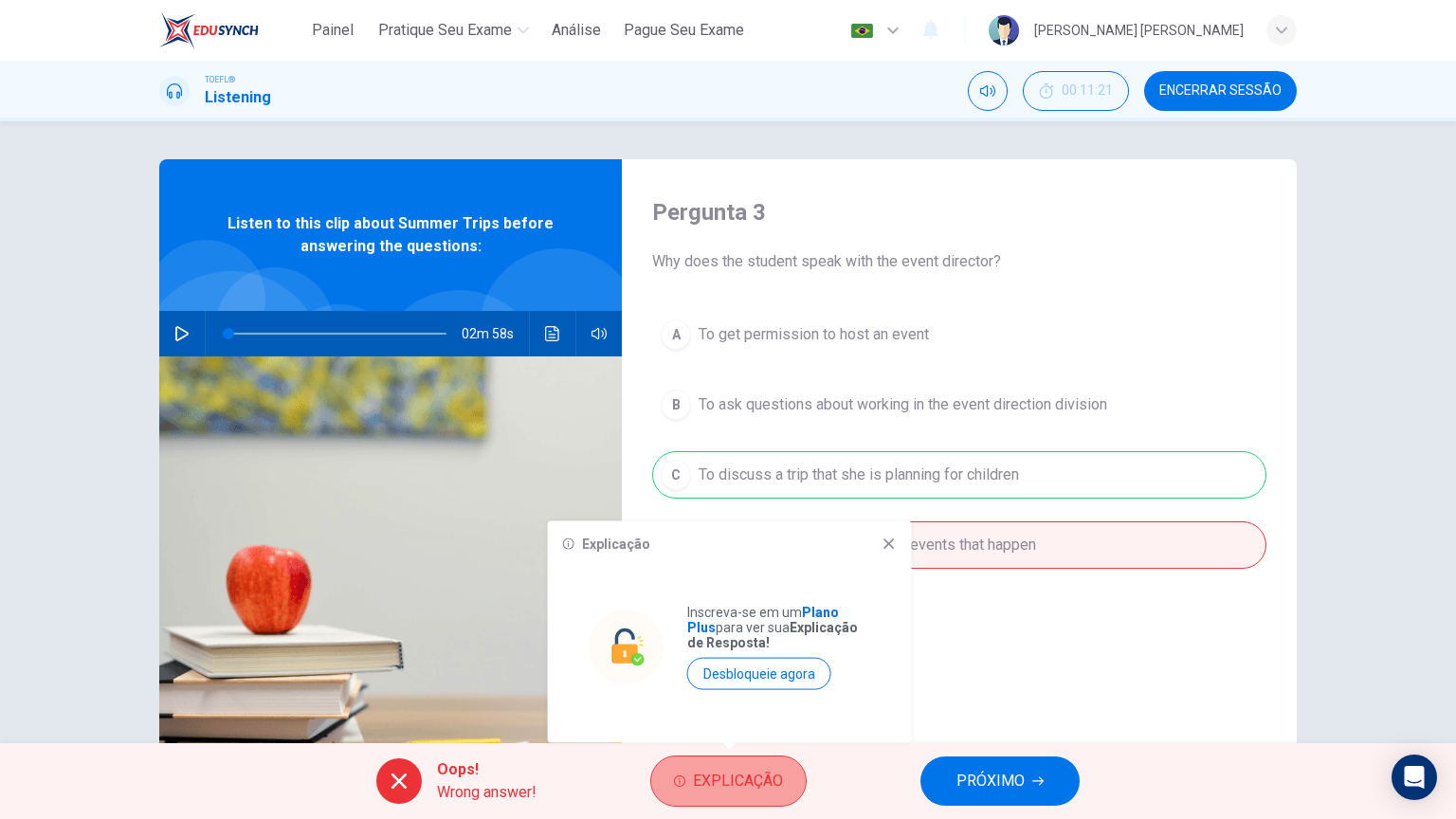 click on "Explicação" at bounding box center [728, 781] 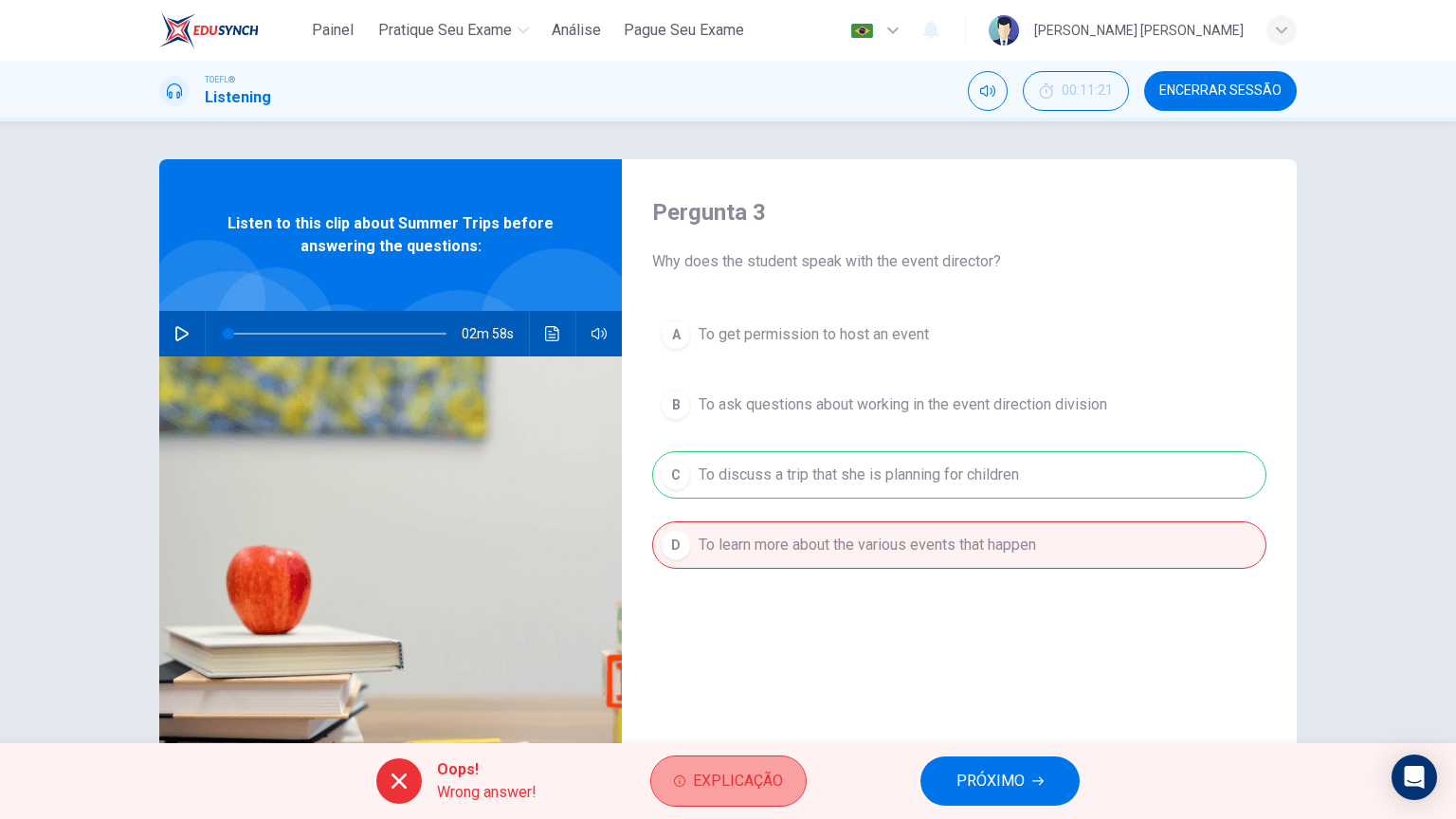 click on "Explicação" at bounding box center (728, 781) 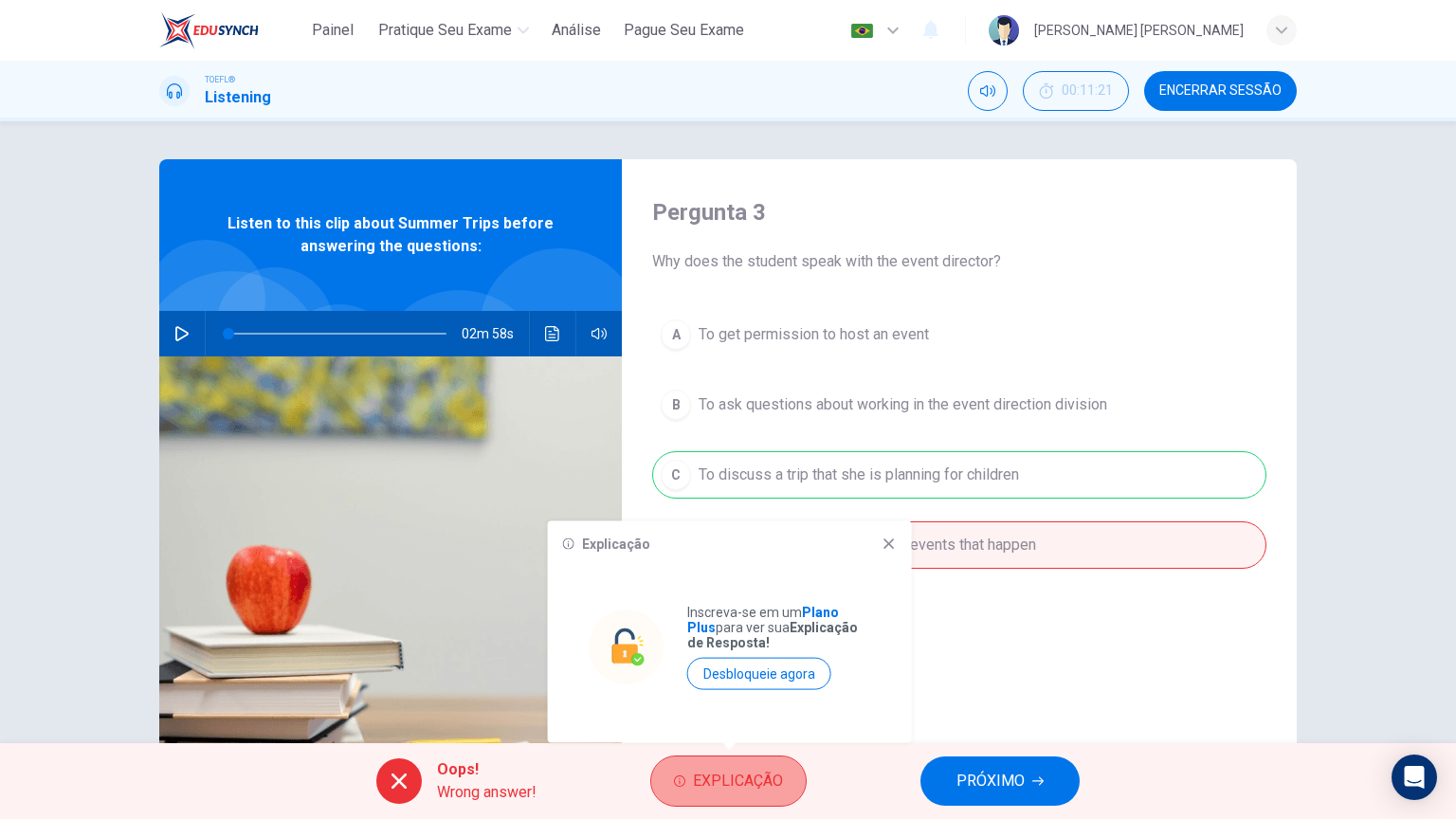 click on "Explicação" at bounding box center (728, 781) 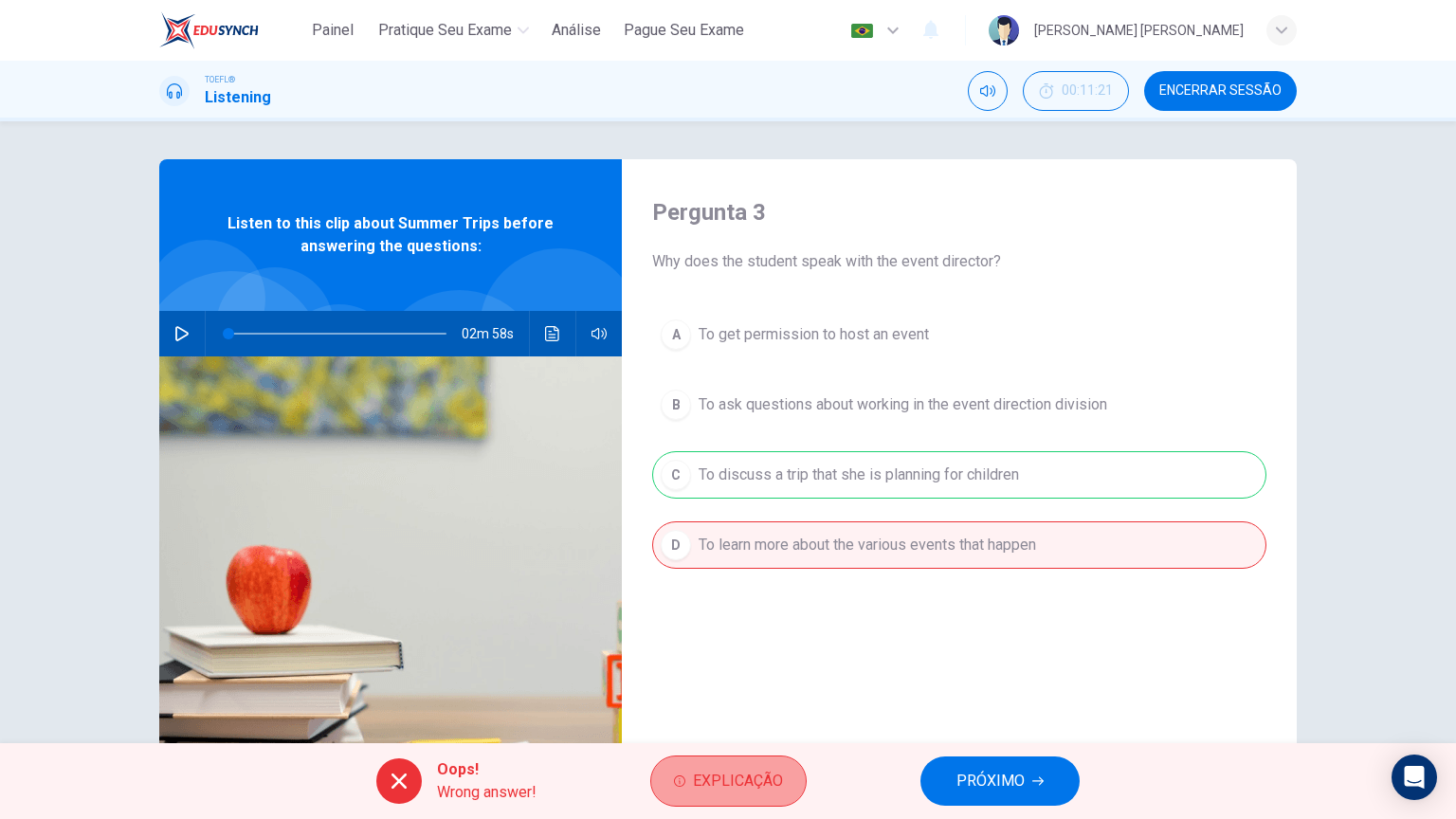 click on "Explicação" at bounding box center [728, 781] 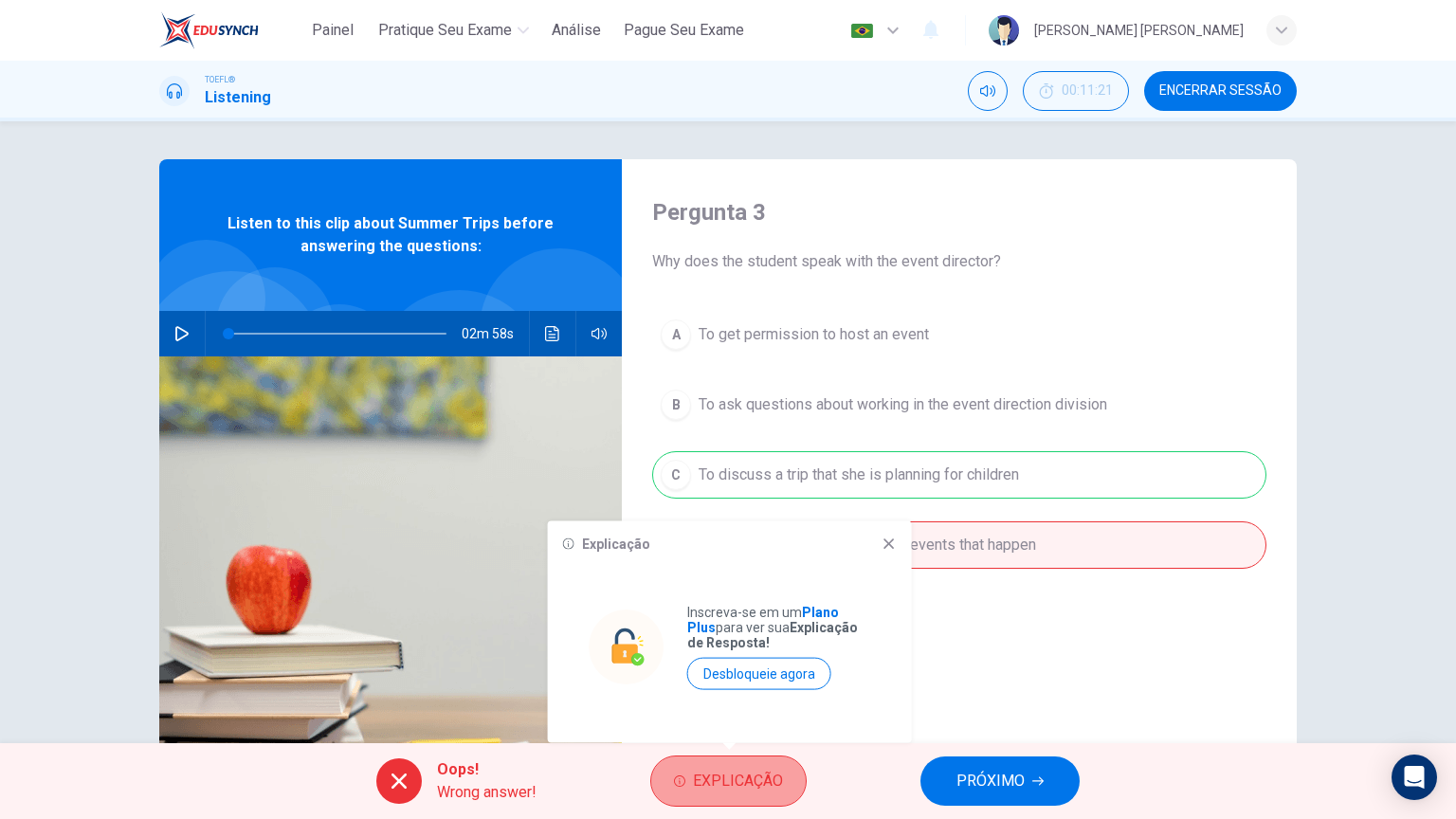 click on "Explicação" at bounding box center [728, 781] 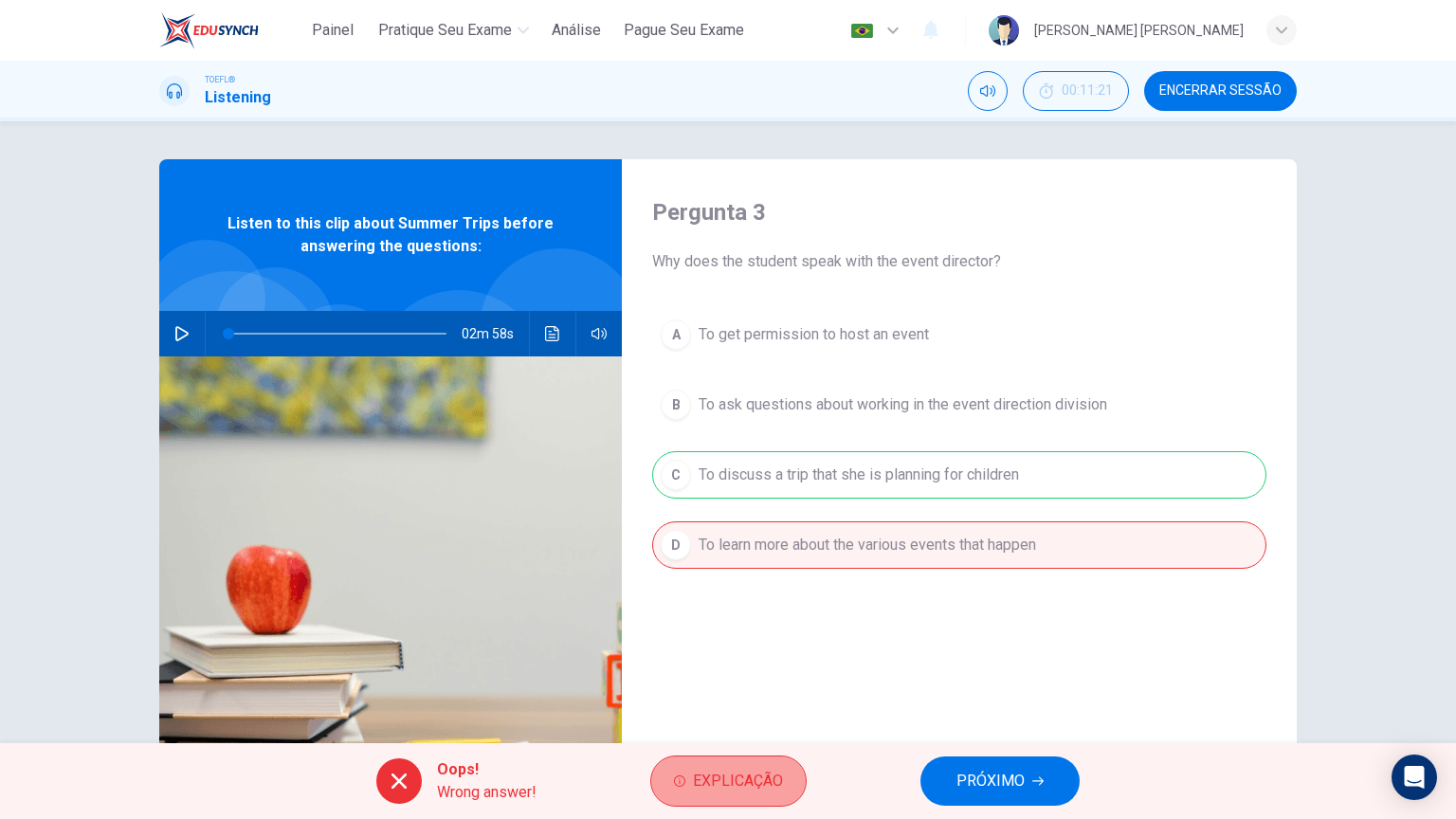 click on "Explicação" at bounding box center [728, 781] 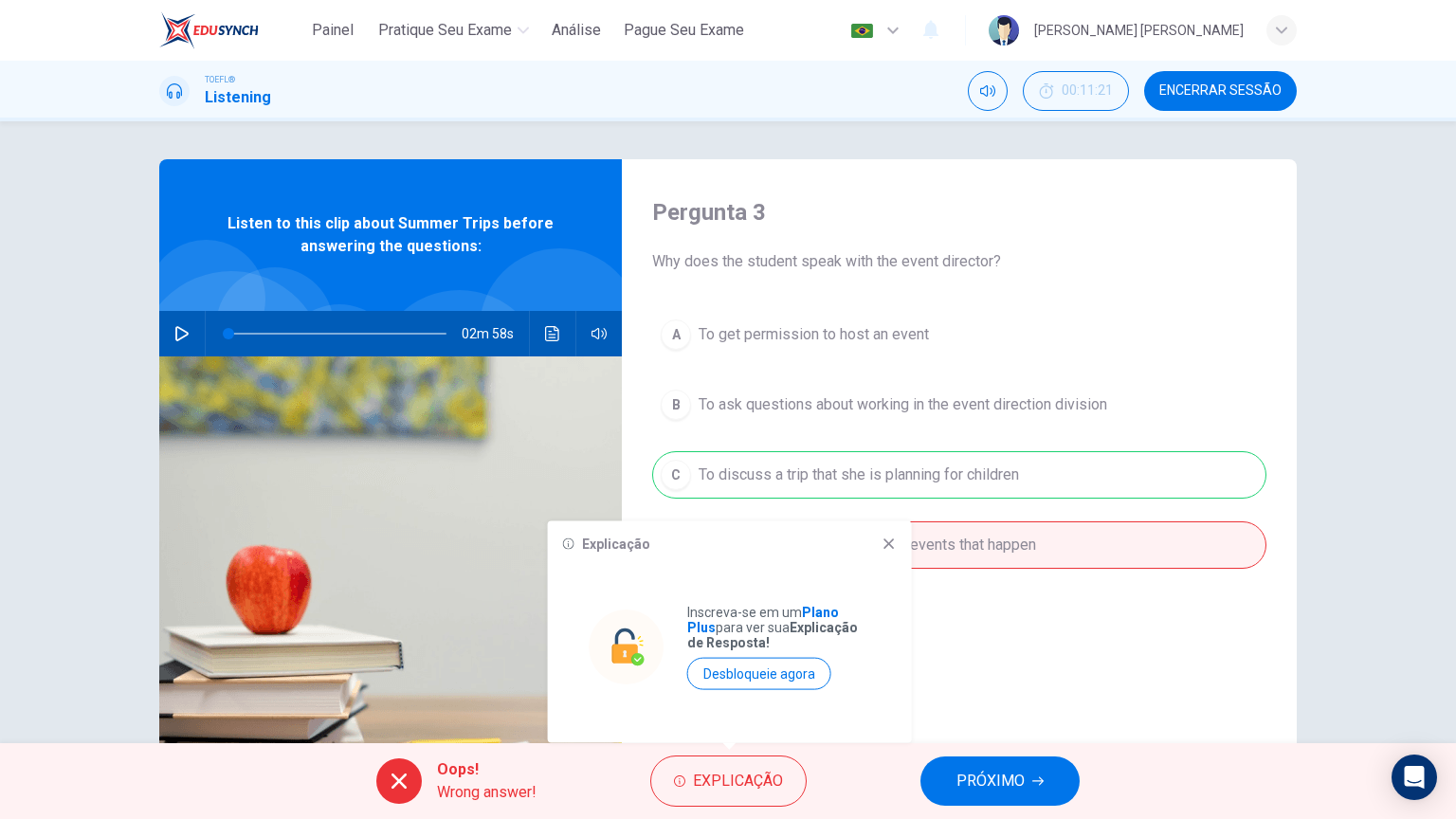 click on "Plano Plus" at bounding box center (763, 620) 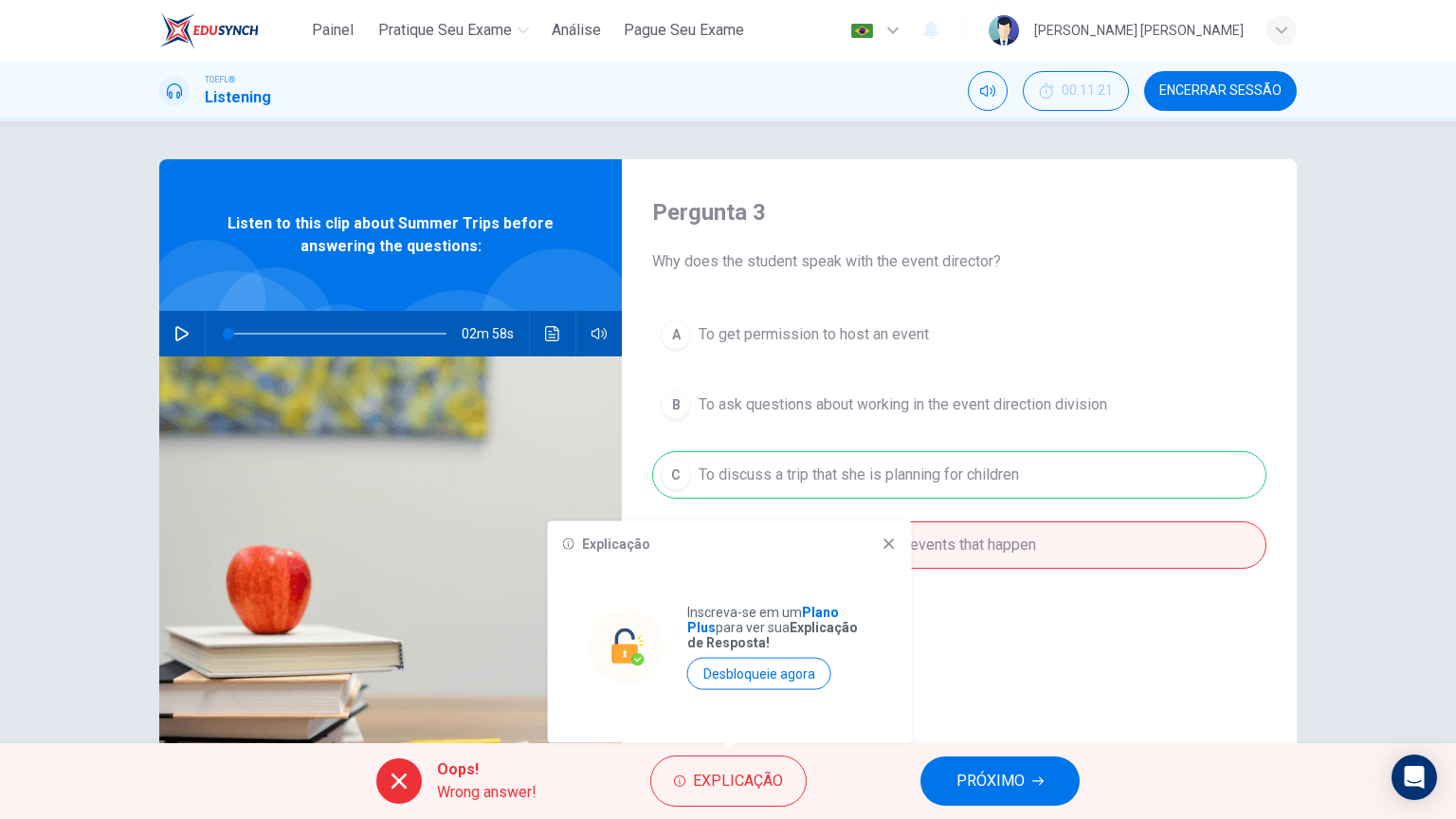 drag, startPoint x: 812, startPoint y: 610, endPoint x: 792, endPoint y: 610, distance: 20 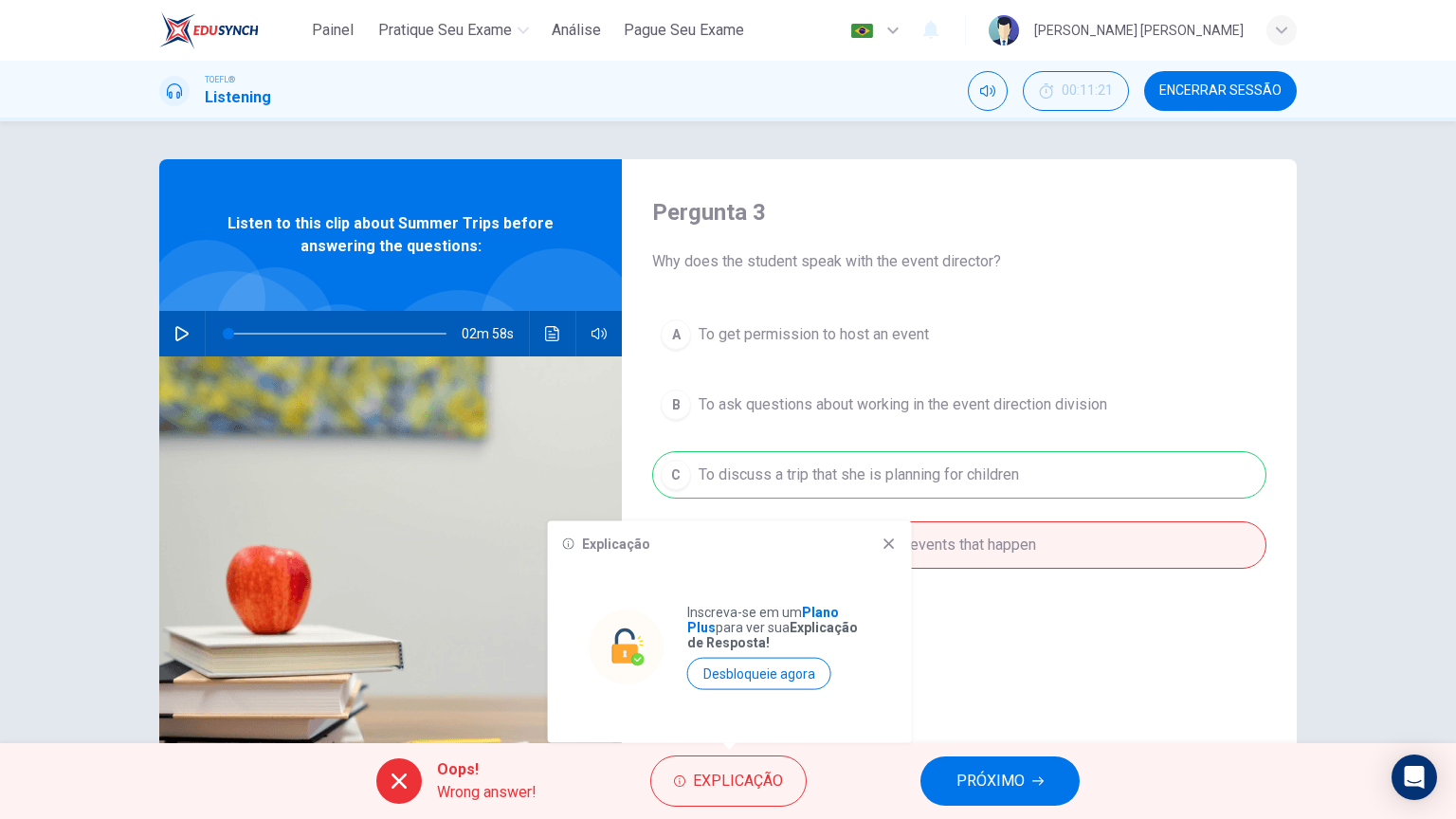 drag, startPoint x: 792, startPoint y: 610, endPoint x: 887, endPoint y: 534, distance: 121.65936 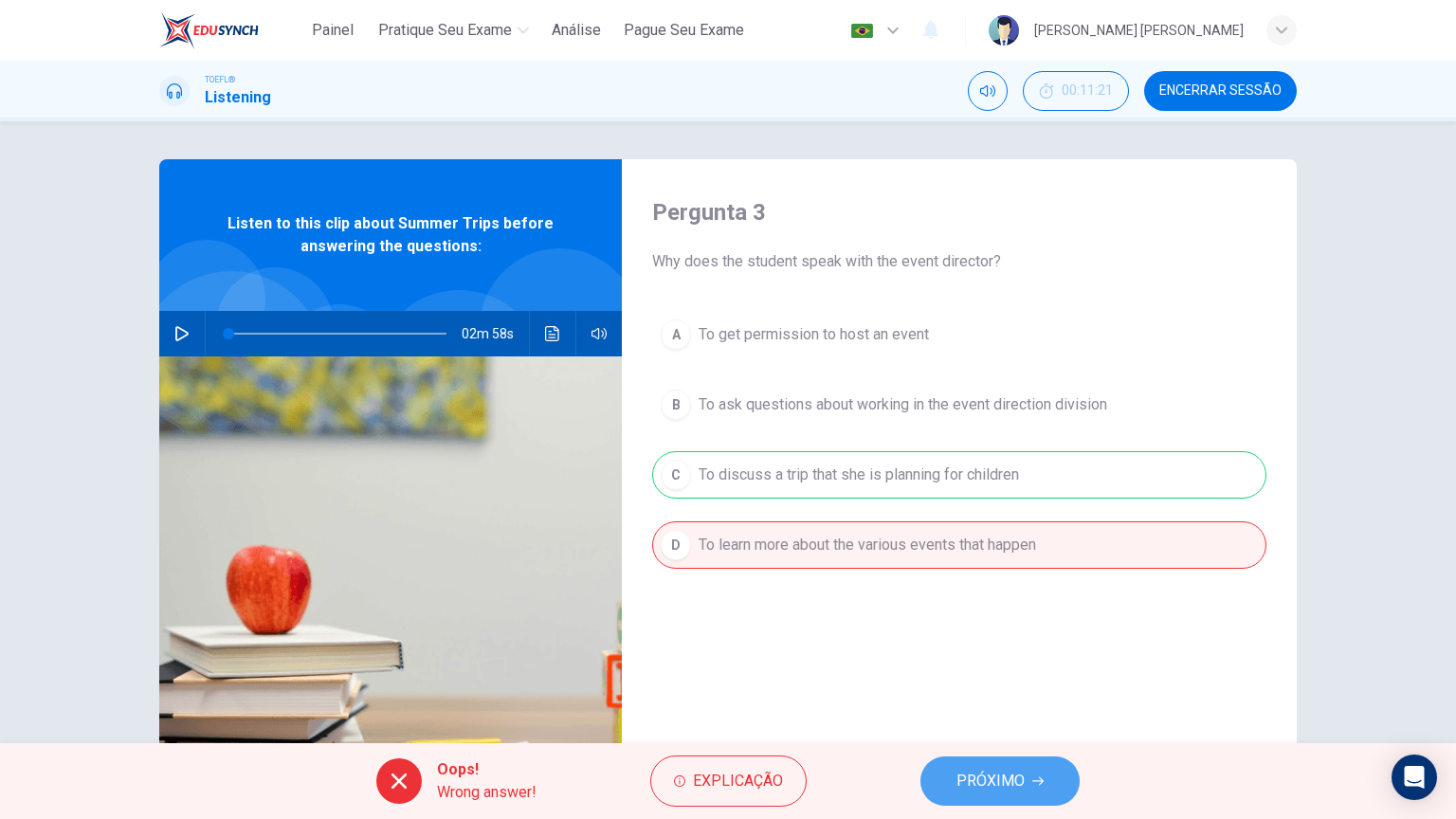 click on "PRÓXIMO" at bounding box center [1000, 781] 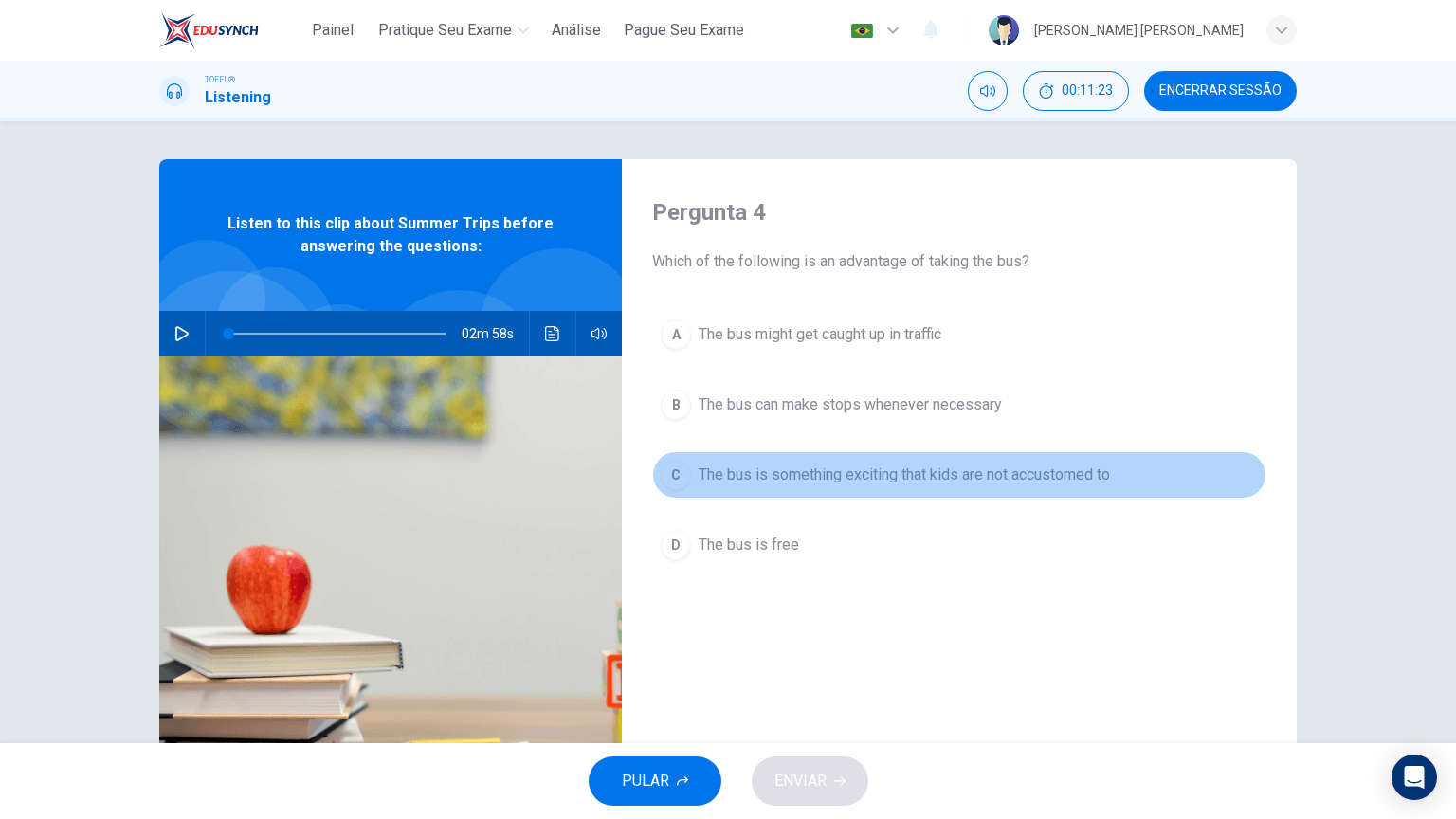 click on "The bus is something exciting that kids are not accustomed to" at bounding box center (904, 475) 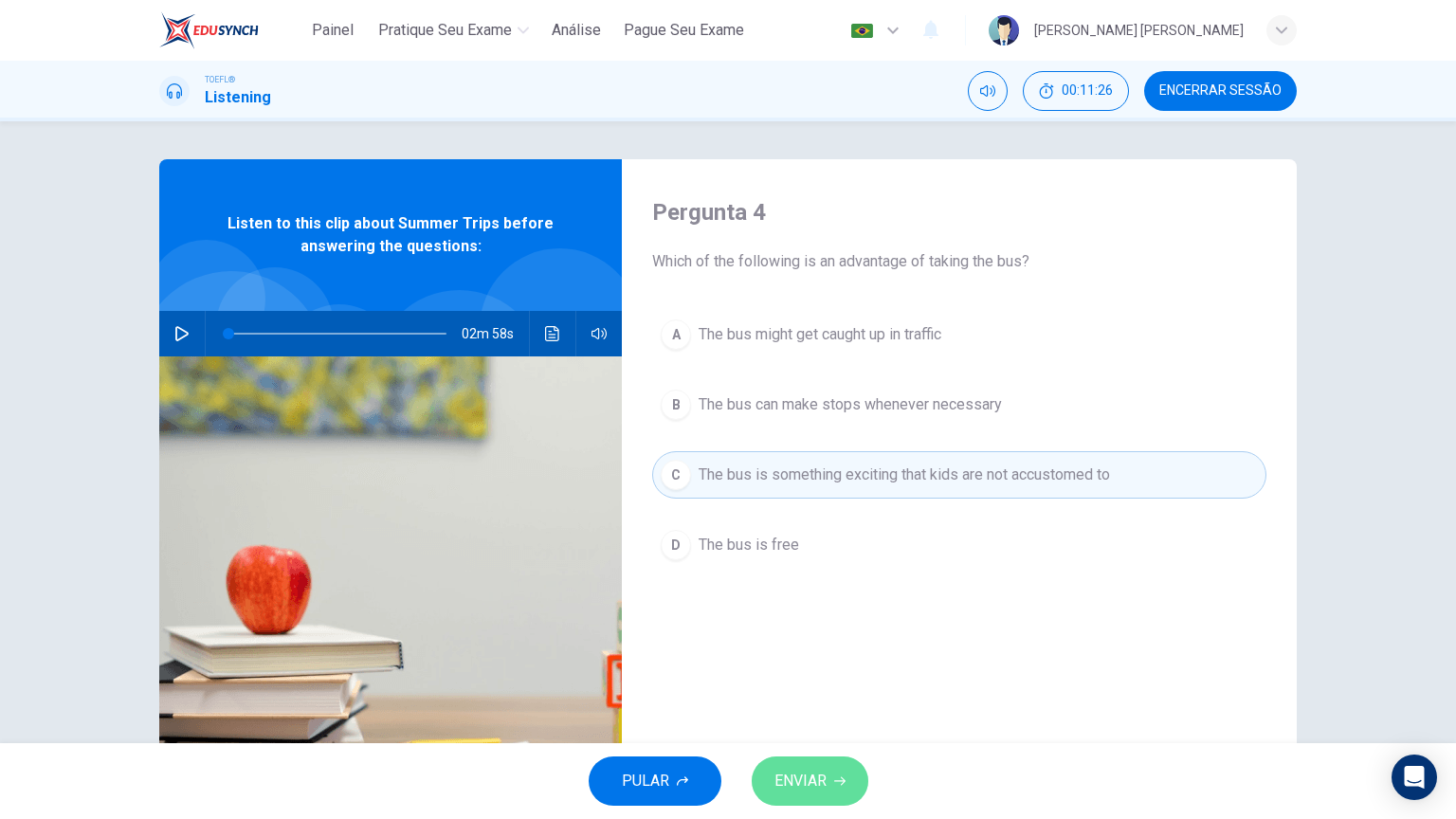 click on "ENVIAR" at bounding box center (810, 781) 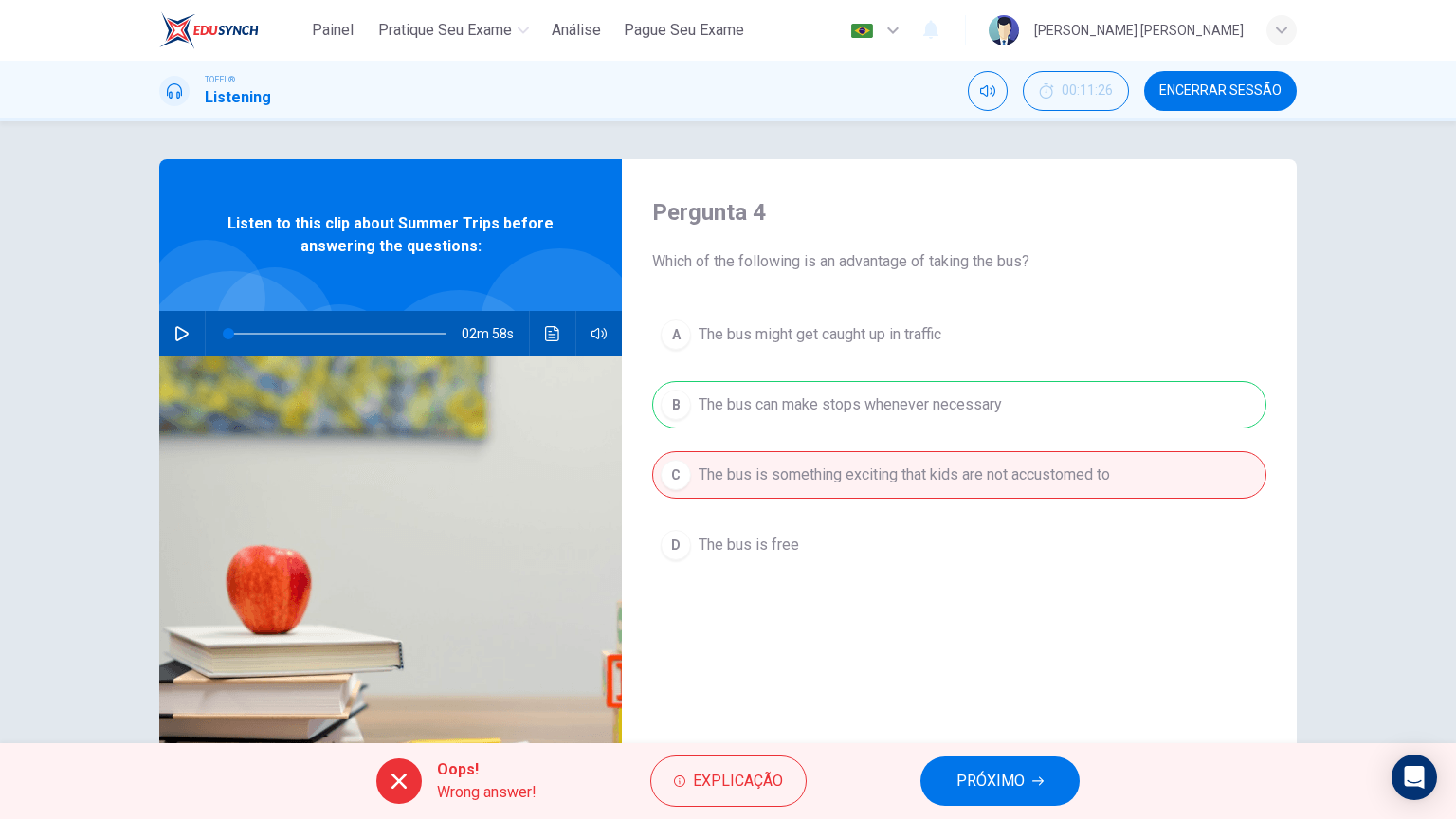 click on "Oops! Wrong answer! Explicação PRÓXIMO" at bounding box center [728, 781] 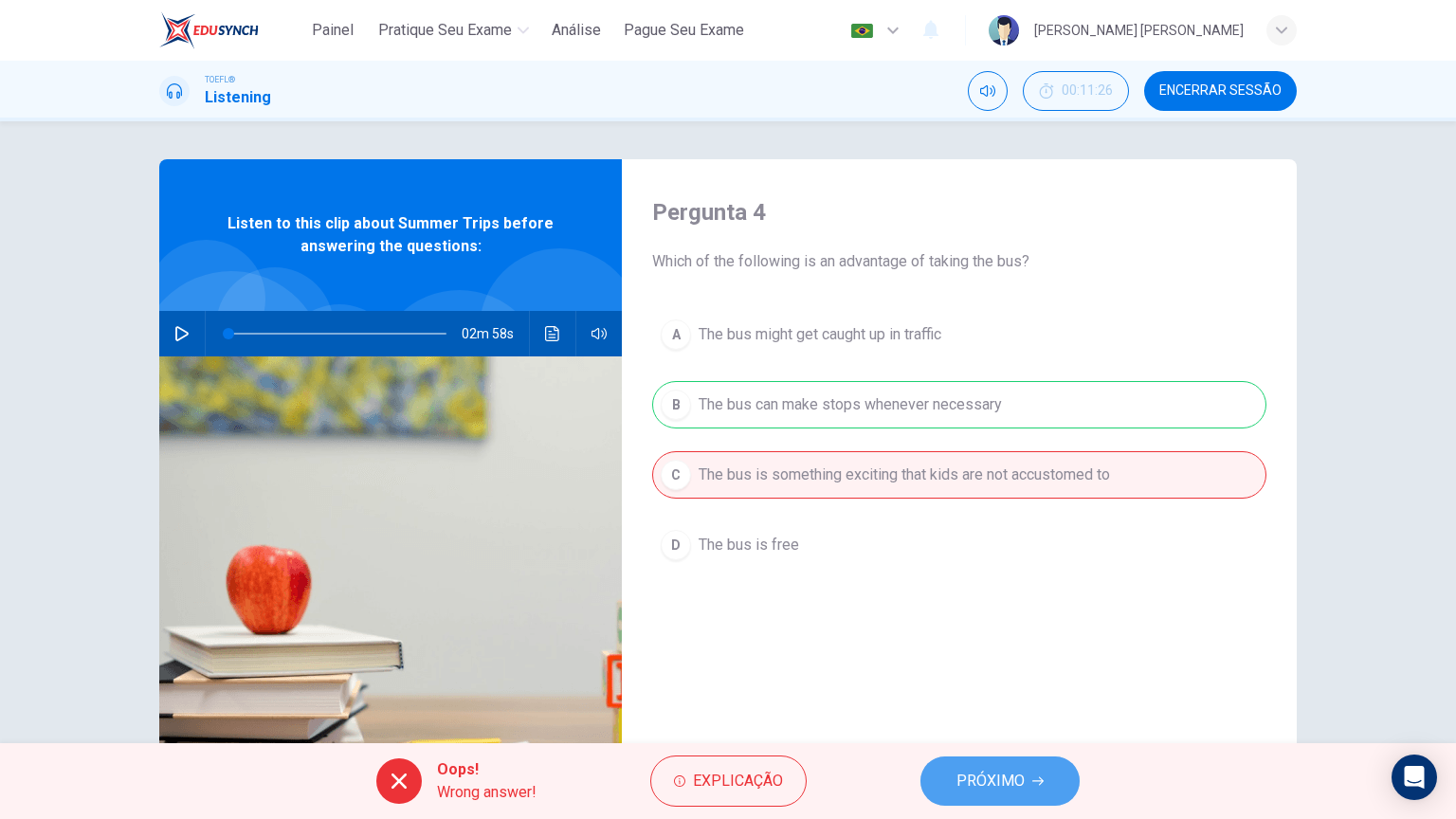 click on "PRÓXIMO" at bounding box center [991, 781] 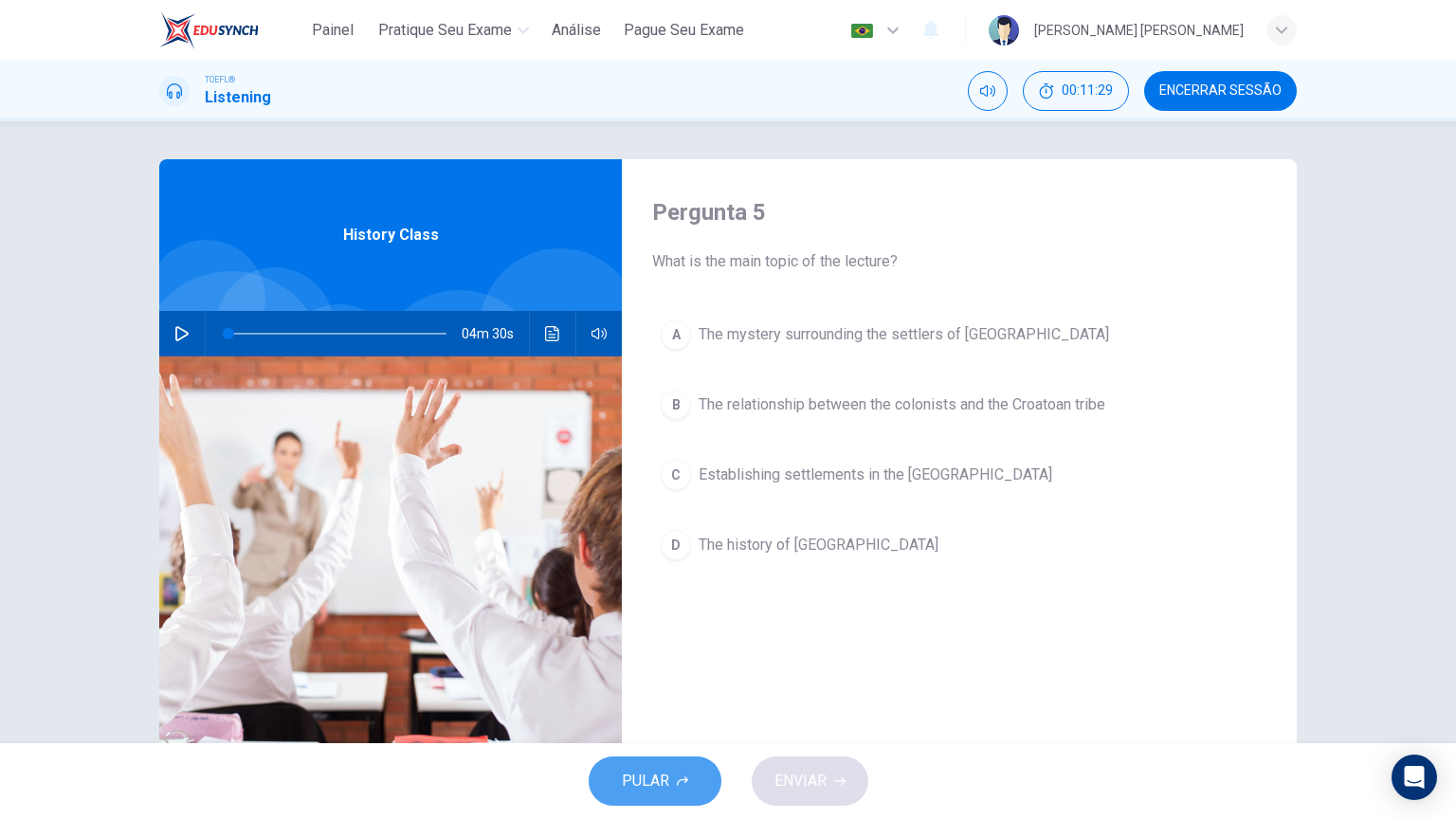 click on "PULAR" at bounding box center (655, 781) 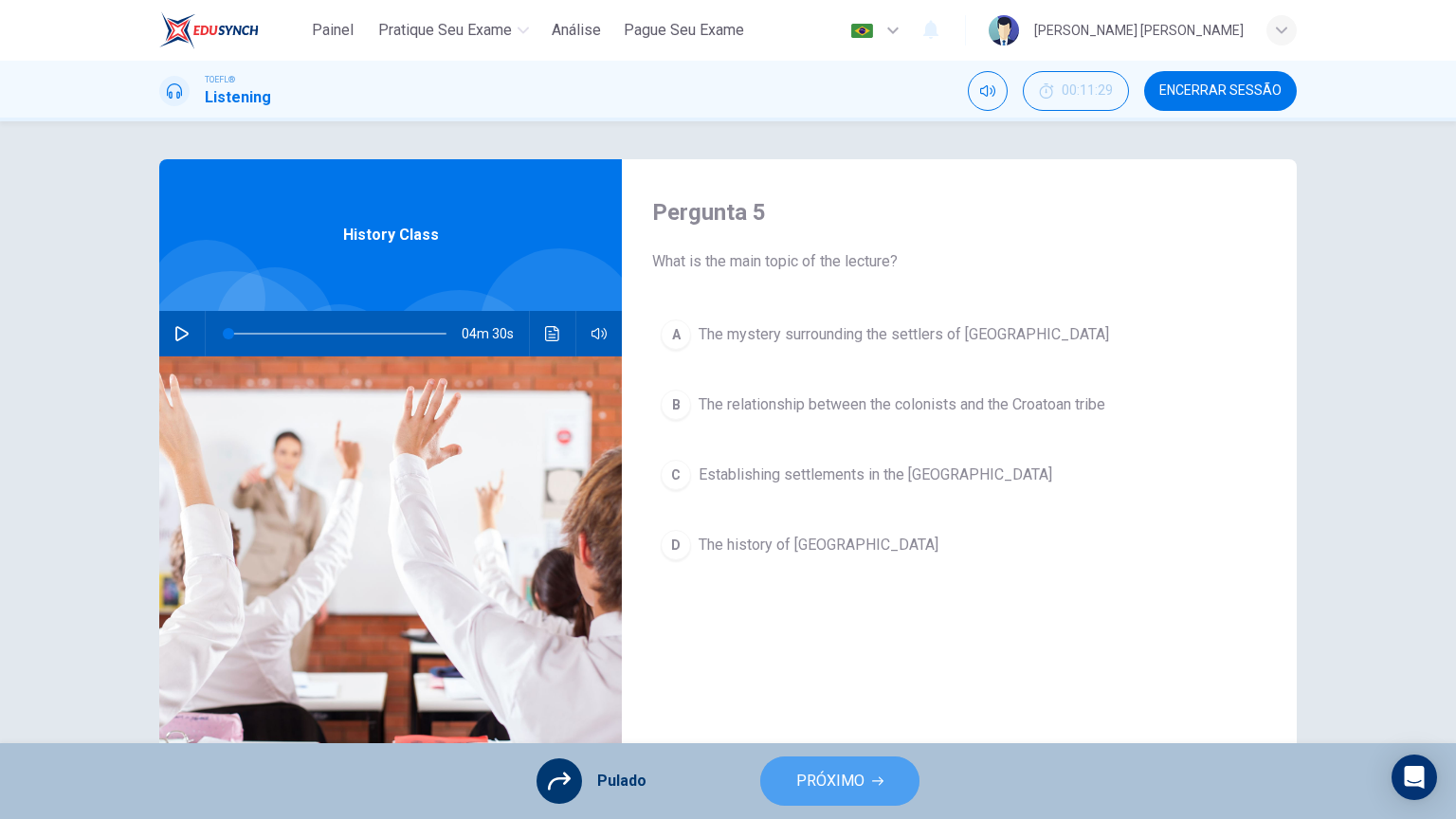 click on "PRÓXIMO" at bounding box center [830, 781] 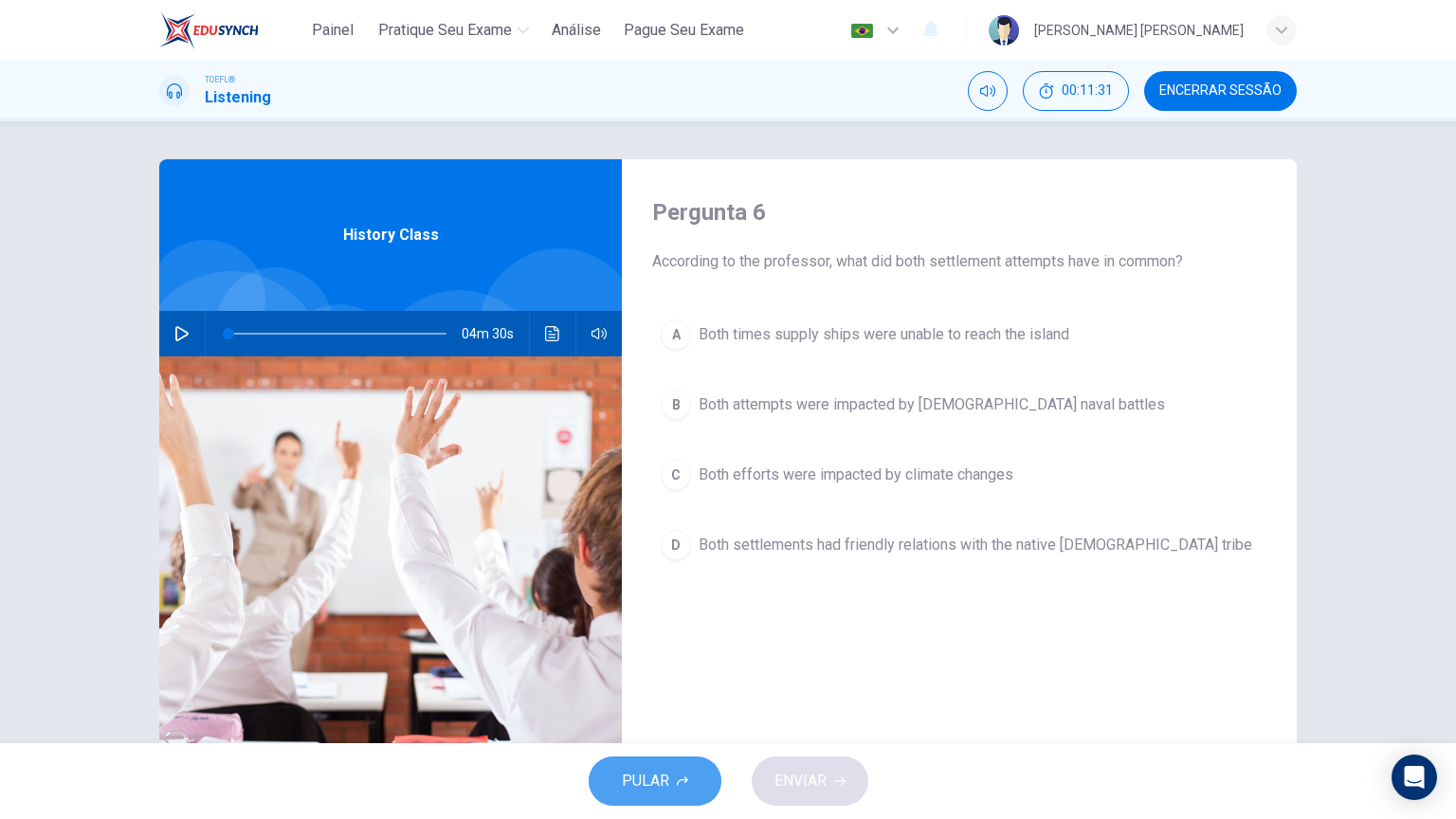 click on "PULAR" at bounding box center [655, 781] 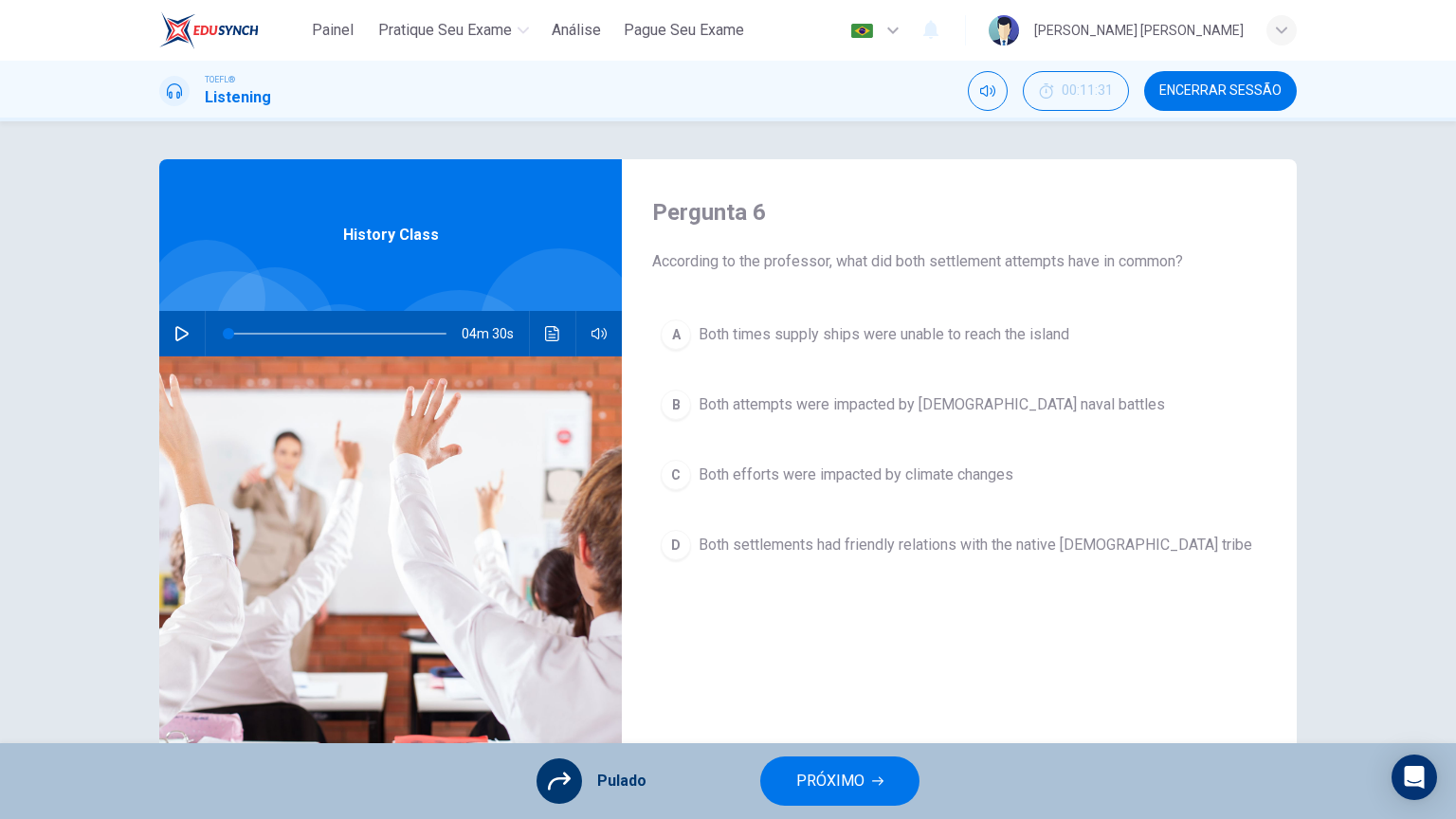 click on "Pulado PRÓXIMO" at bounding box center [728, 781] 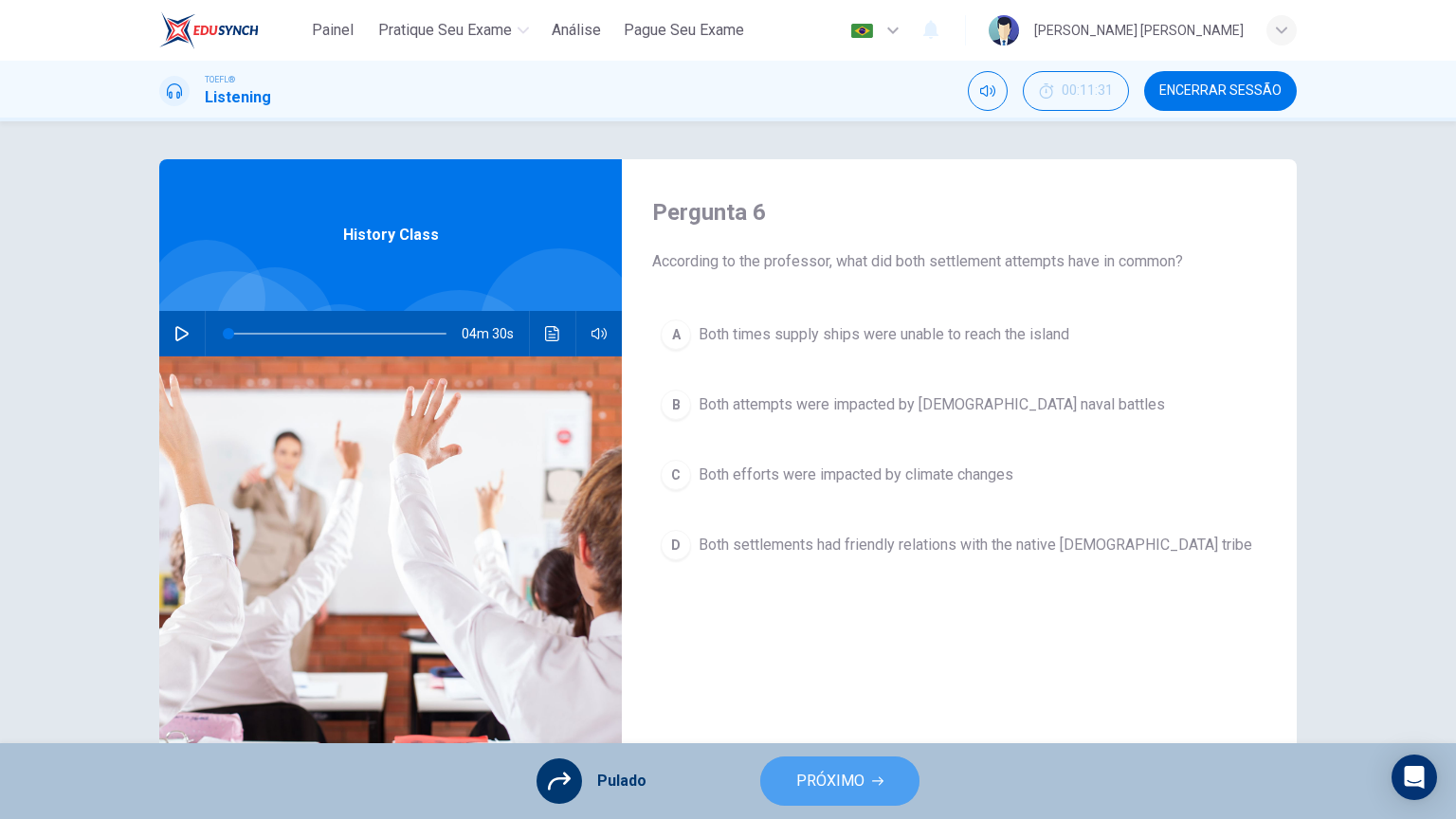 click on "PRÓXIMO" at bounding box center (840, 781) 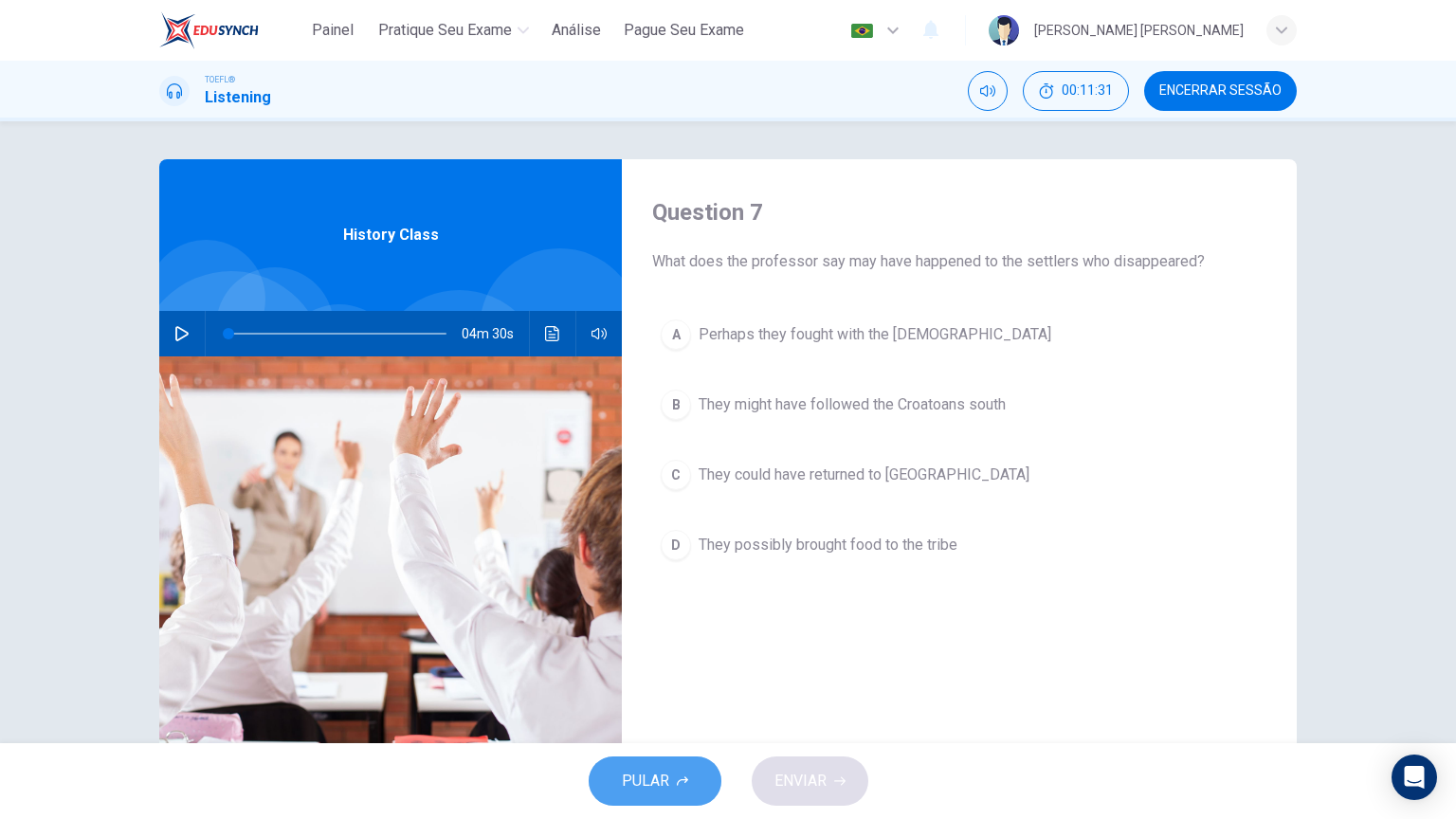 click on "PULAR" at bounding box center [646, 781] 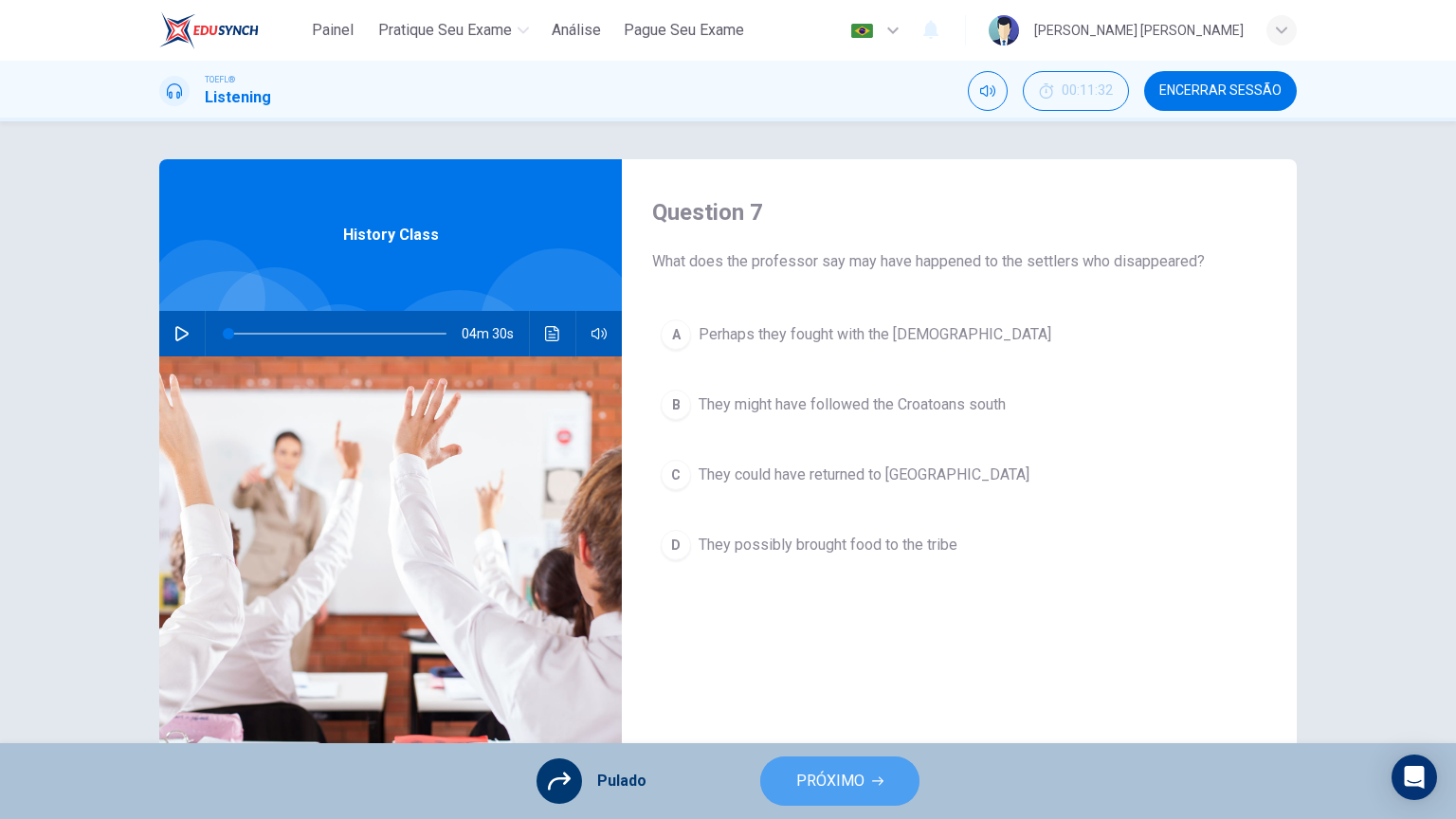 click on "PRÓXIMO" at bounding box center [840, 781] 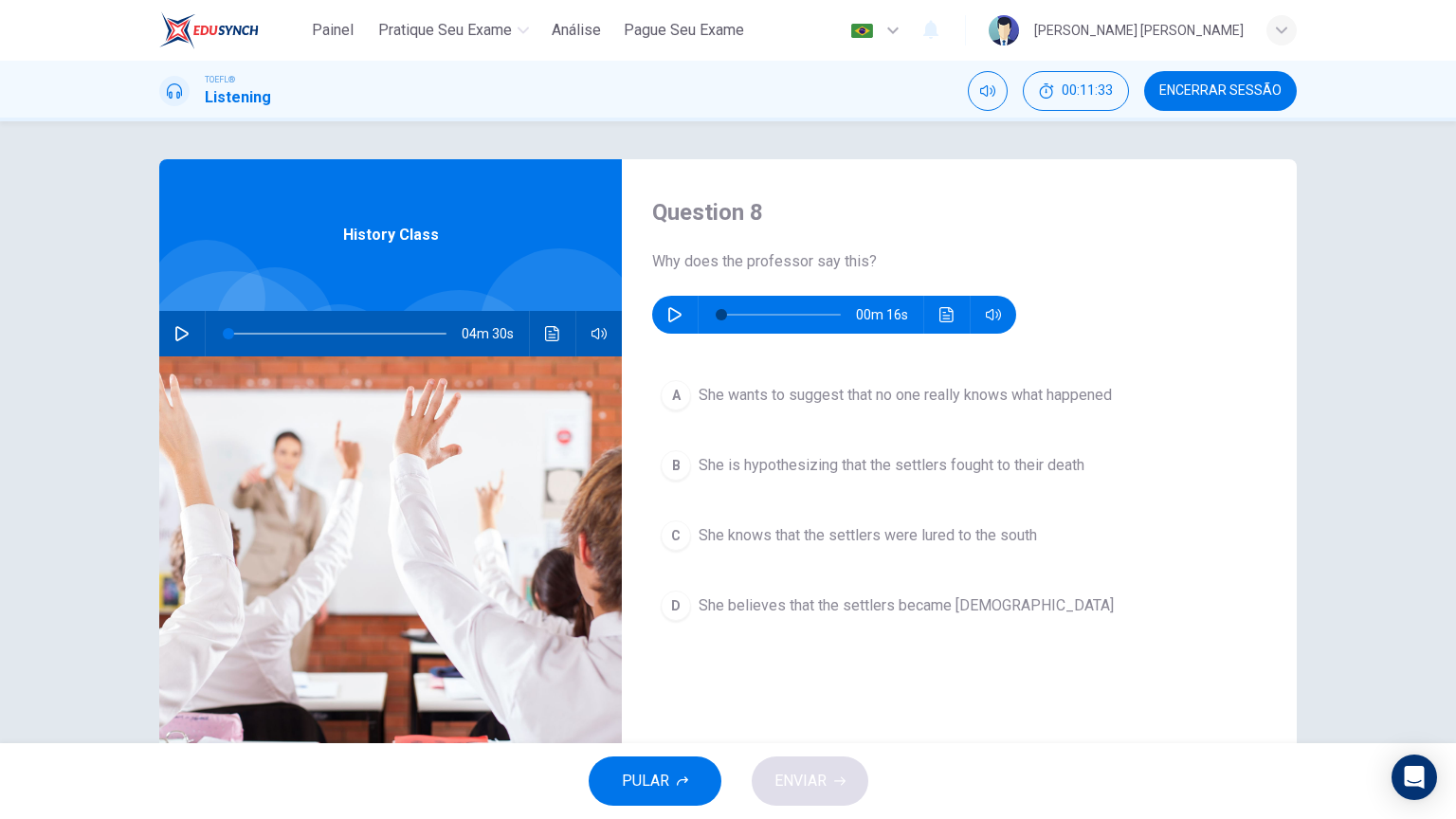 drag, startPoint x: 723, startPoint y: 810, endPoint x: 711, endPoint y: 798, distance: 16.970563 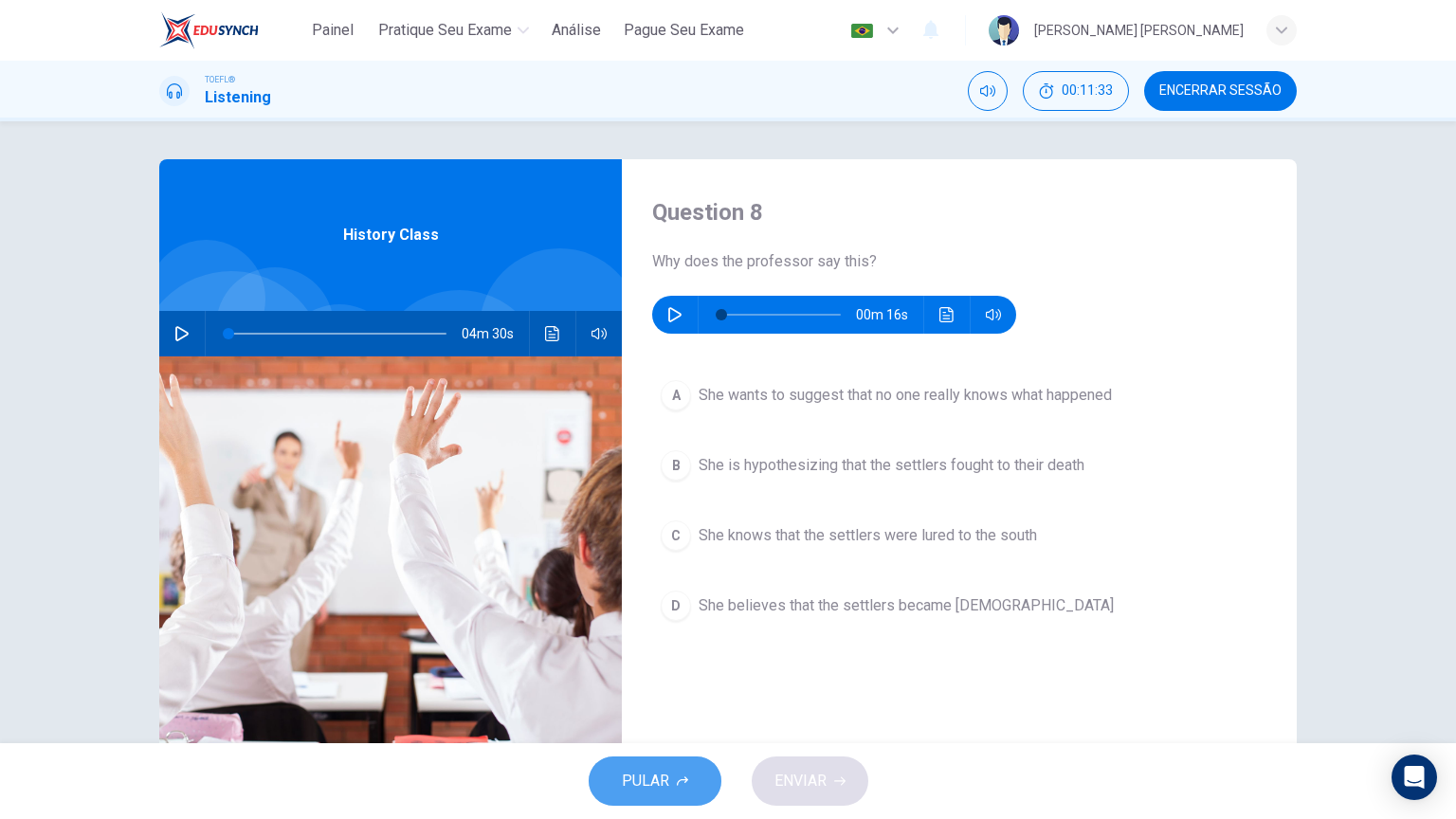 click on "PULAR" at bounding box center [655, 781] 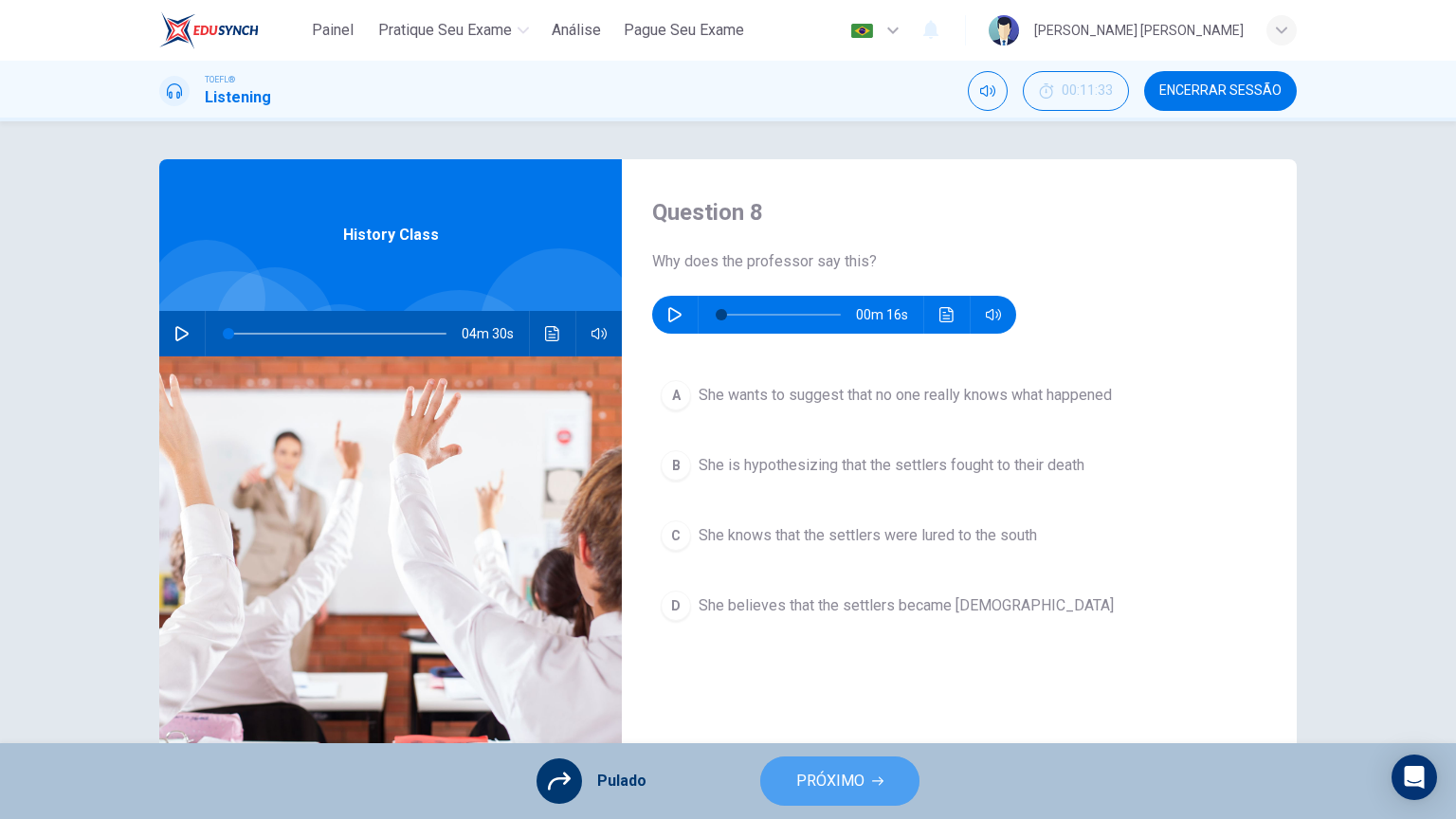 click on "PRÓXIMO" at bounding box center (830, 781) 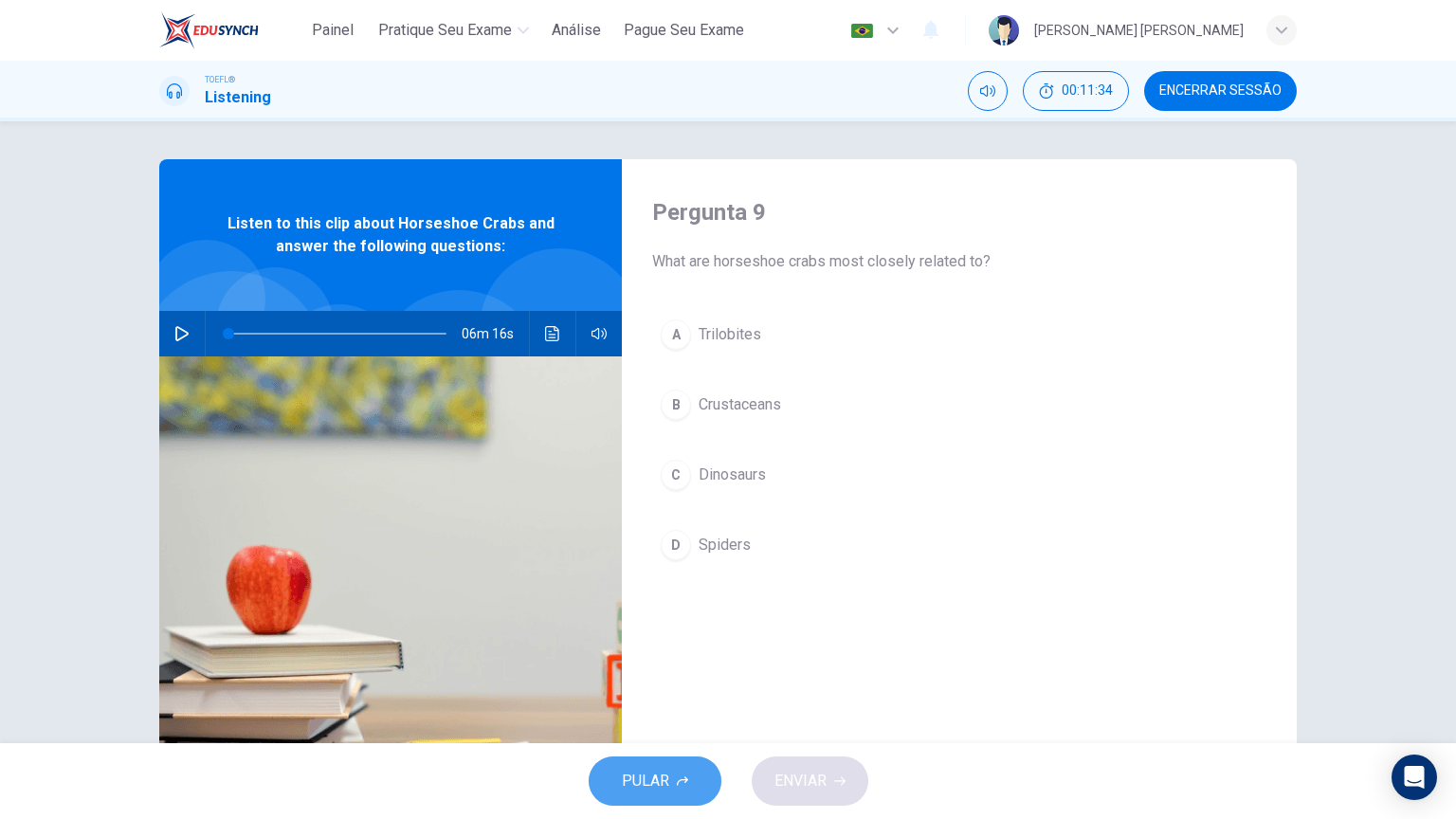 click on "PULAR" at bounding box center [655, 781] 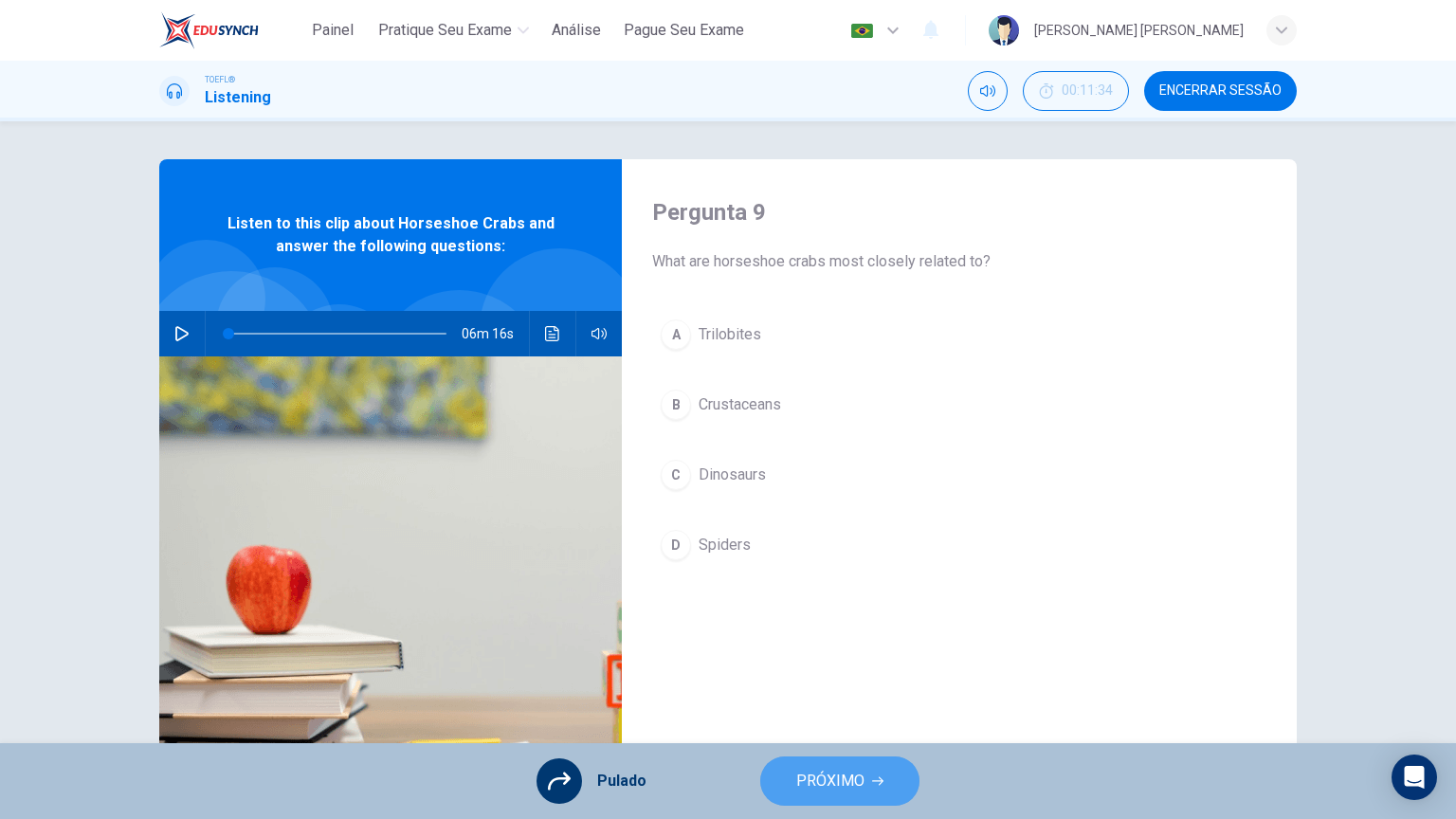 click on "PRÓXIMO" at bounding box center (830, 781) 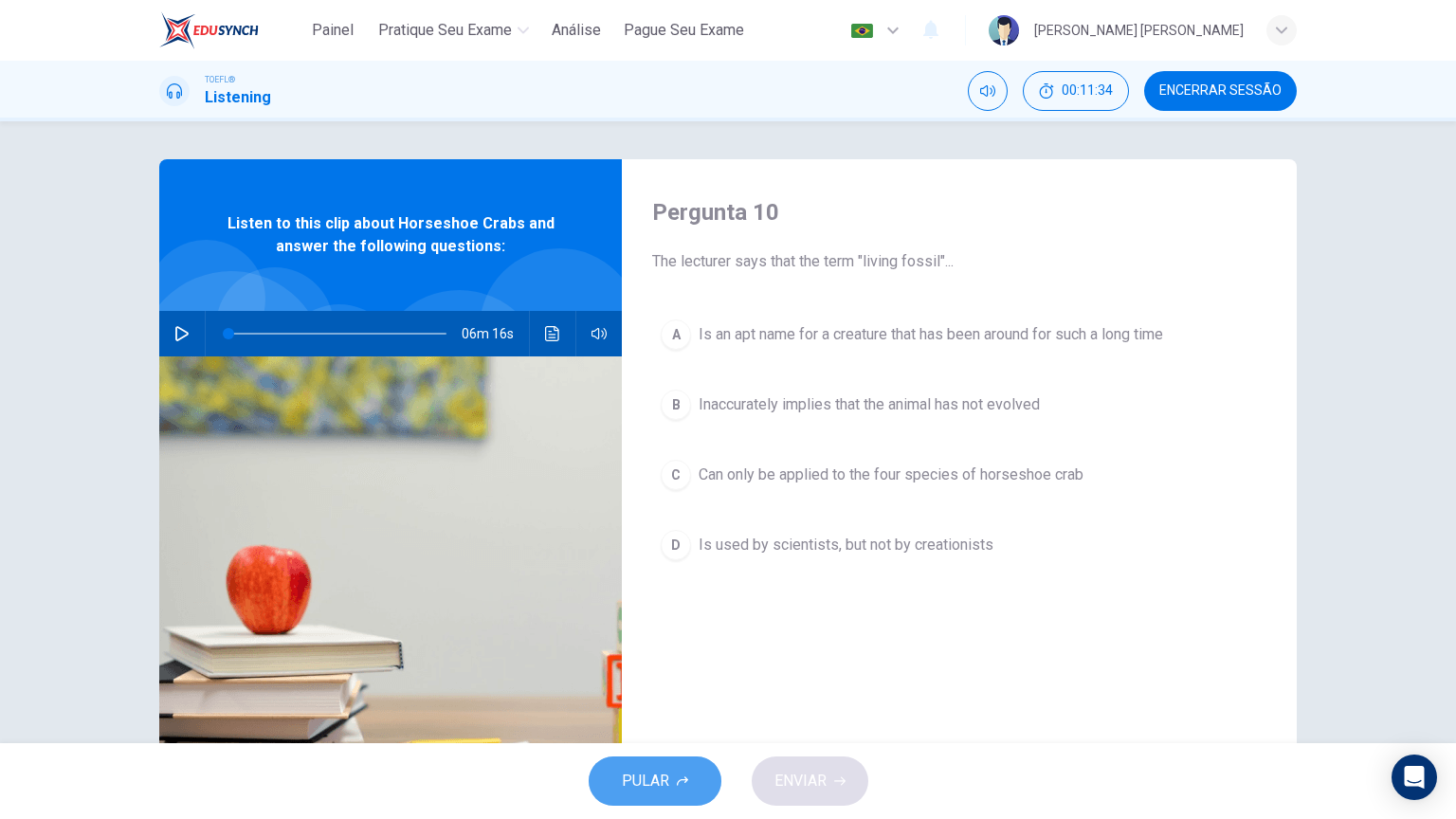 click on "PULAR" at bounding box center [655, 781] 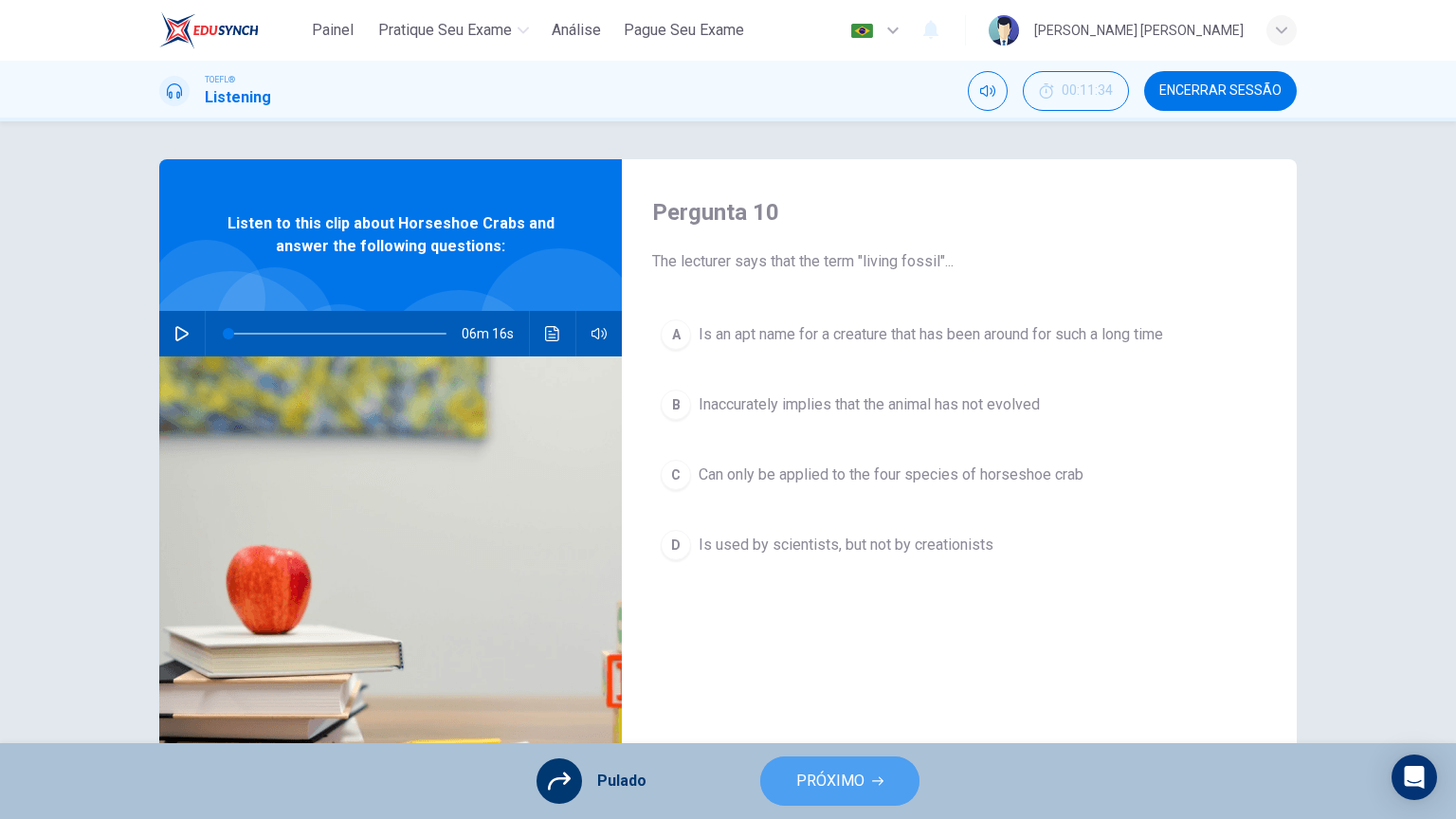 click on "PRÓXIMO" at bounding box center [840, 781] 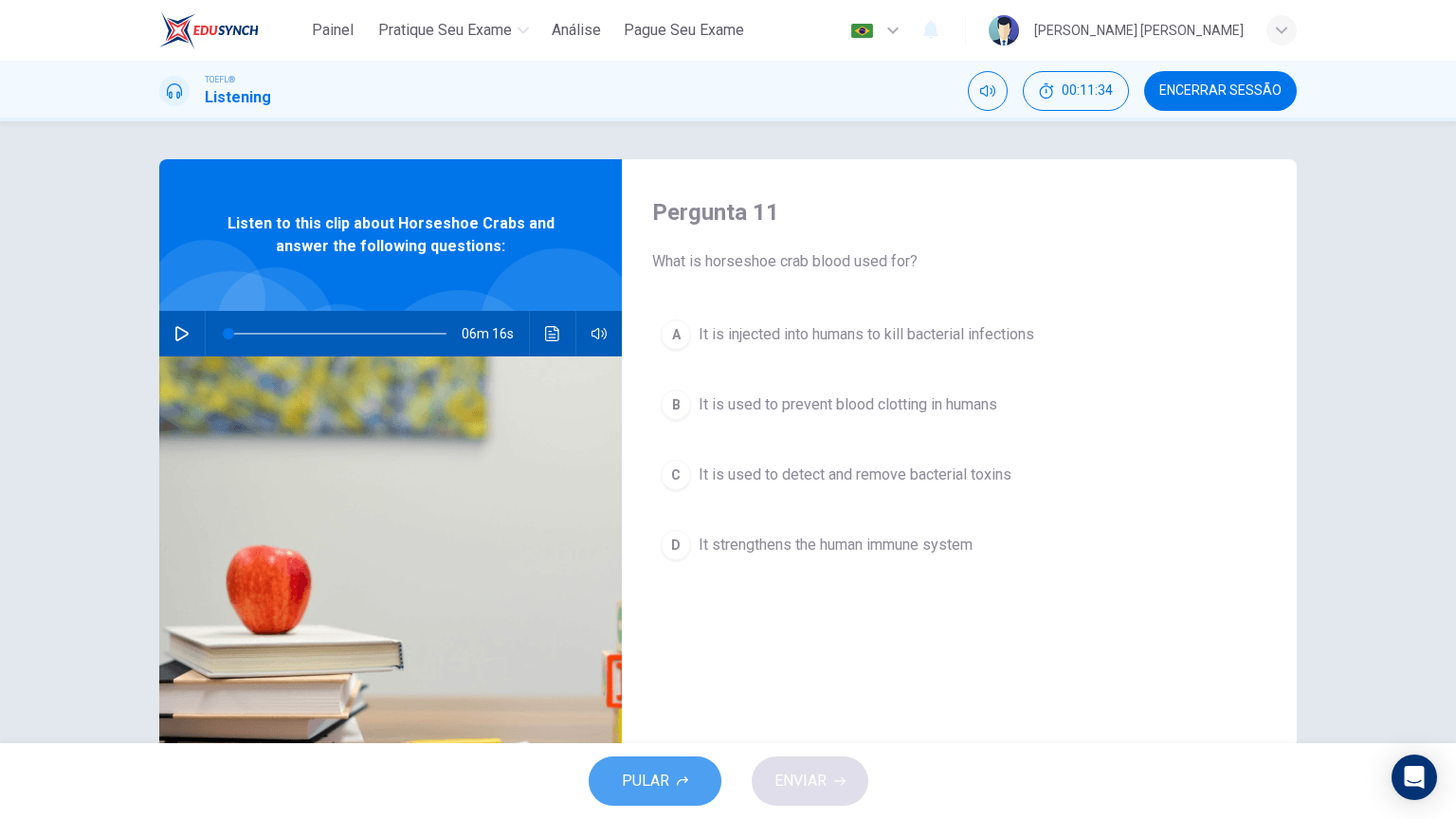 click on "PULAR" at bounding box center (655, 781) 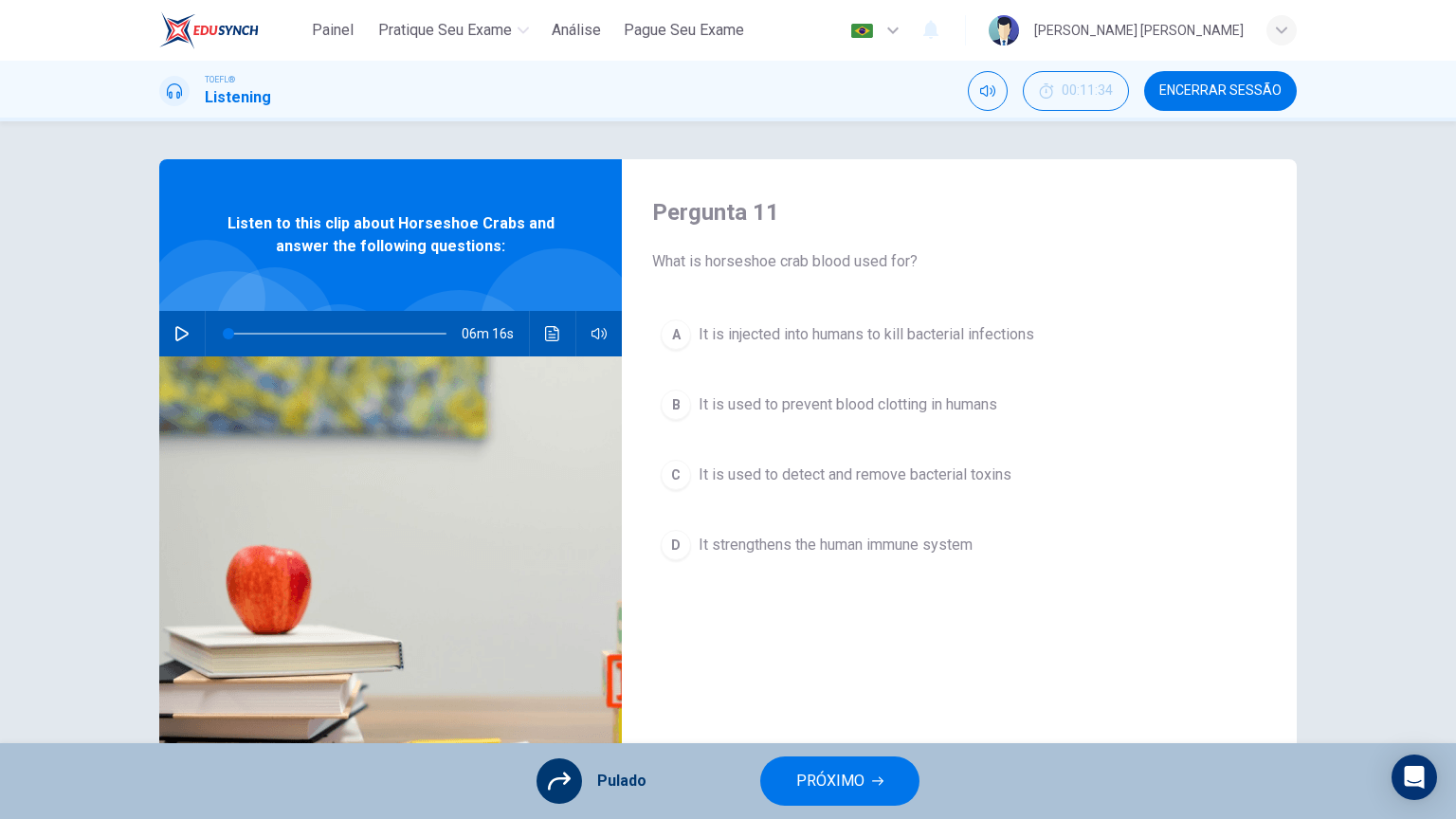 click on "PRÓXIMO" at bounding box center (840, 781) 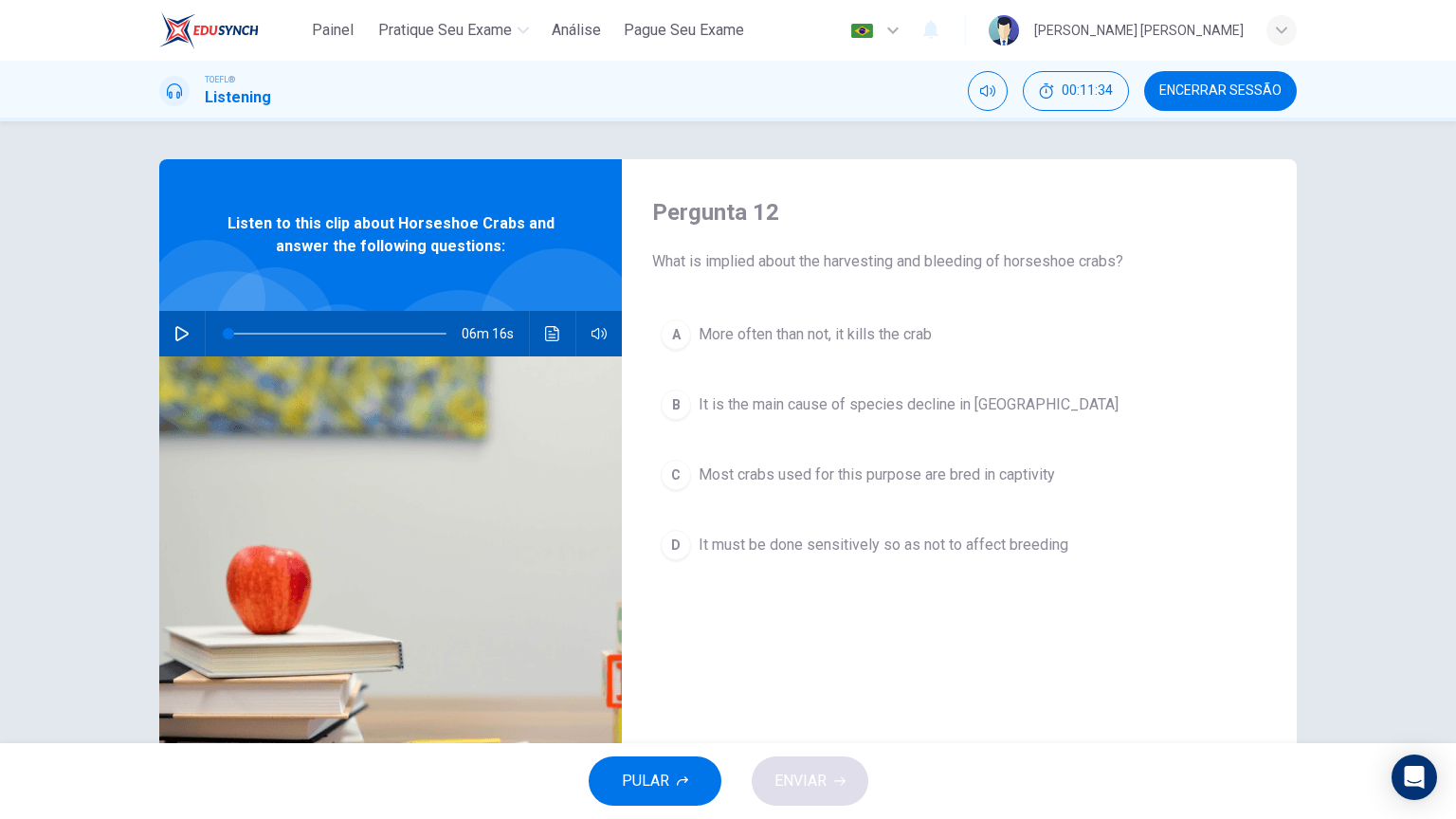 click on "PULAR ENVIAR" at bounding box center [728, 781] 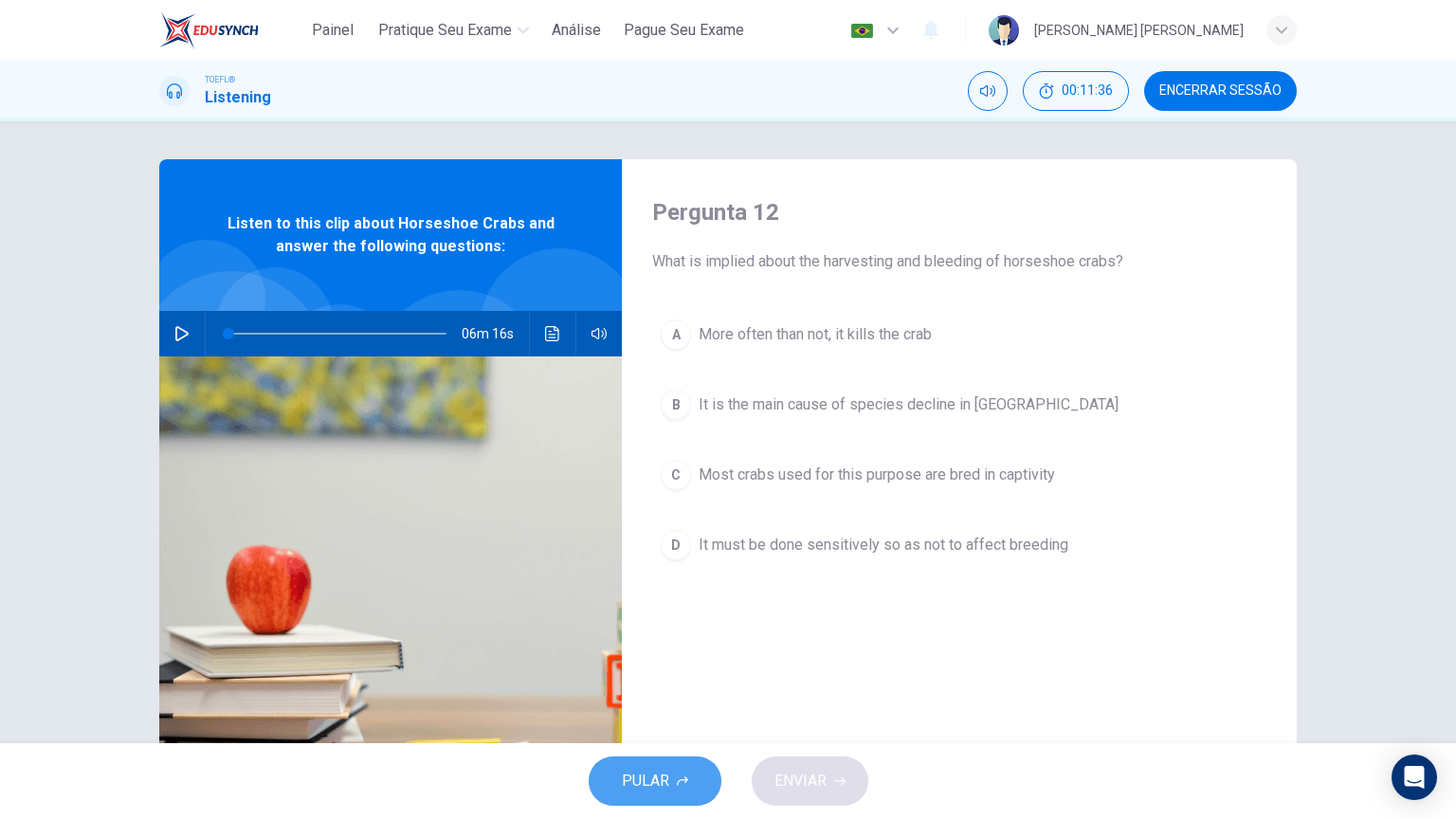 click on "PULAR" at bounding box center [655, 781] 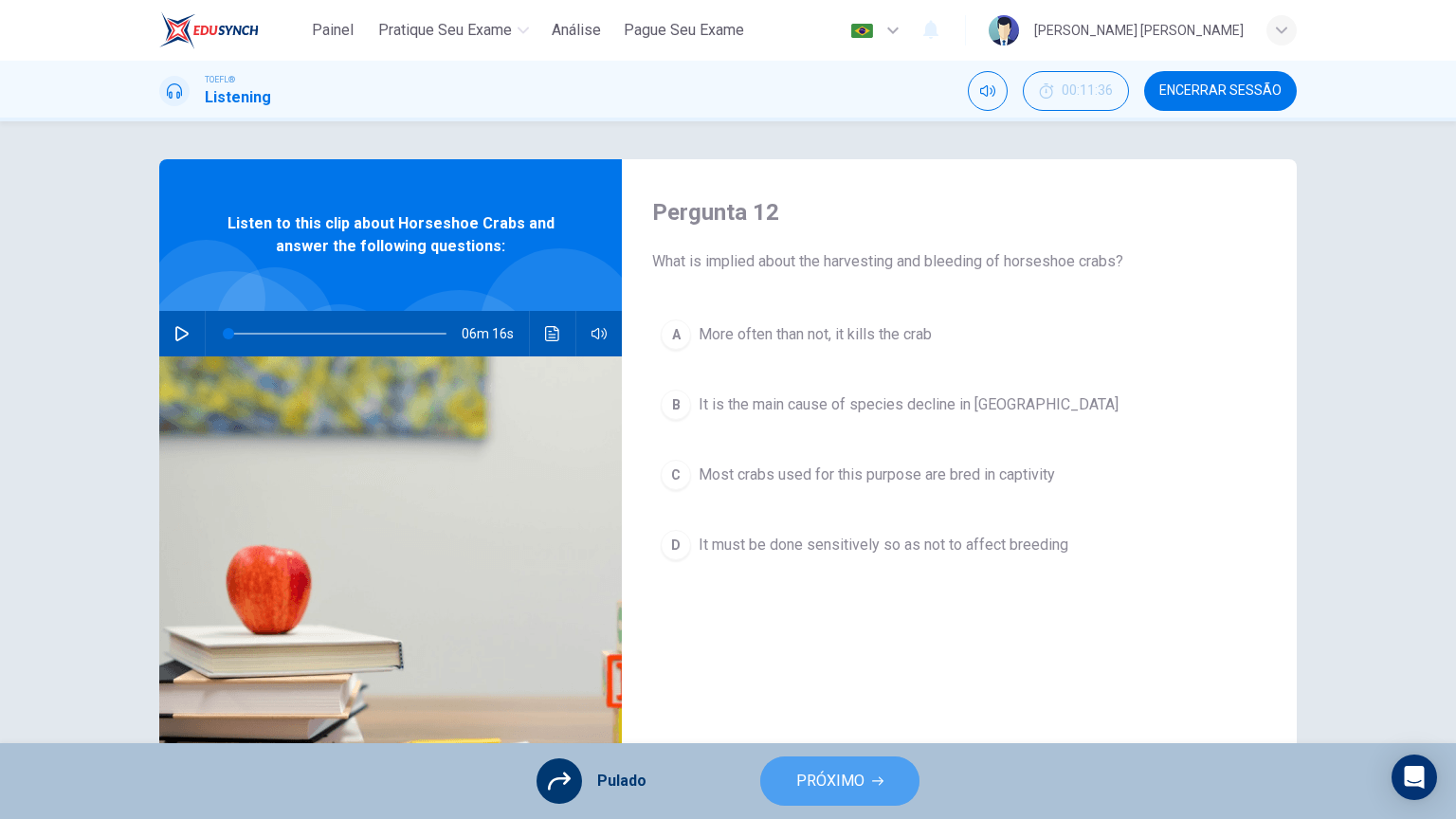 click on "PRÓXIMO" at bounding box center (830, 781) 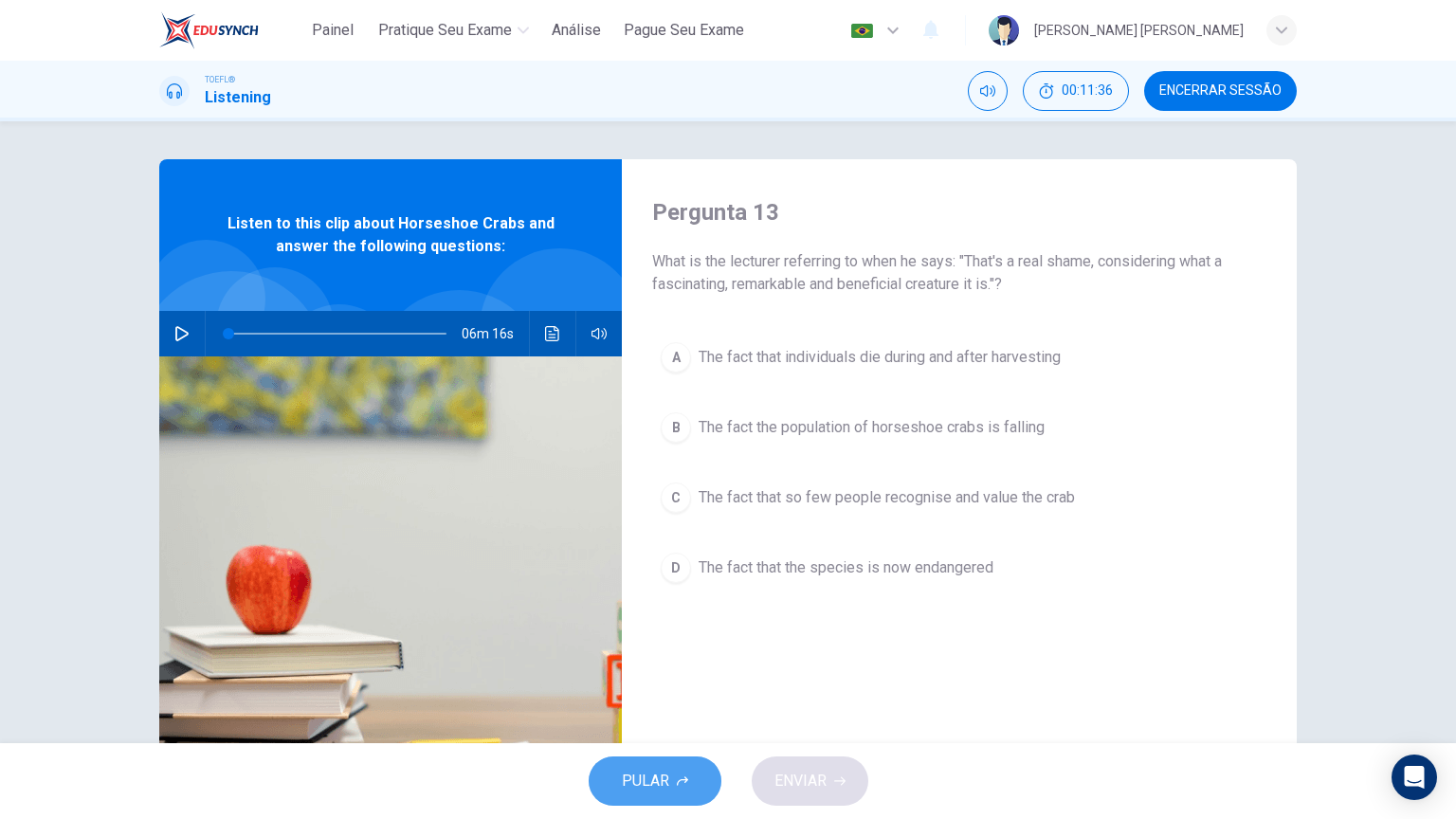 click on "PULAR" at bounding box center [655, 781] 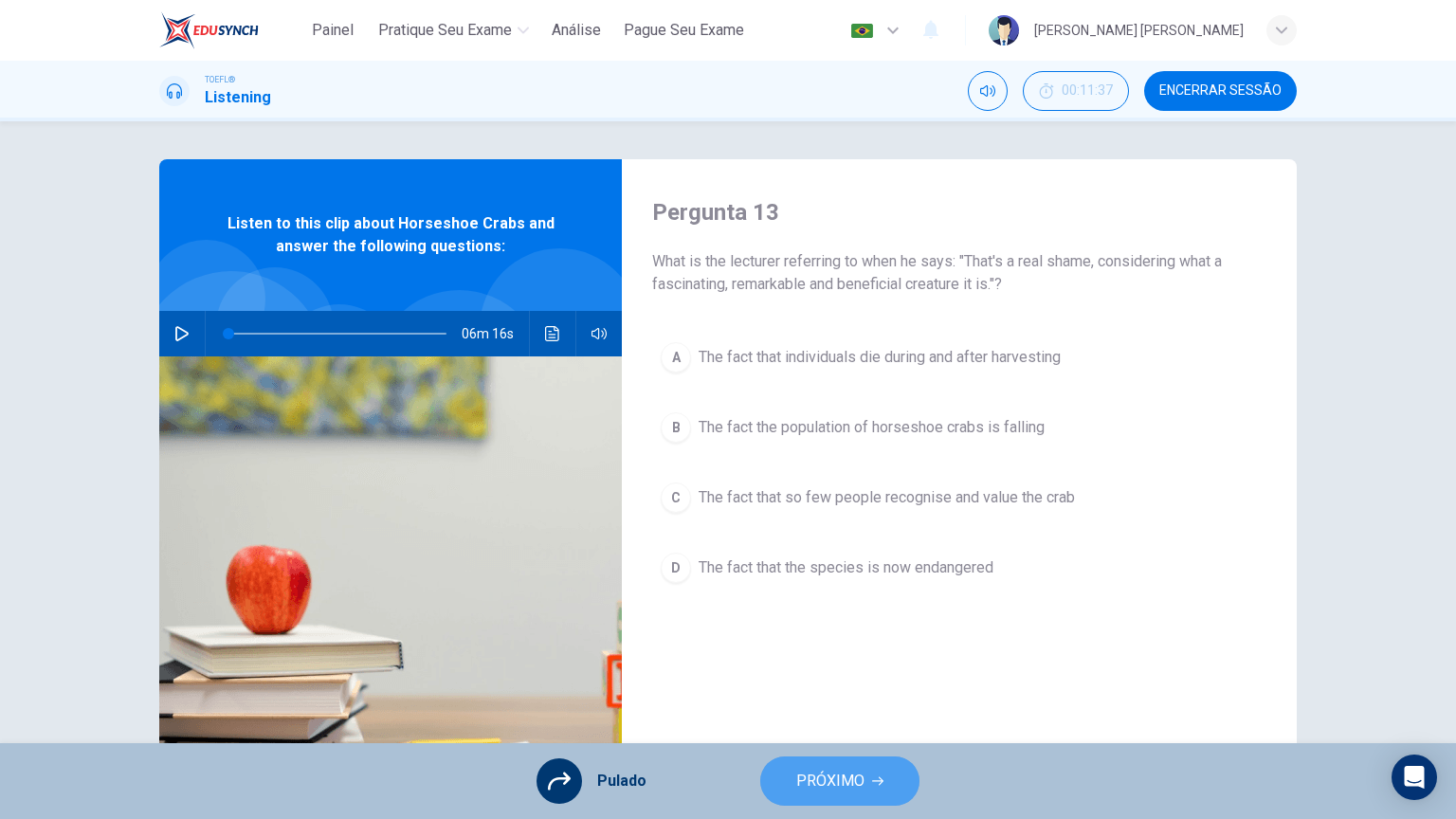 click on "PRÓXIMO" at bounding box center (840, 781) 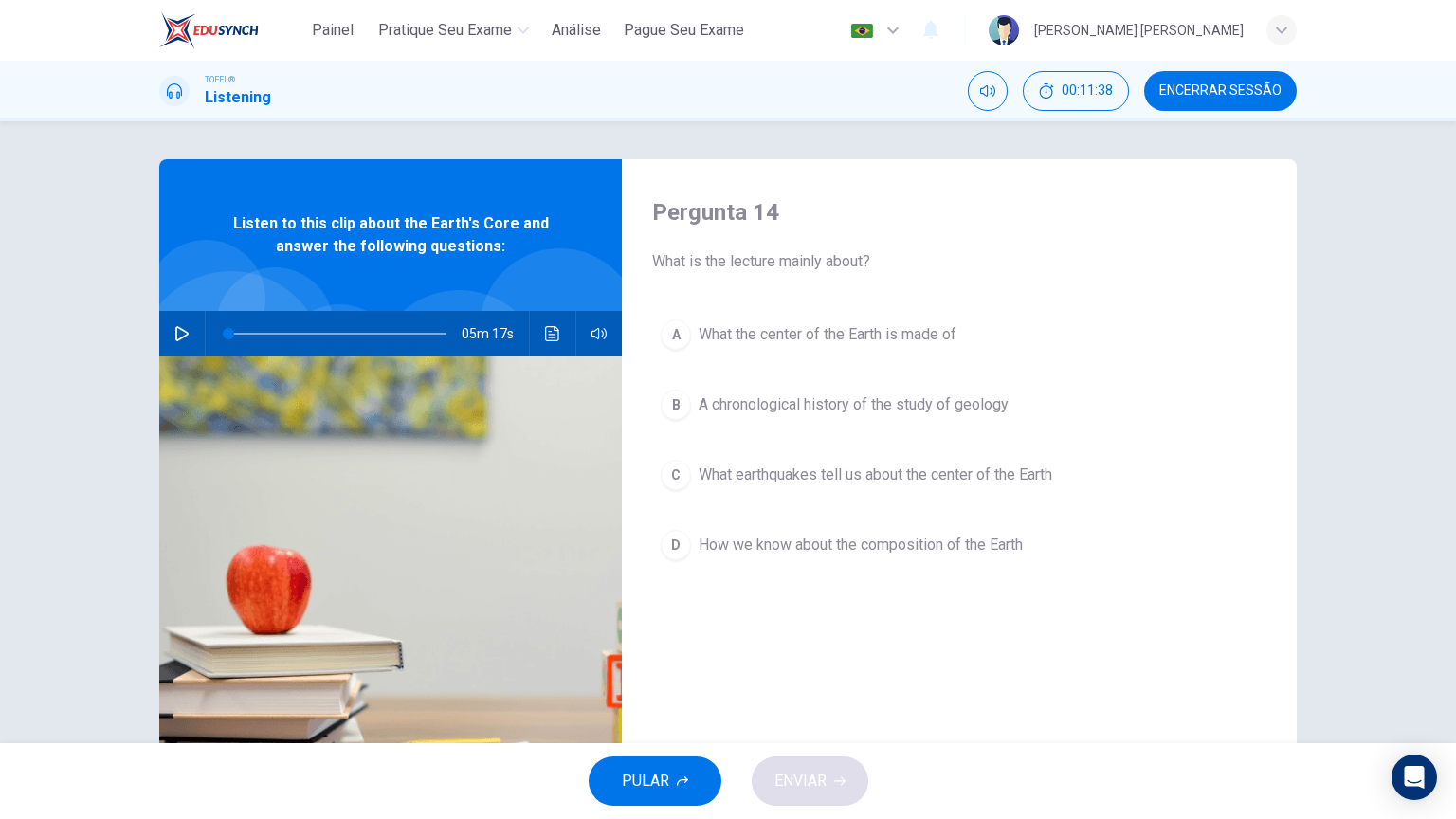 drag, startPoint x: 711, startPoint y: 794, endPoint x: 697, endPoint y: 815, distance: 25.238859 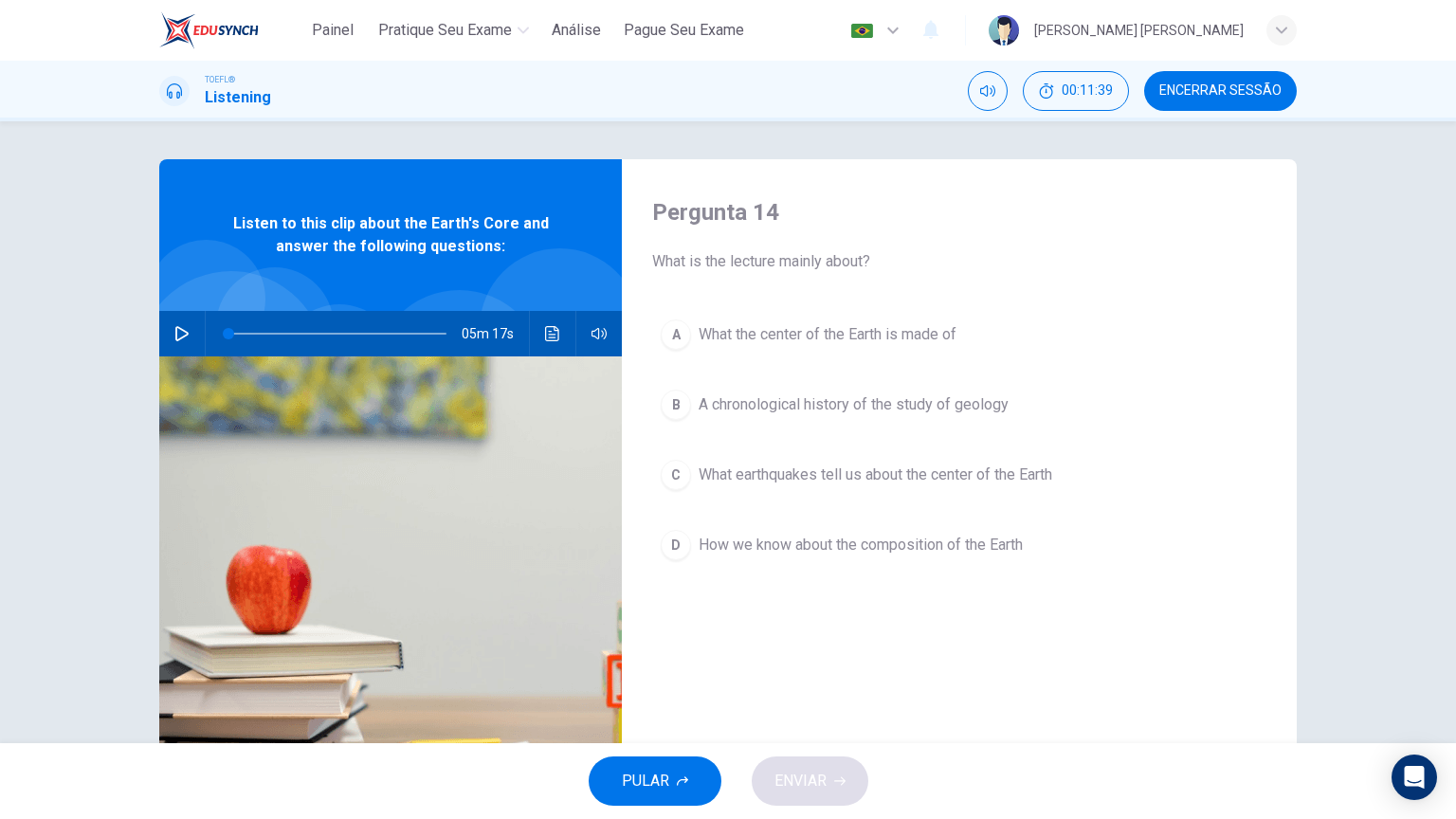 click on "PULAR" at bounding box center (655, 781) 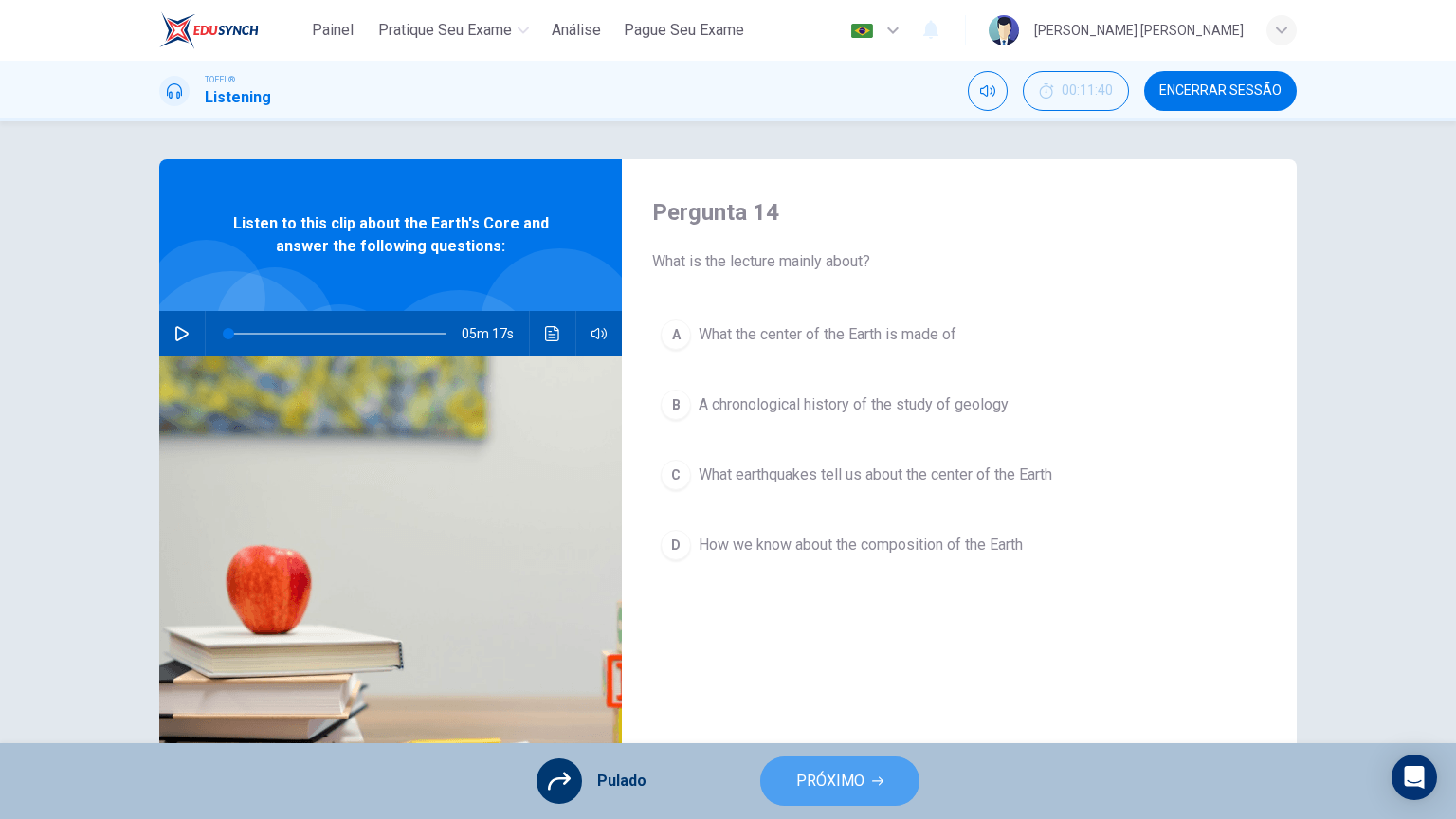 click on "PRÓXIMO" at bounding box center [840, 781] 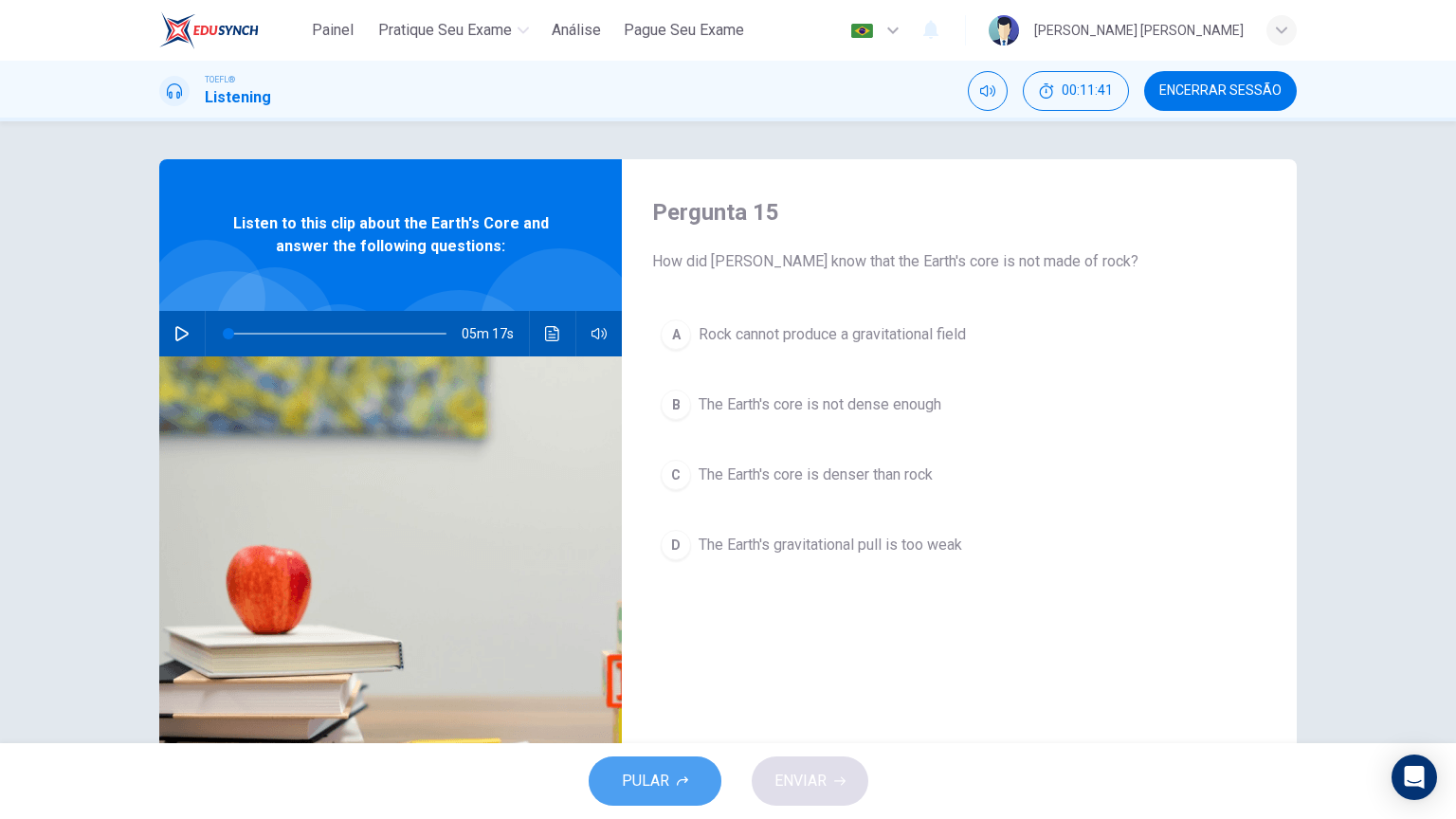 click on "PULAR" at bounding box center [655, 781] 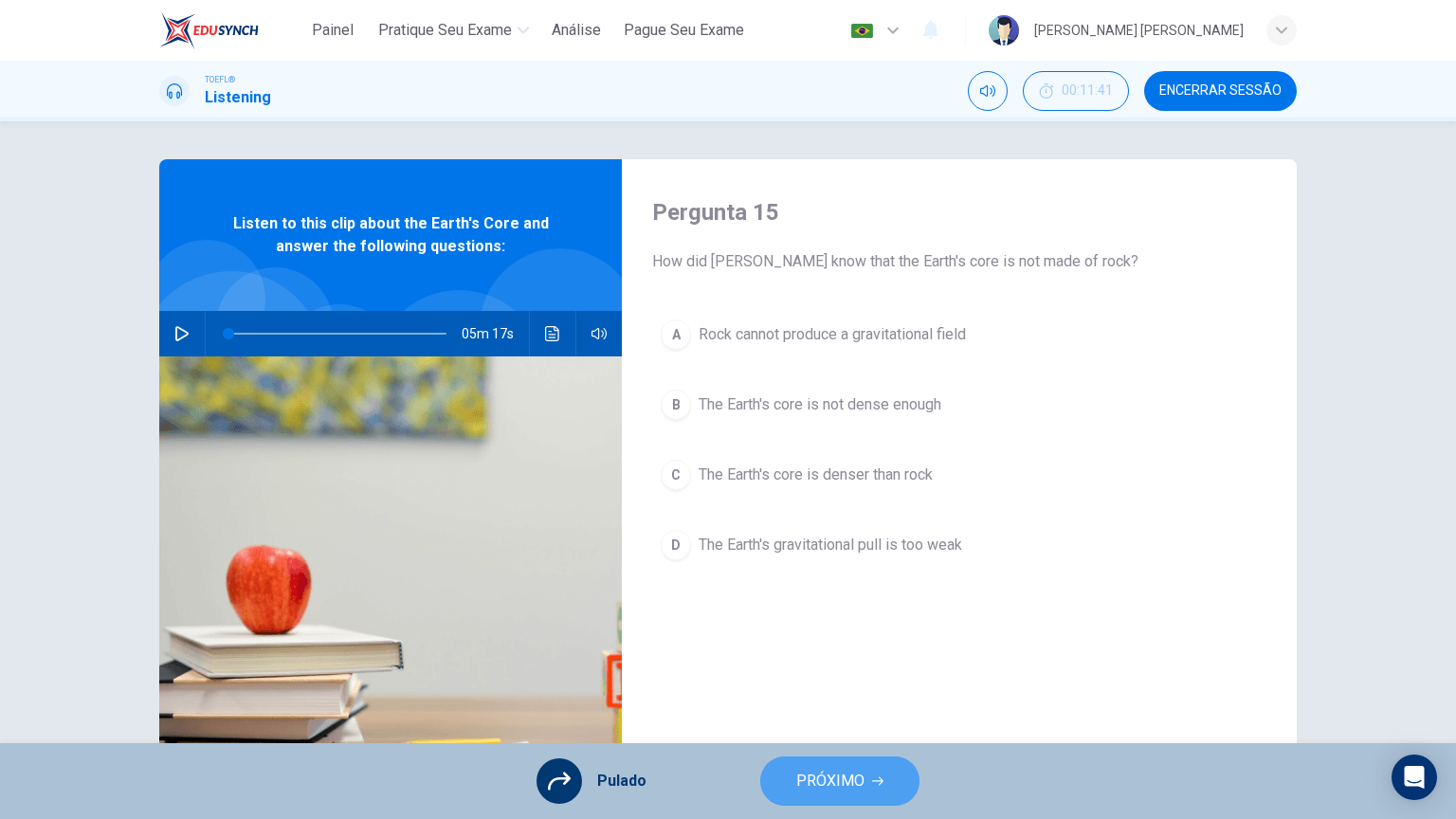 click on "PRÓXIMO" at bounding box center [830, 781] 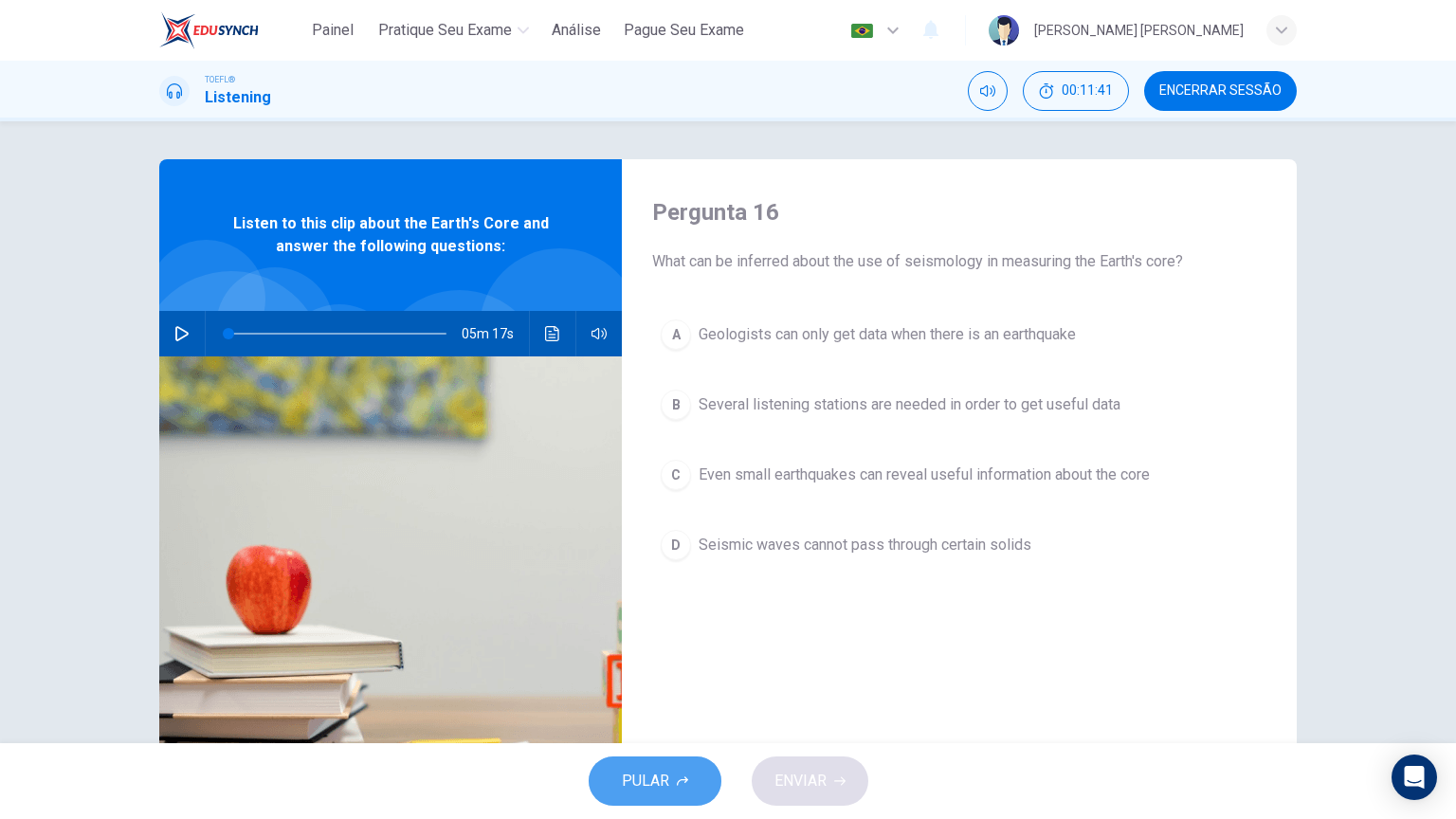click on "PULAR" at bounding box center [655, 781] 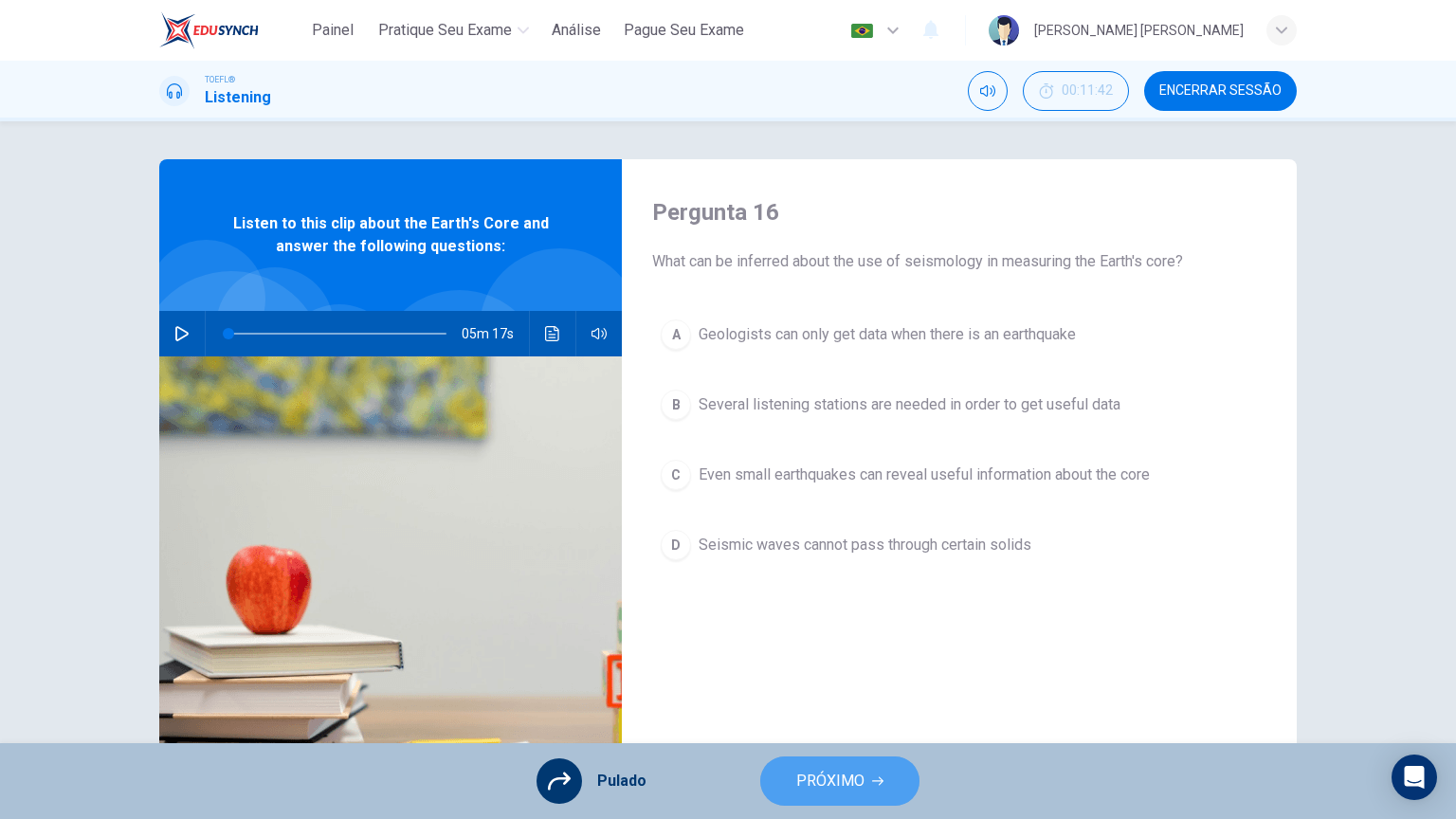 click on "PRÓXIMO" at bounding box center [840, 781] 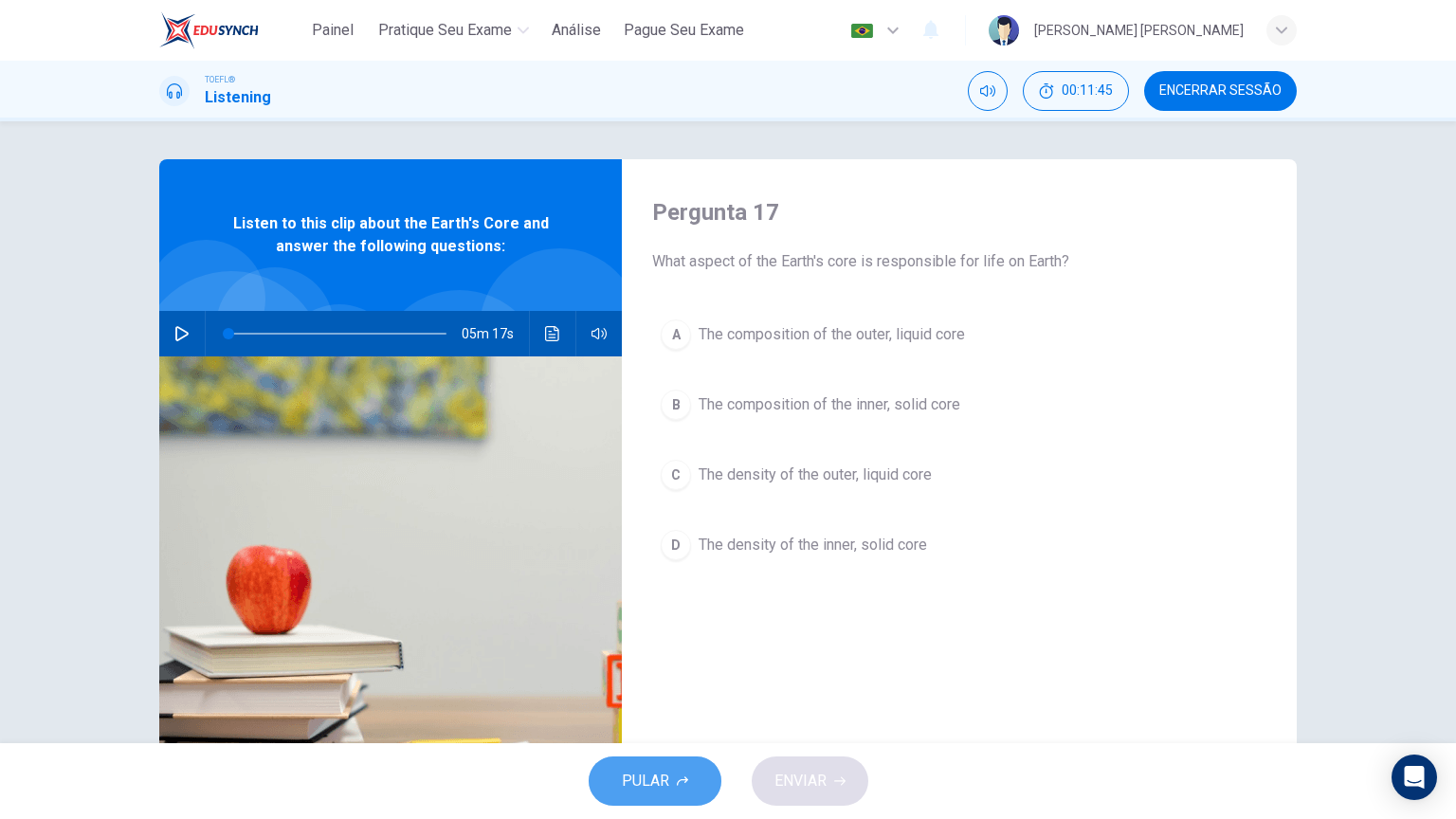 click on "PULAR" at bounding box center (655, 781) 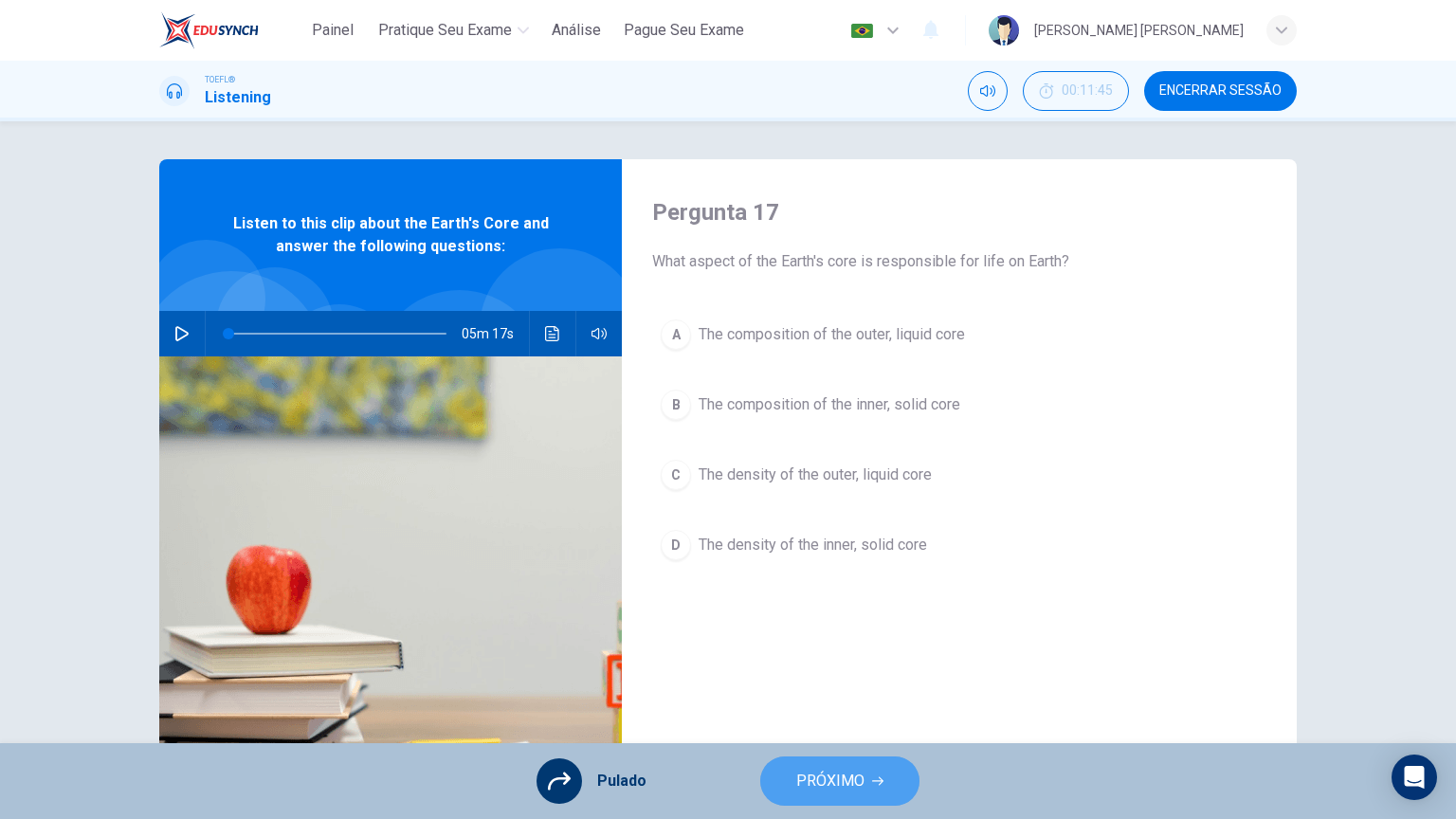 click on "PRÓXIMO" at bounding box center [840, 781] 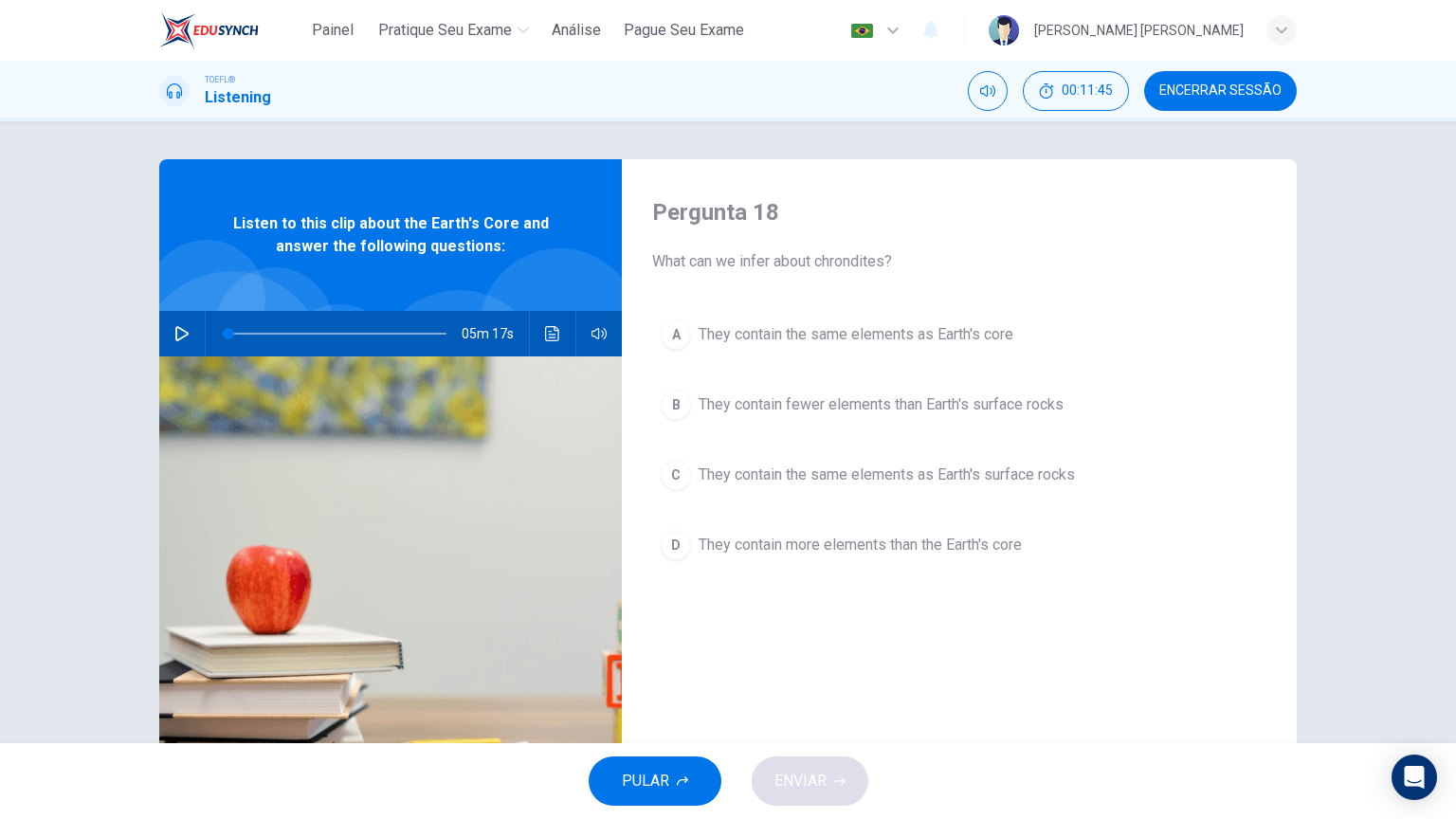 click on "PULAR ENVIAR" at bounding box center (728, 781) 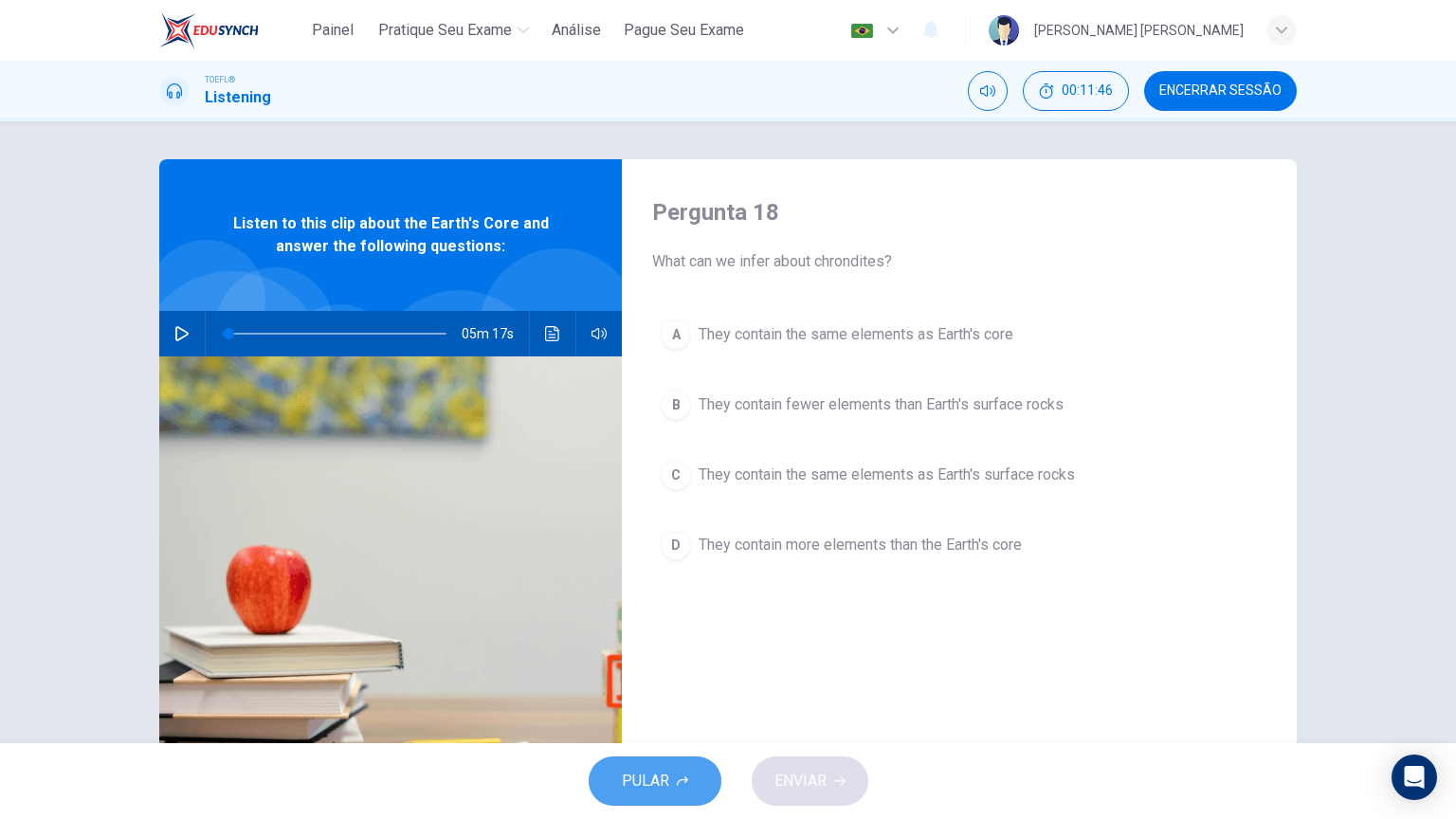 click on "PULAR" at bounding box center (655, 781) 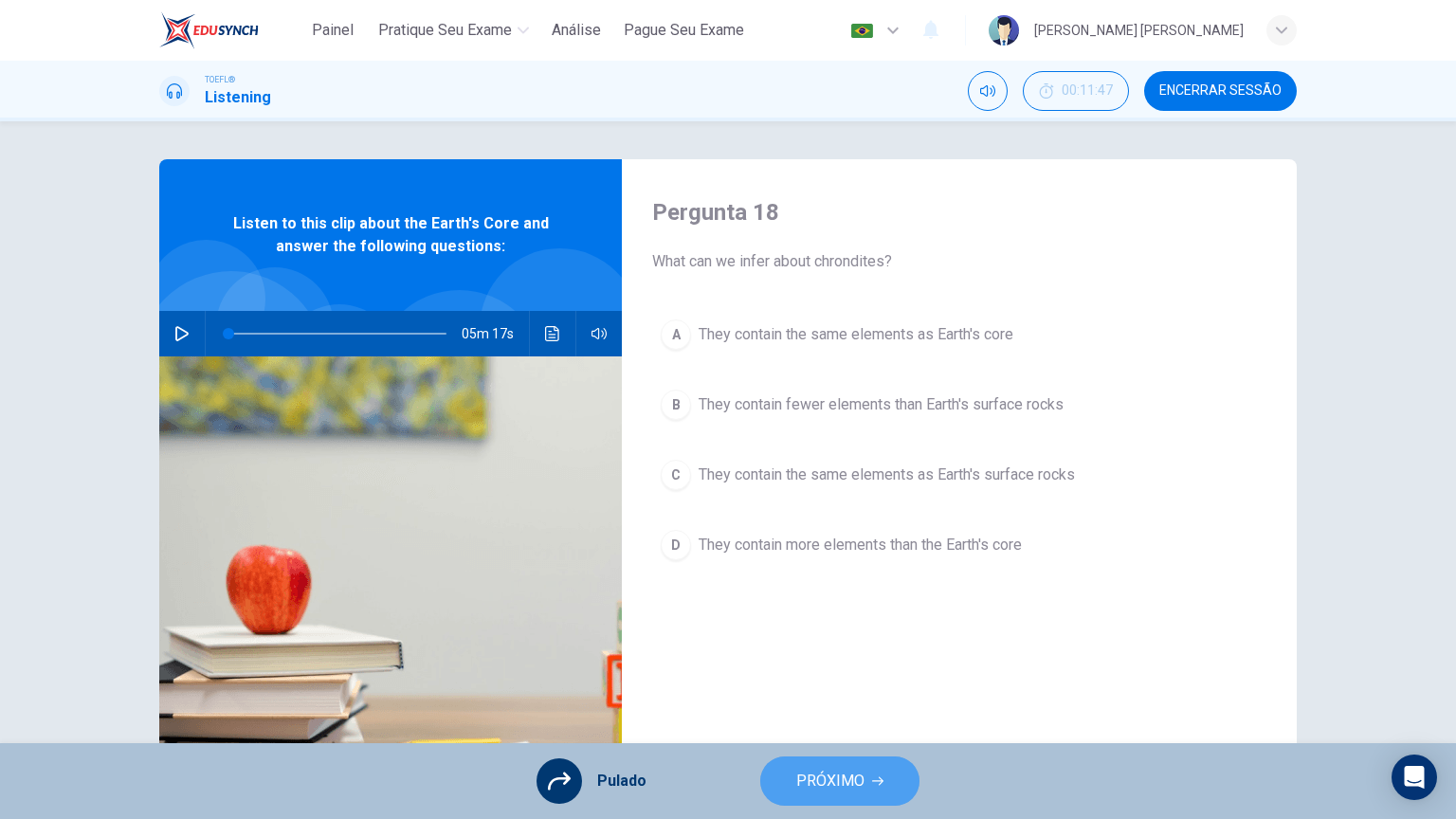 click on "PRÓXIMO" at bounding box center (830, 781) 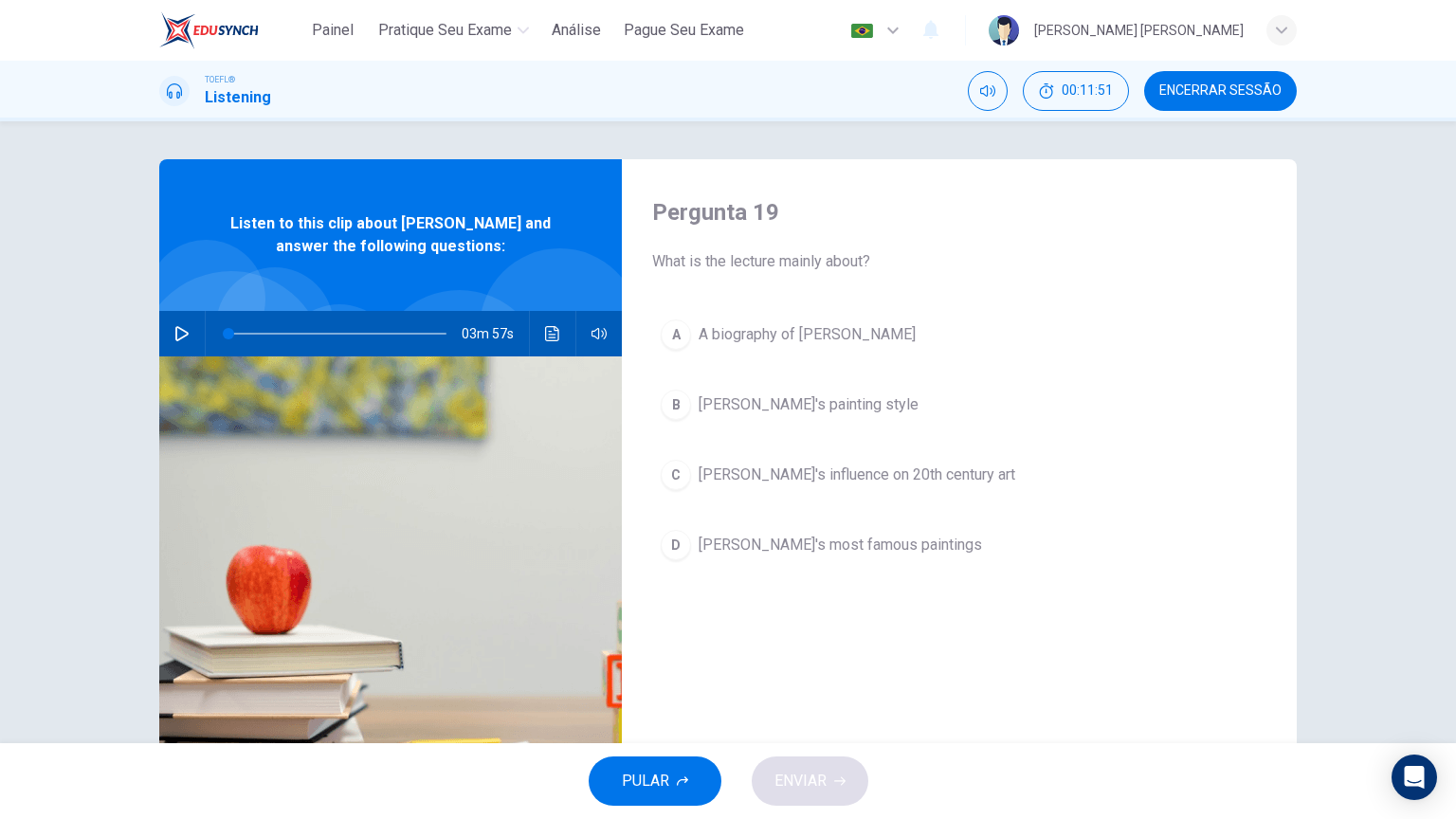 click at bounding box center [182, 334] 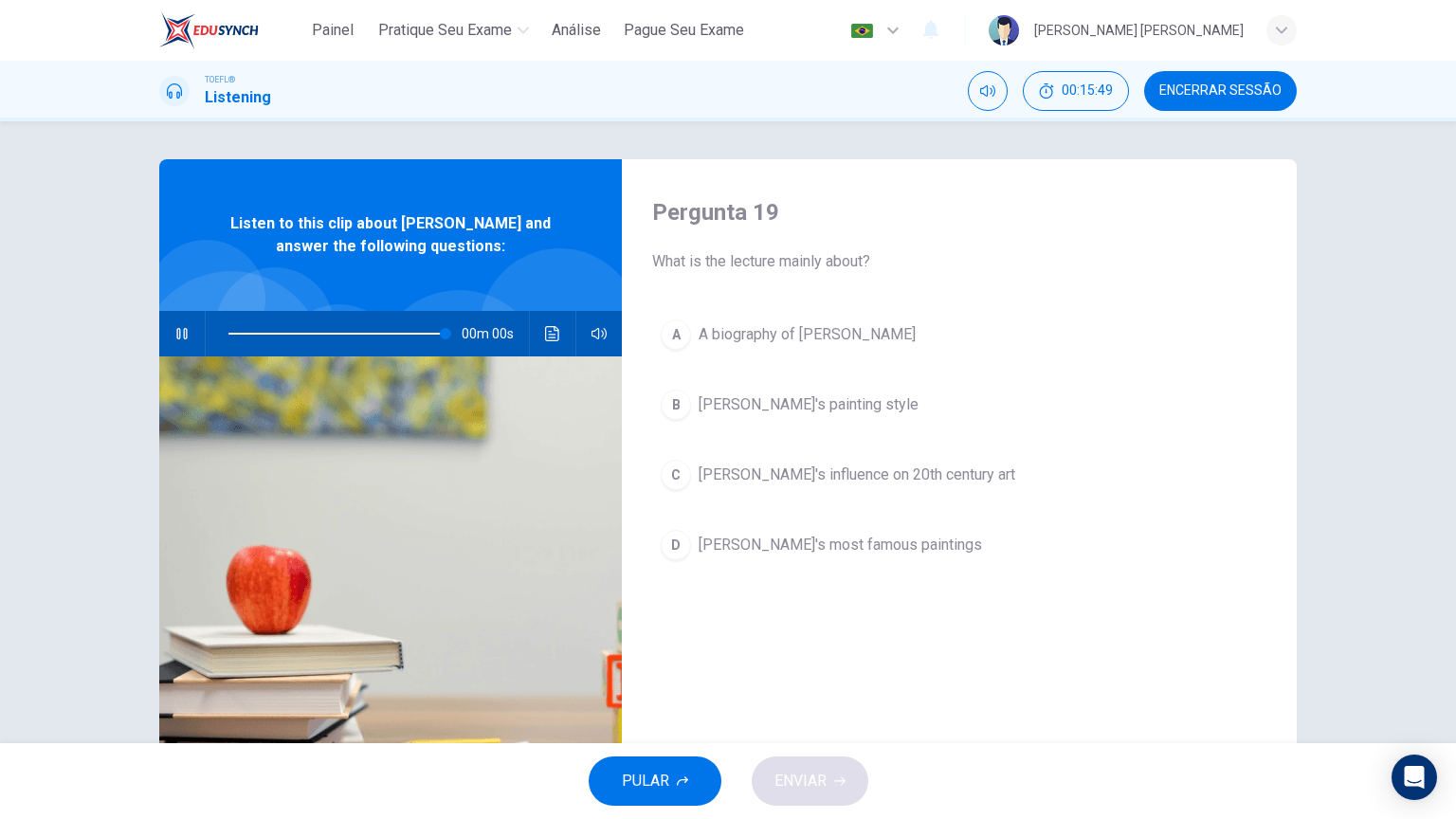 type on "0" 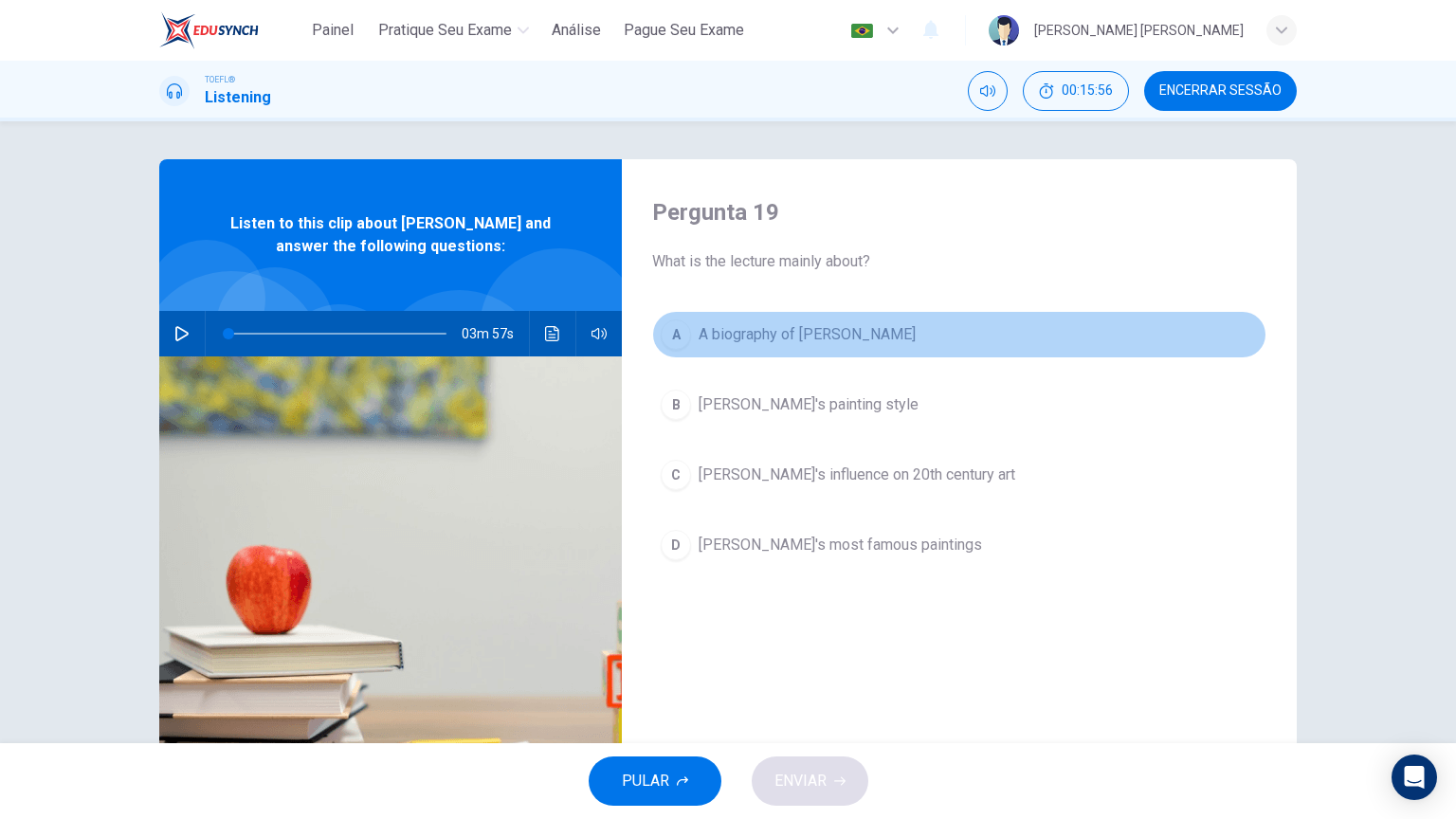 click on "A biography of [PERSON_NAME]" at bounding box center [807, 335] 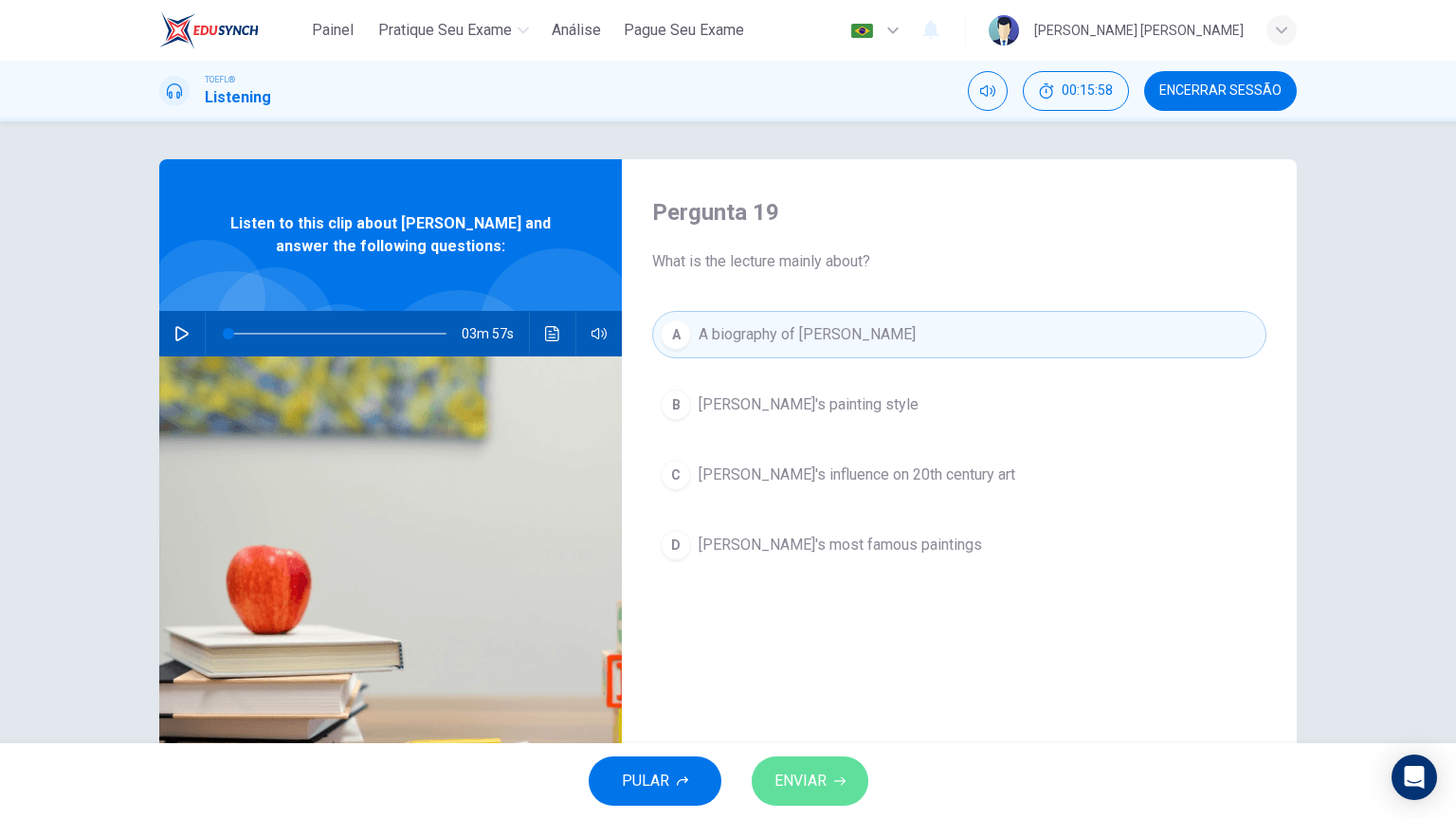 click on "ENVIAR" at bounding box center (810, 781) 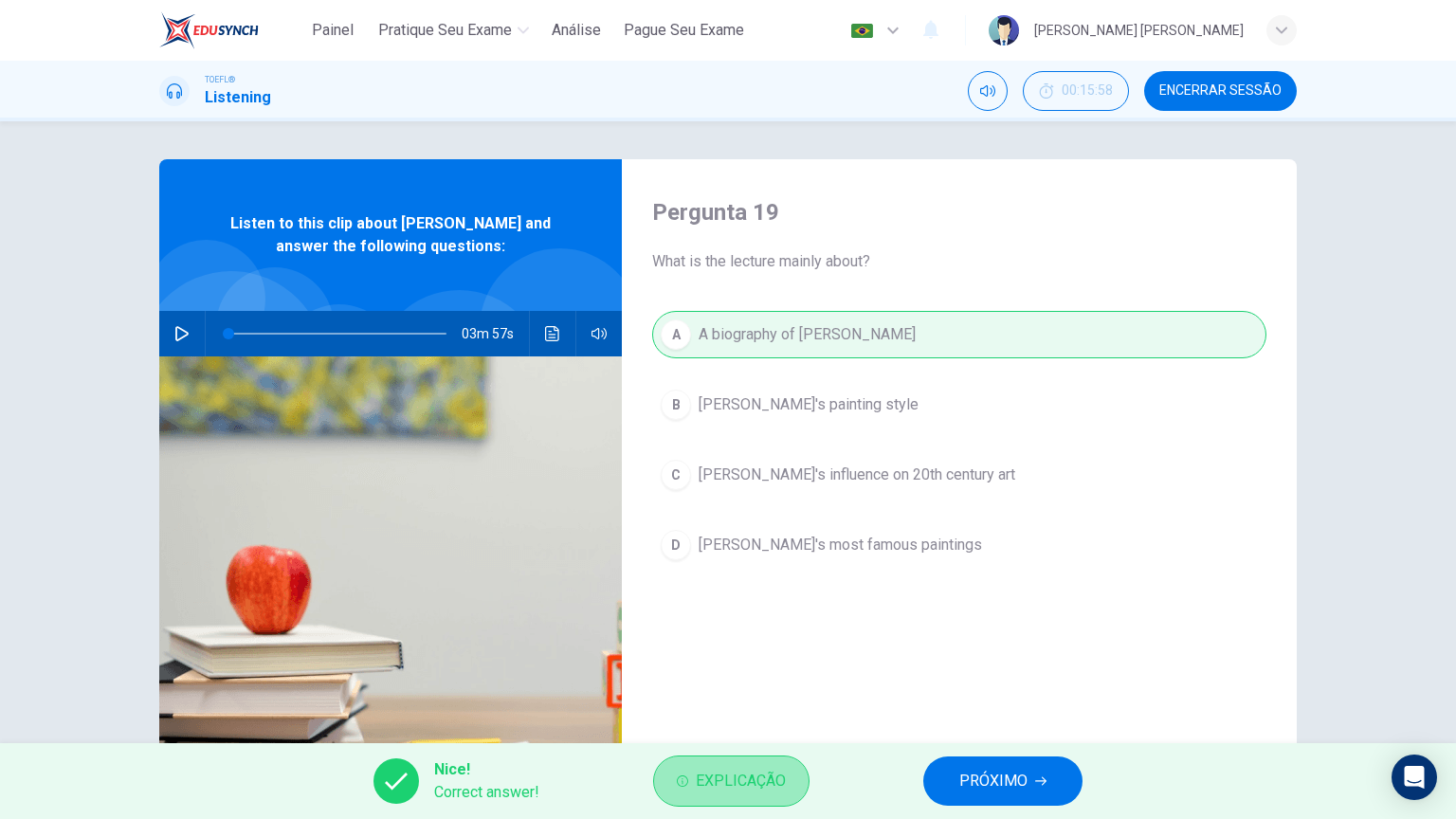 click on "Explicação" at bounding box center (731, 781) 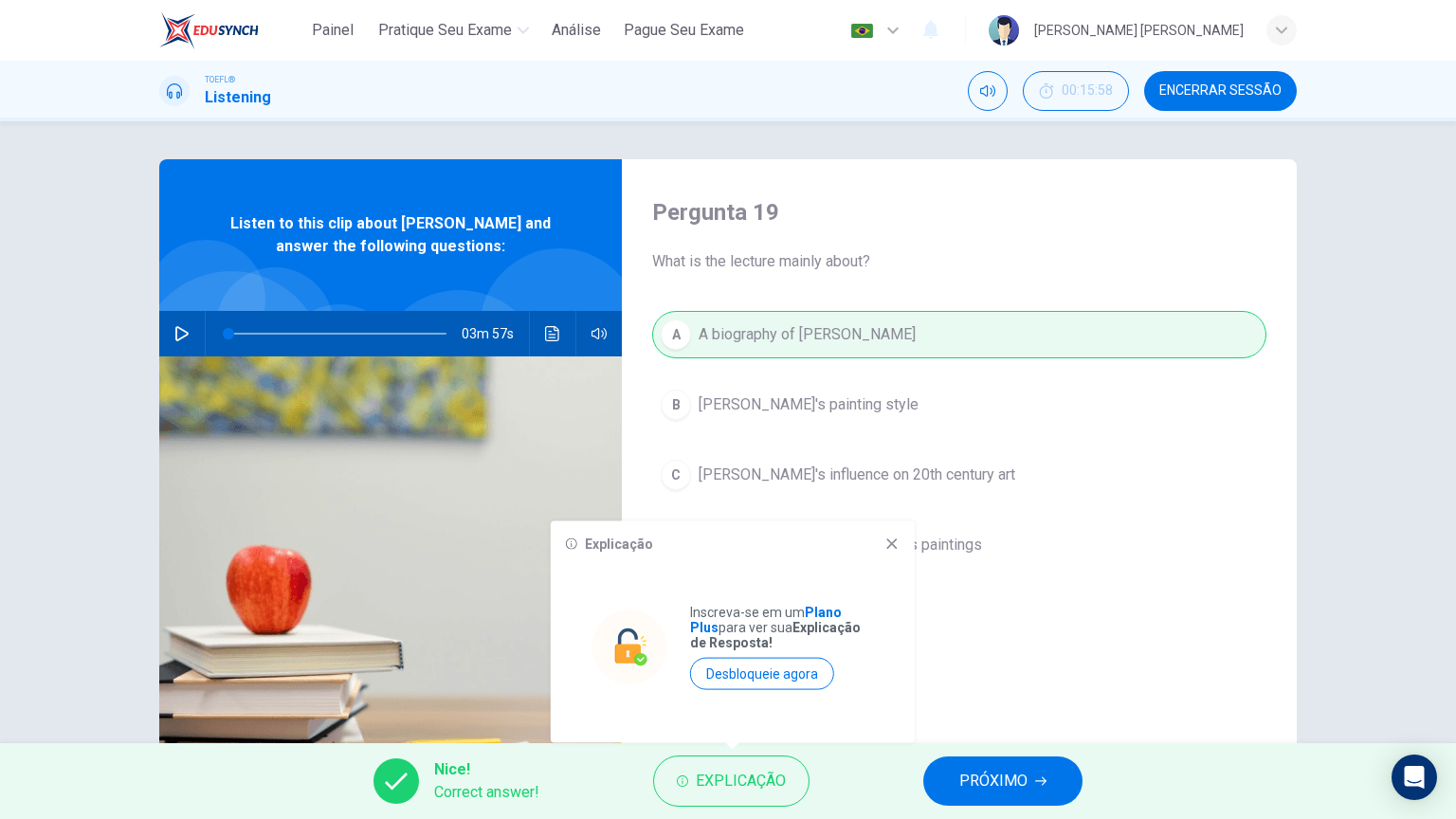 click on "Nice! Correct answer! Explicação PRÓXIMO" at bounding box center (728, 781) 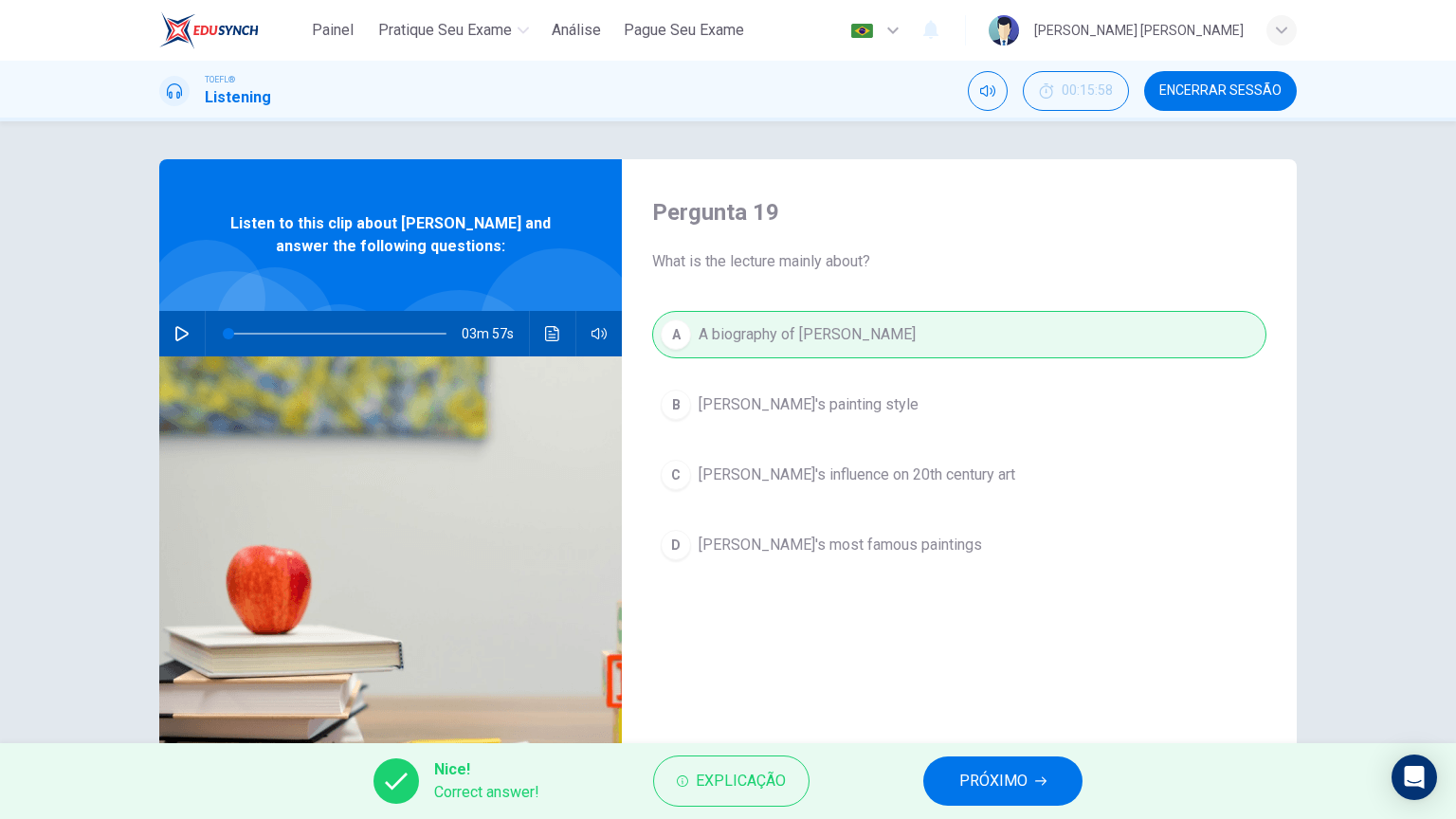 click on "Pergunta 19 What is the lecture mainly about? A A biography of [PERSON_NAME] [PERSON_NAME]'s painting style C [PERSON_NAME]'s influence on 20th century art D [PERSON_NAME]'s most famous paintings Listen to this clip about [PERSON_NAME] and answer the following questions: 03m 57s" at bounding box center (728, 432) 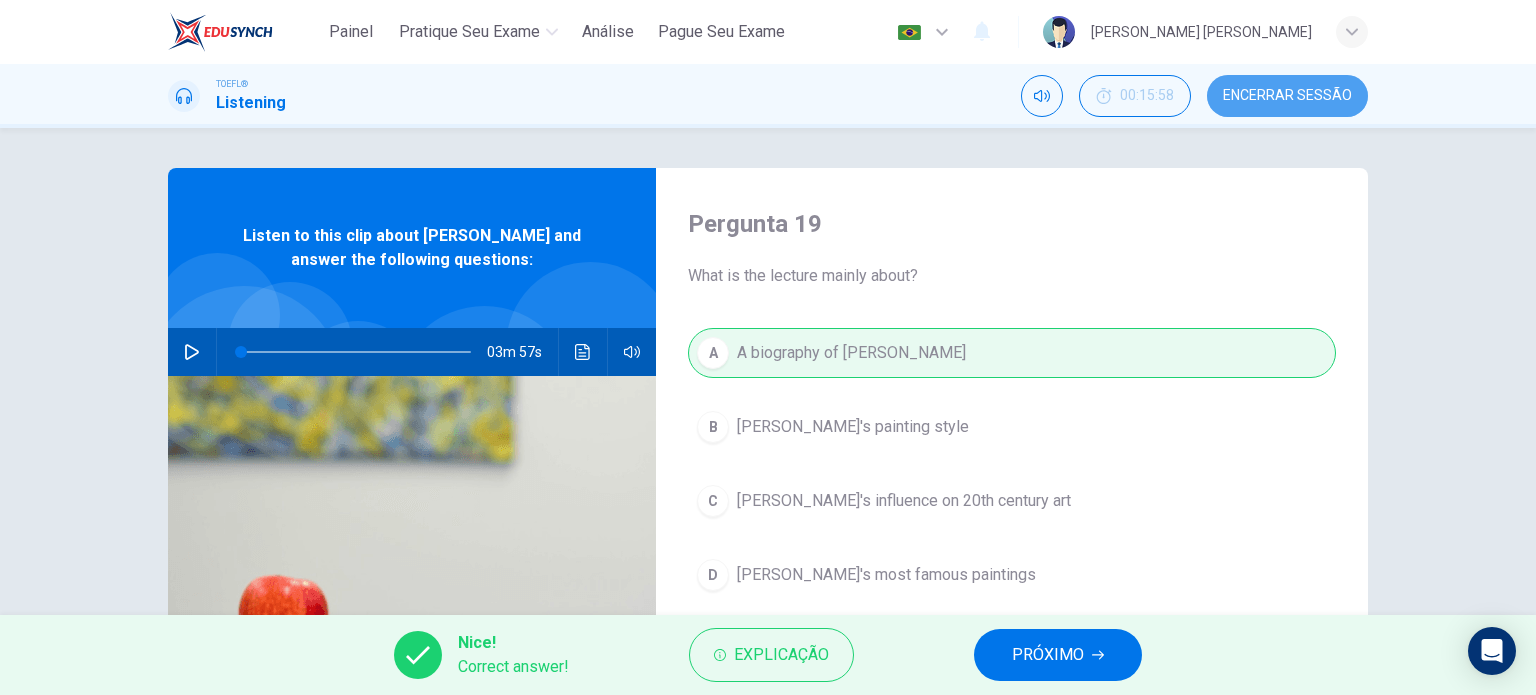 click on "Encerrar Sessão" at bounding box center (1287, 96) 